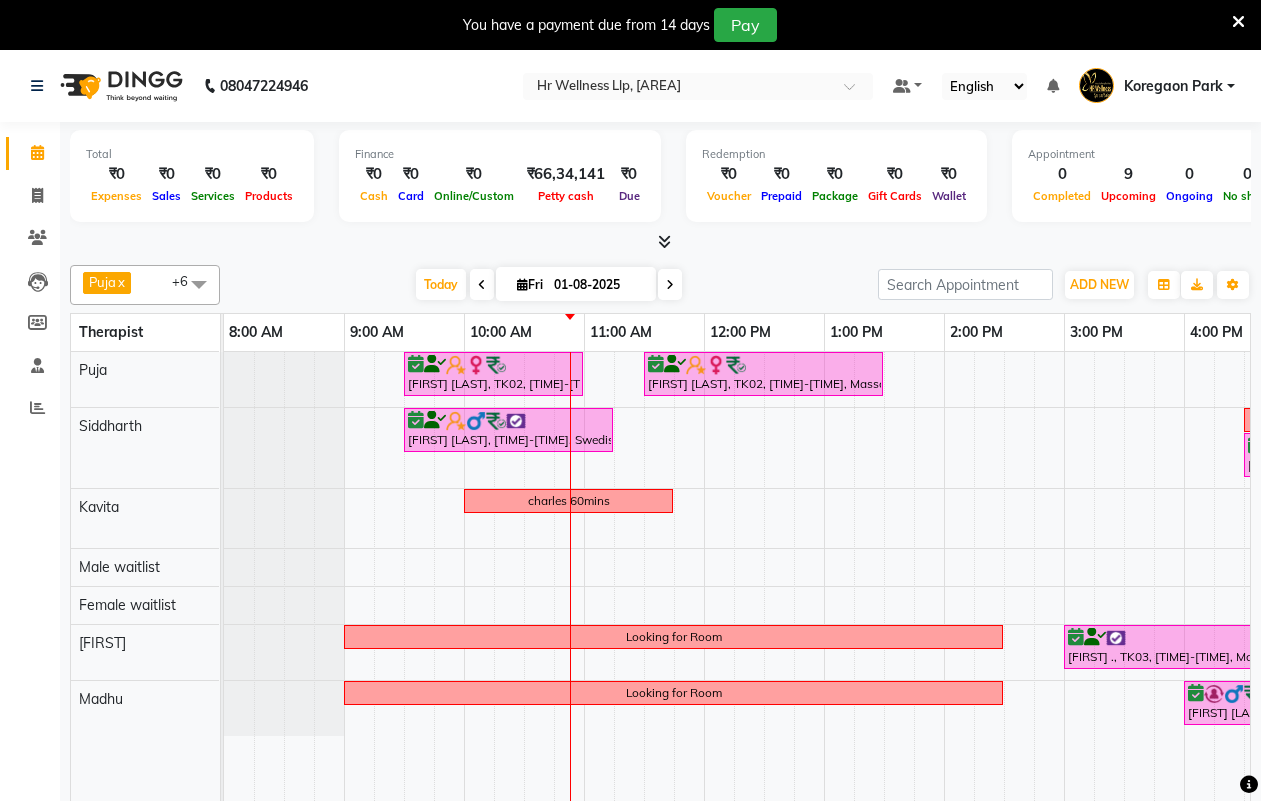 scroll, scrollTop: 50, scrollLeft: 0, axis: vertical 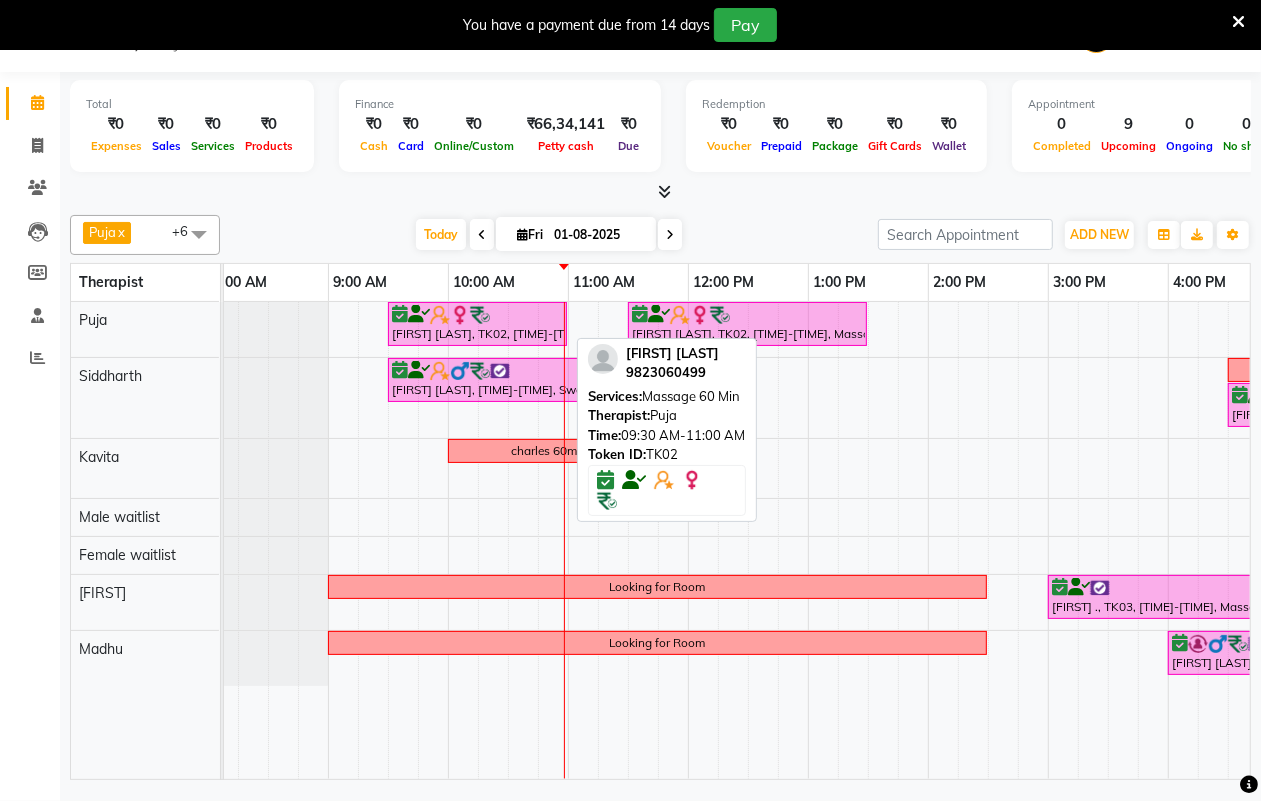 click at bounding box center (480, 315) 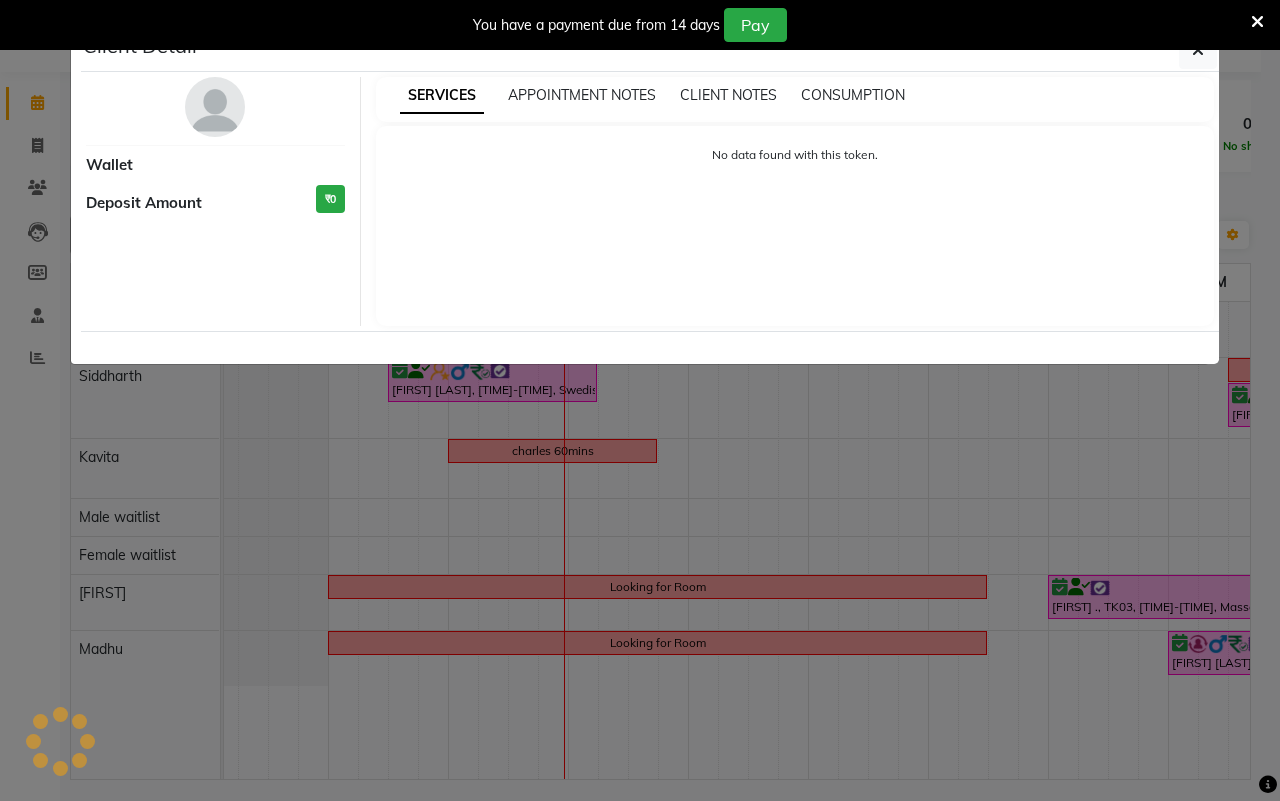 select on "6" 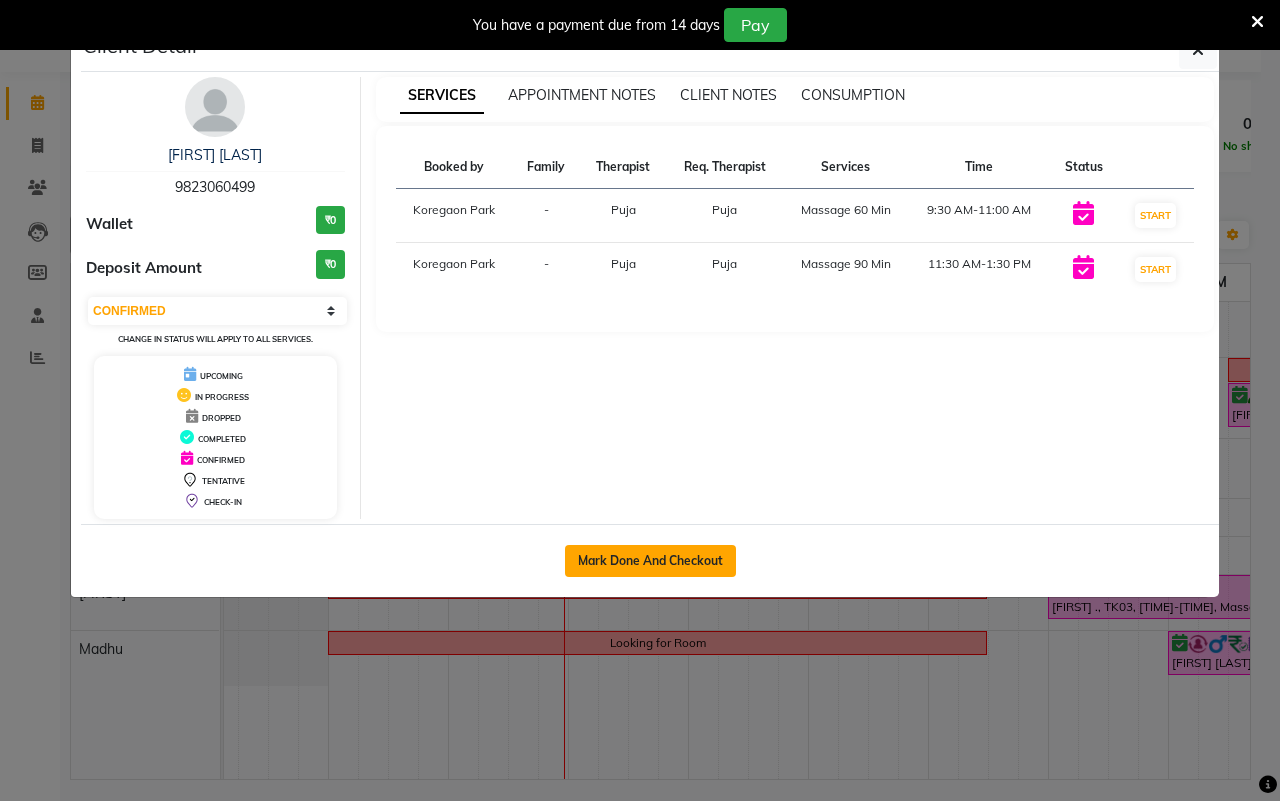 click on "Mark Done And Checkout" 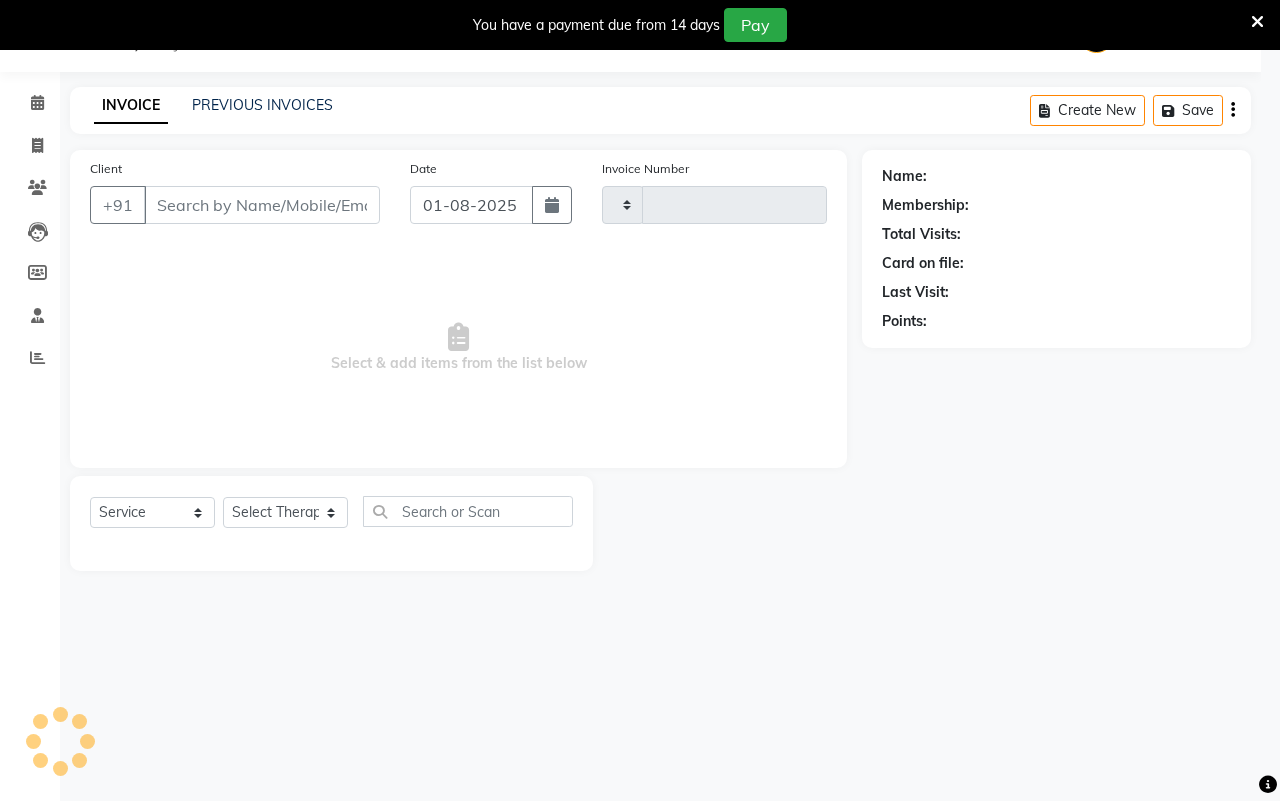 type on "1095" 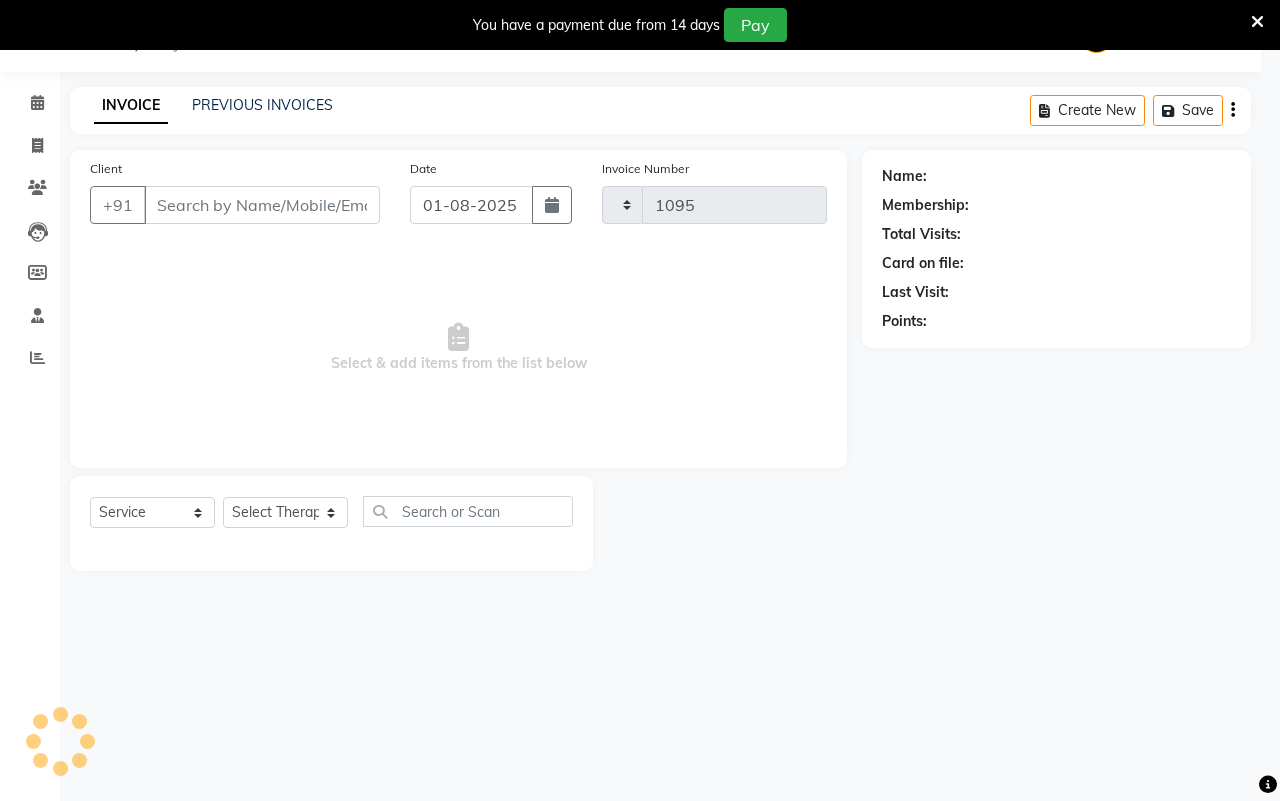 select on "4295" 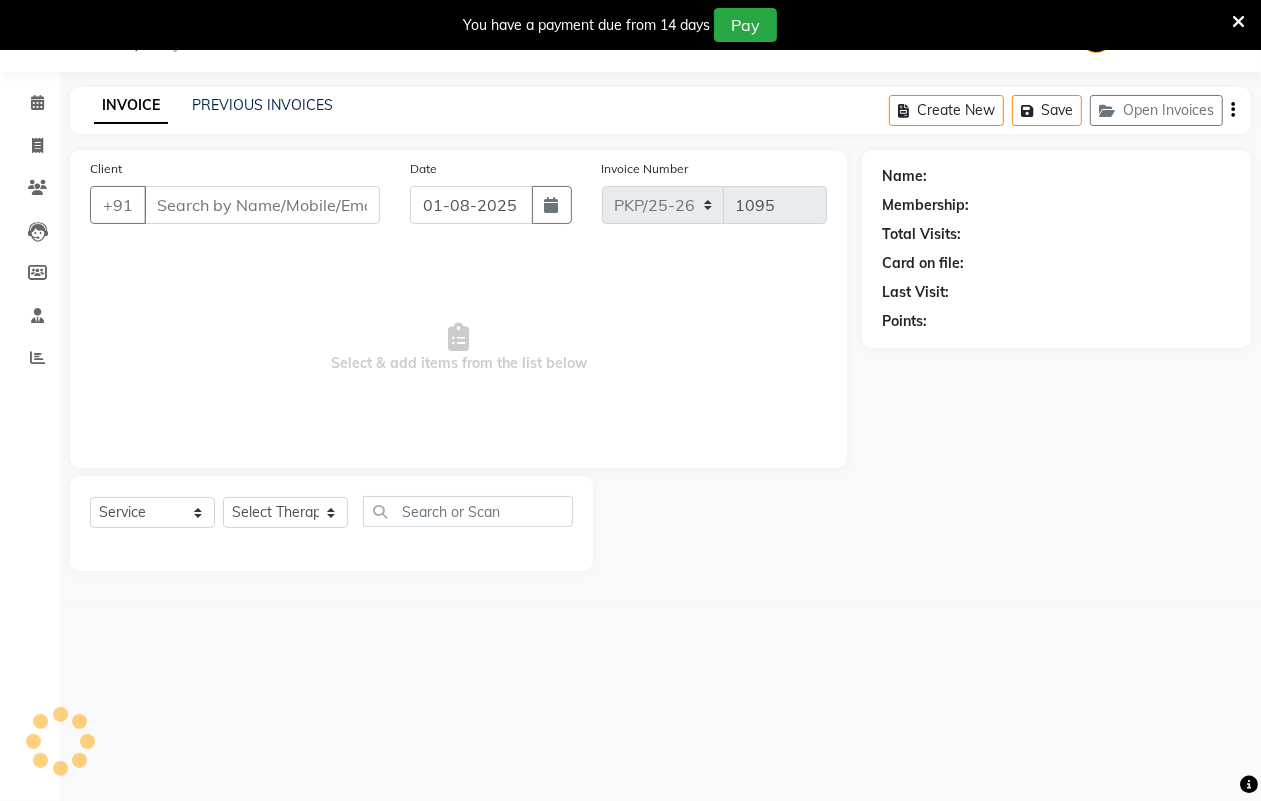 type on "9823060499" 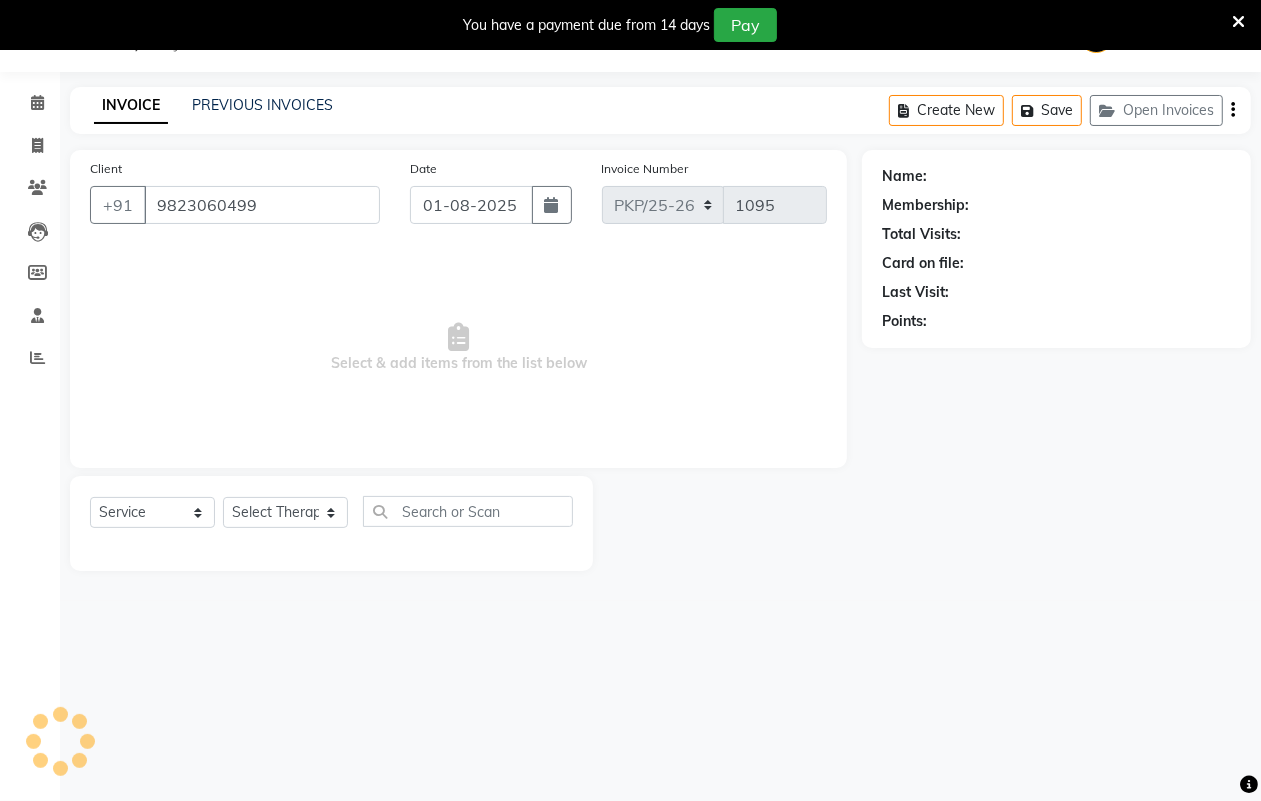 select on "16488" 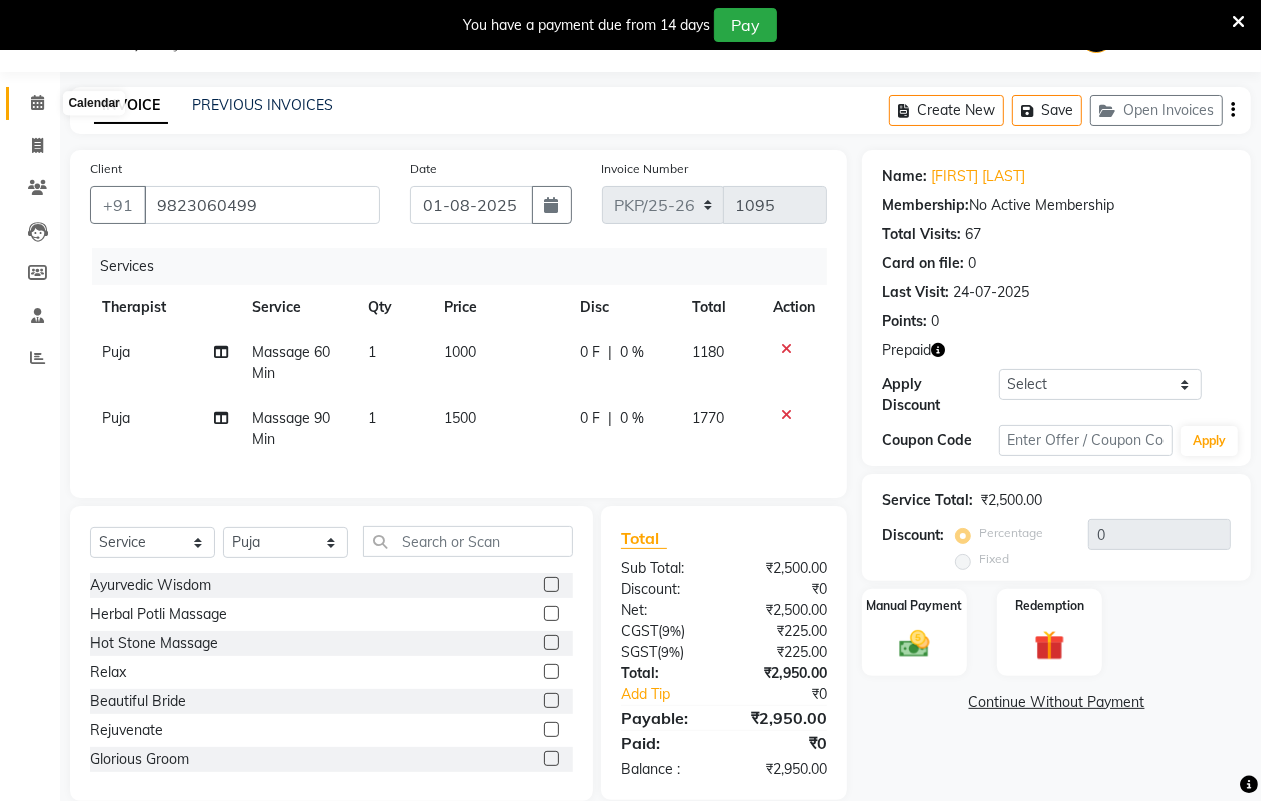 click 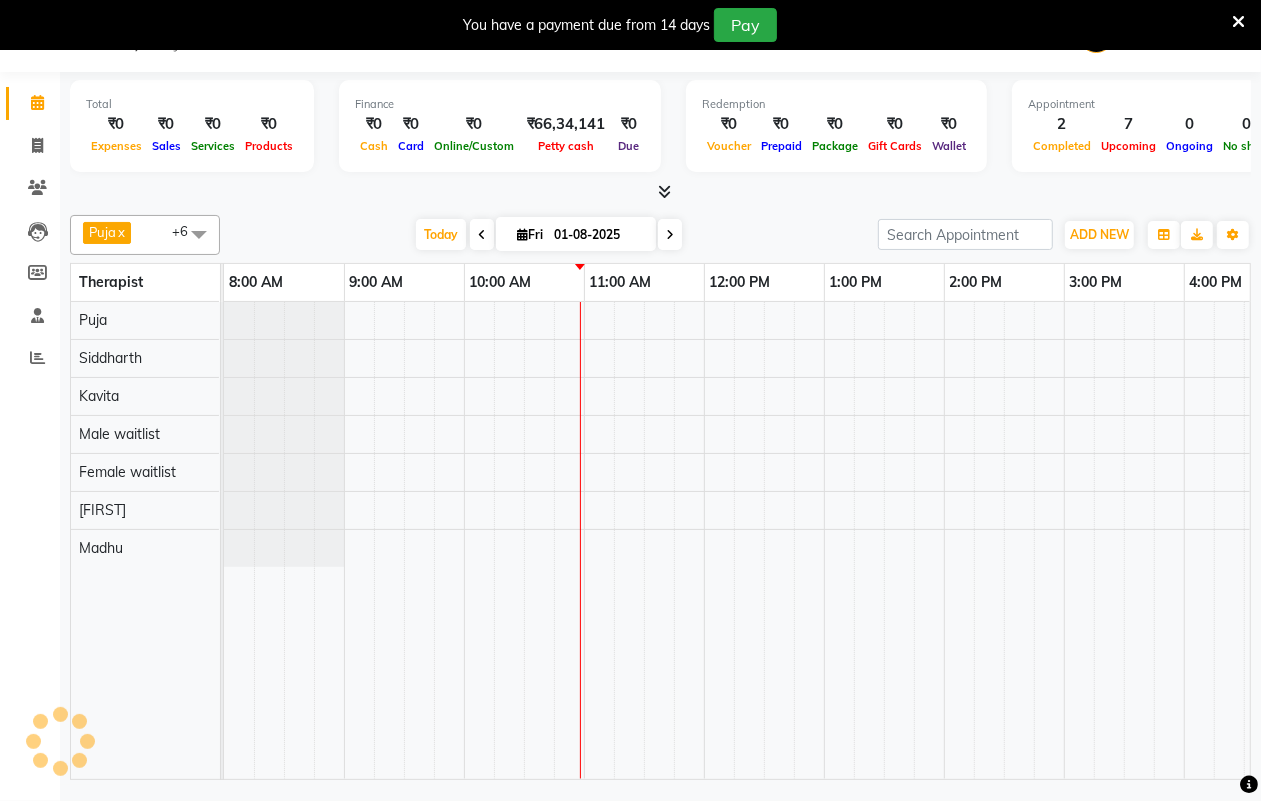 scroll, scrollTop: 0, scrollLeft: 0, axis: both 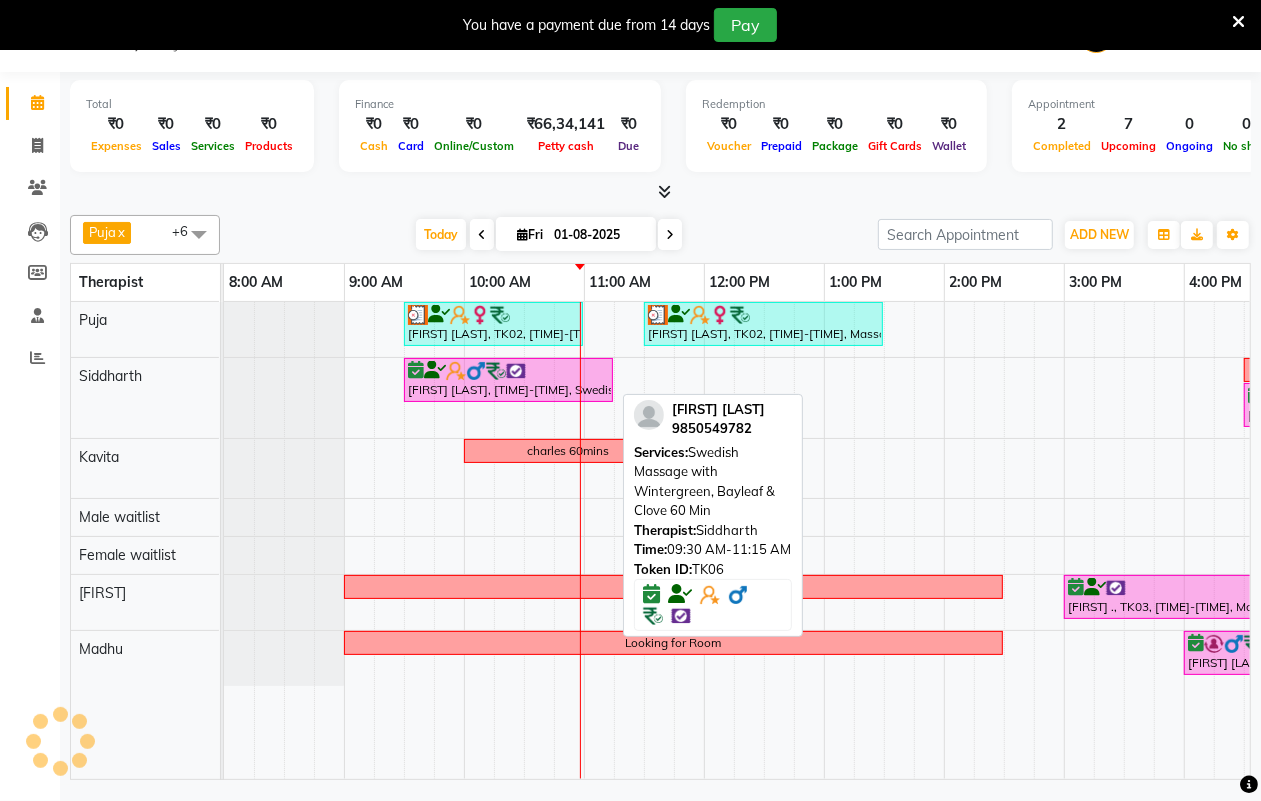 click on "[FIRST] [LAST], [TIME]-[TIME], Swedish Massage with Wintergreen, Bayleaf & Clove 60 Min" at bounding box center [508, 380] 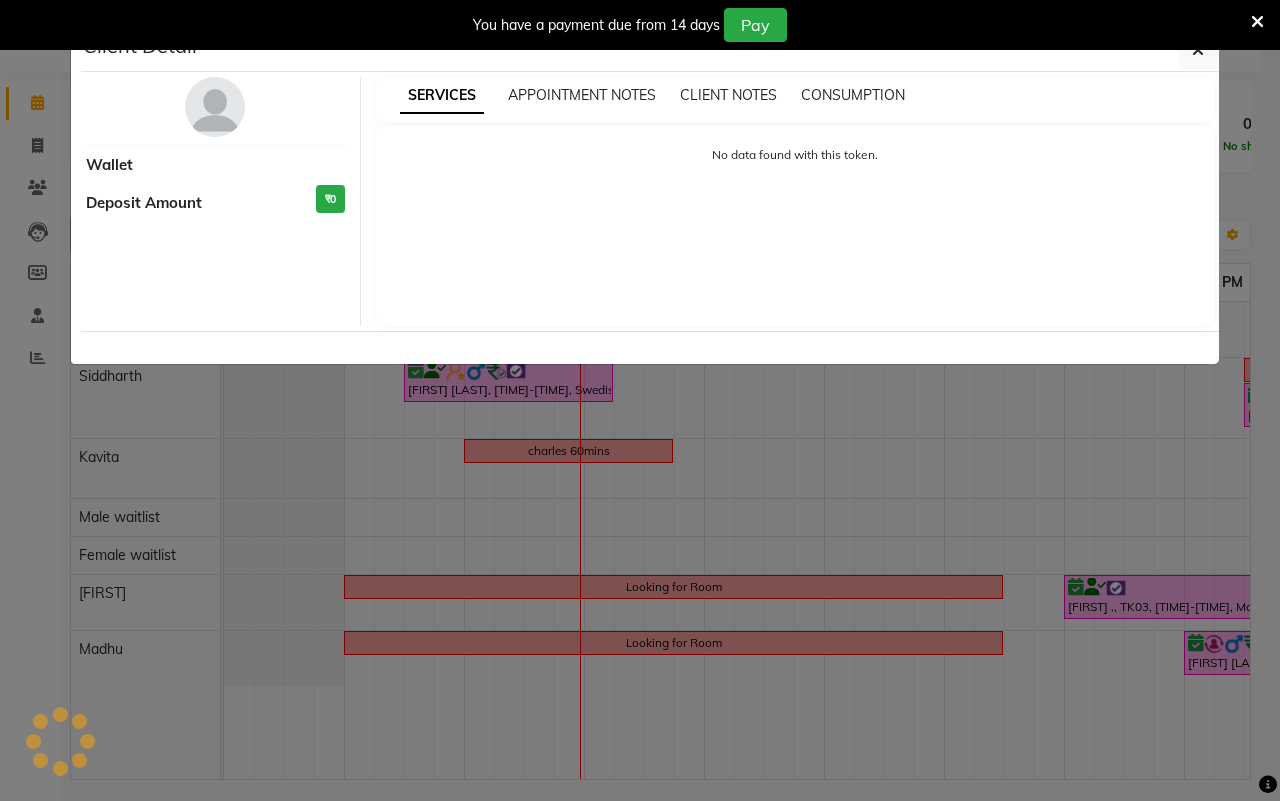 click on "You have a payment due from 14 days   Pay" at bounding box center [640, 25] 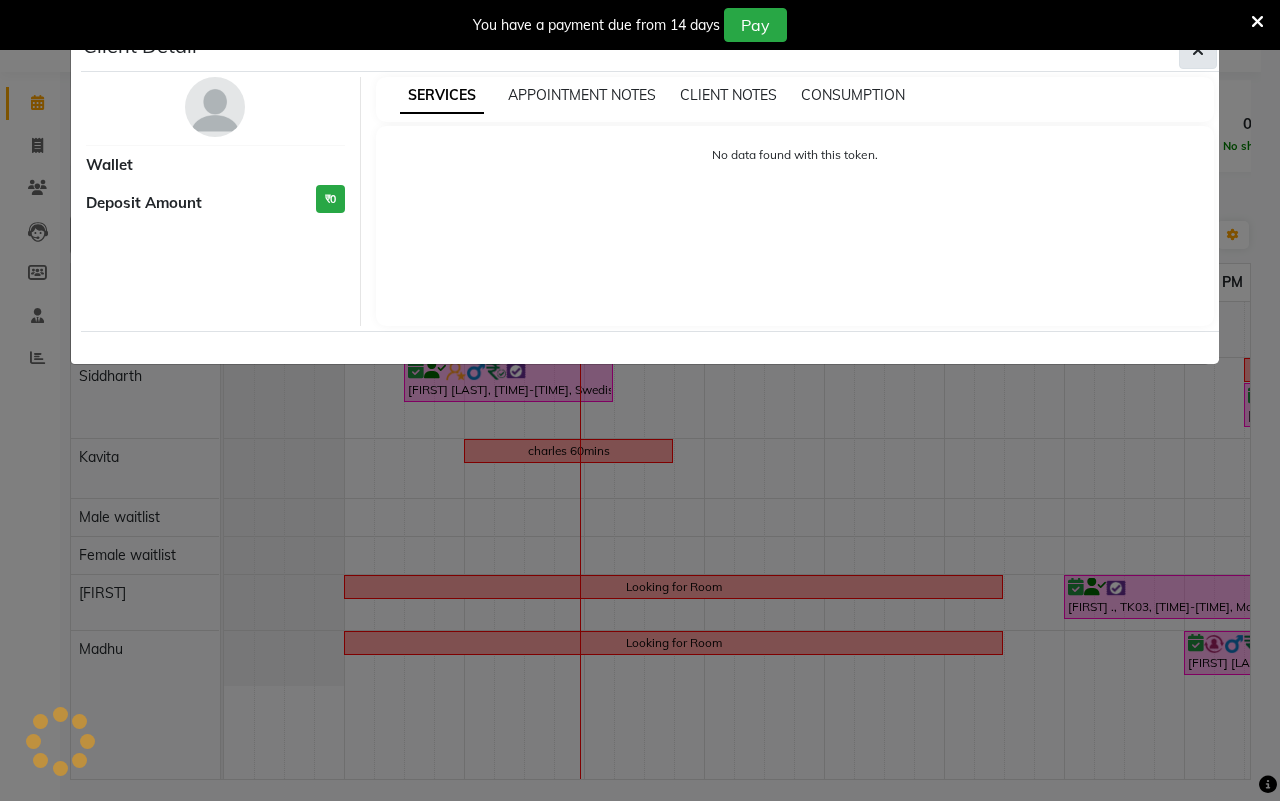 click 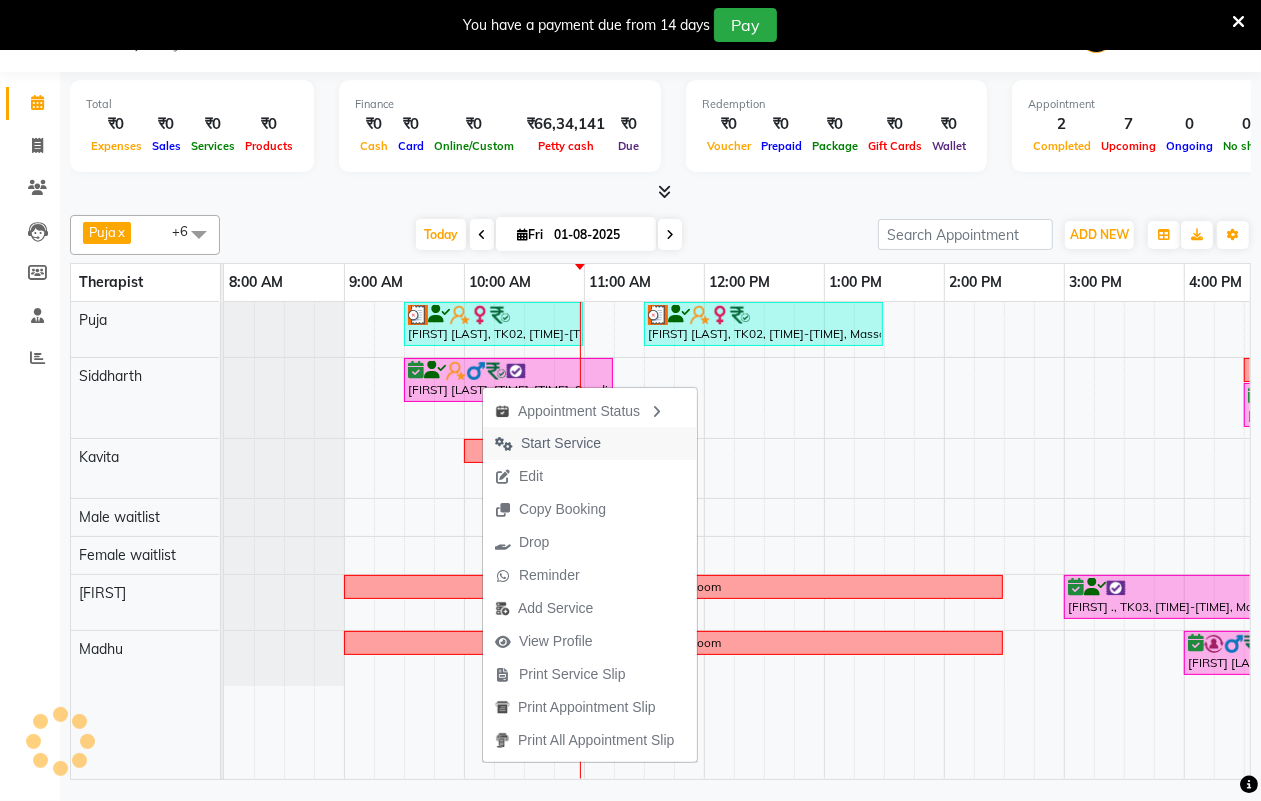 click on "Start Service" at bounding box center [561, 443] 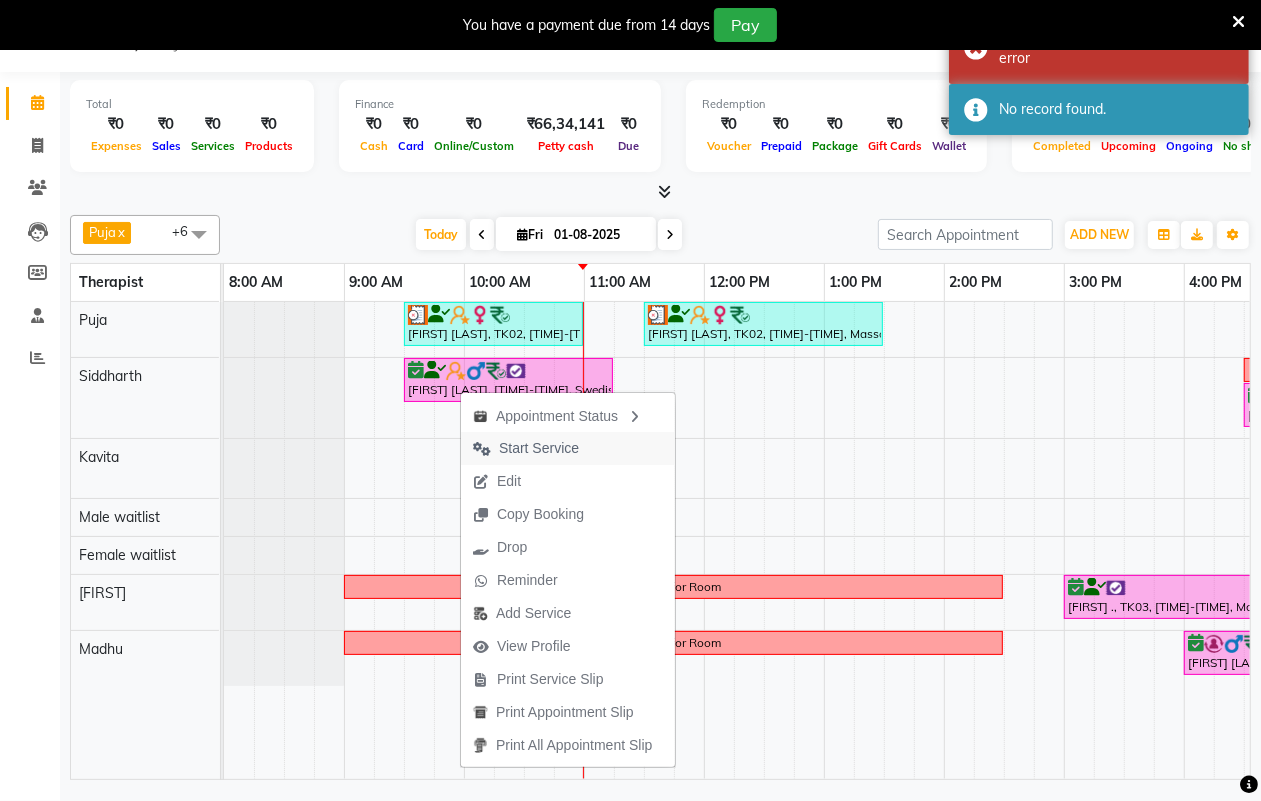 click at bounding box center [482, 449] 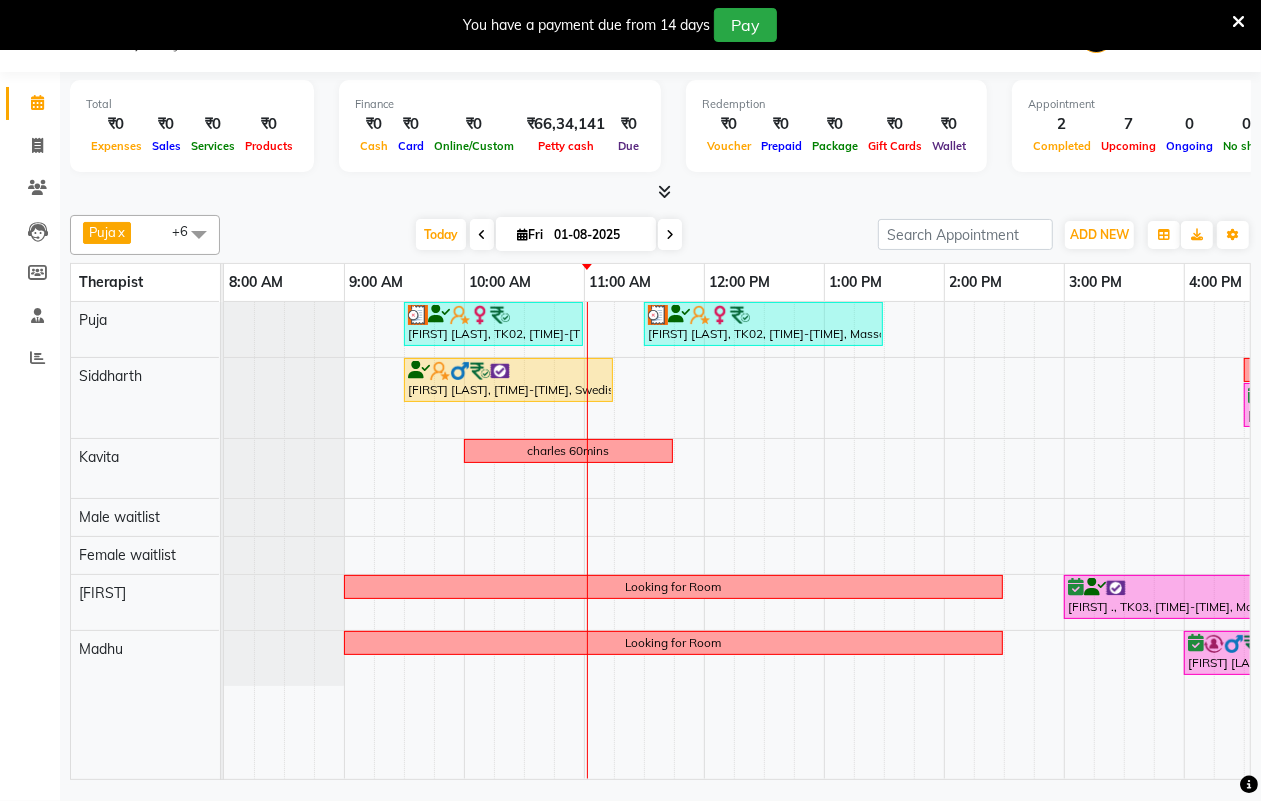 scroll, scrollTop: 0, scrollLeft: 533, axis: horizontal 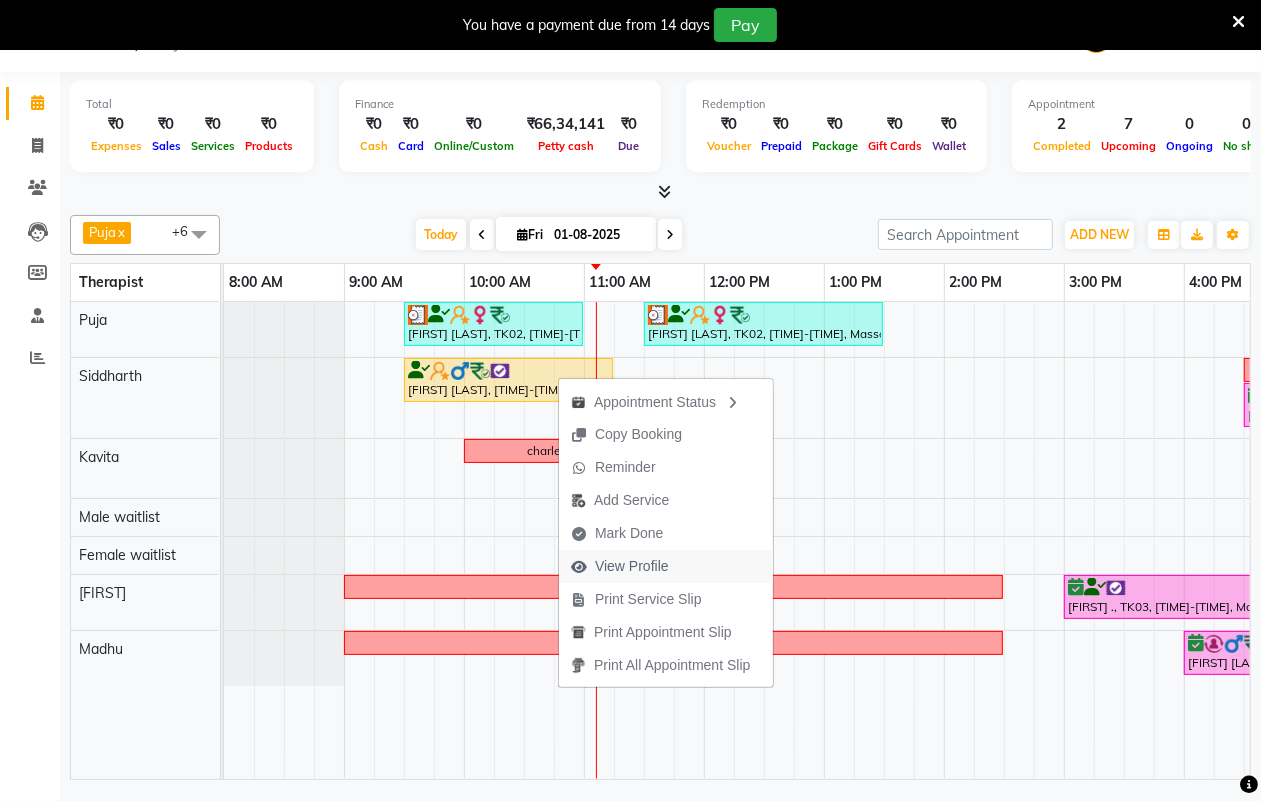 click on "View Profile" at bounding box center (632, 566) 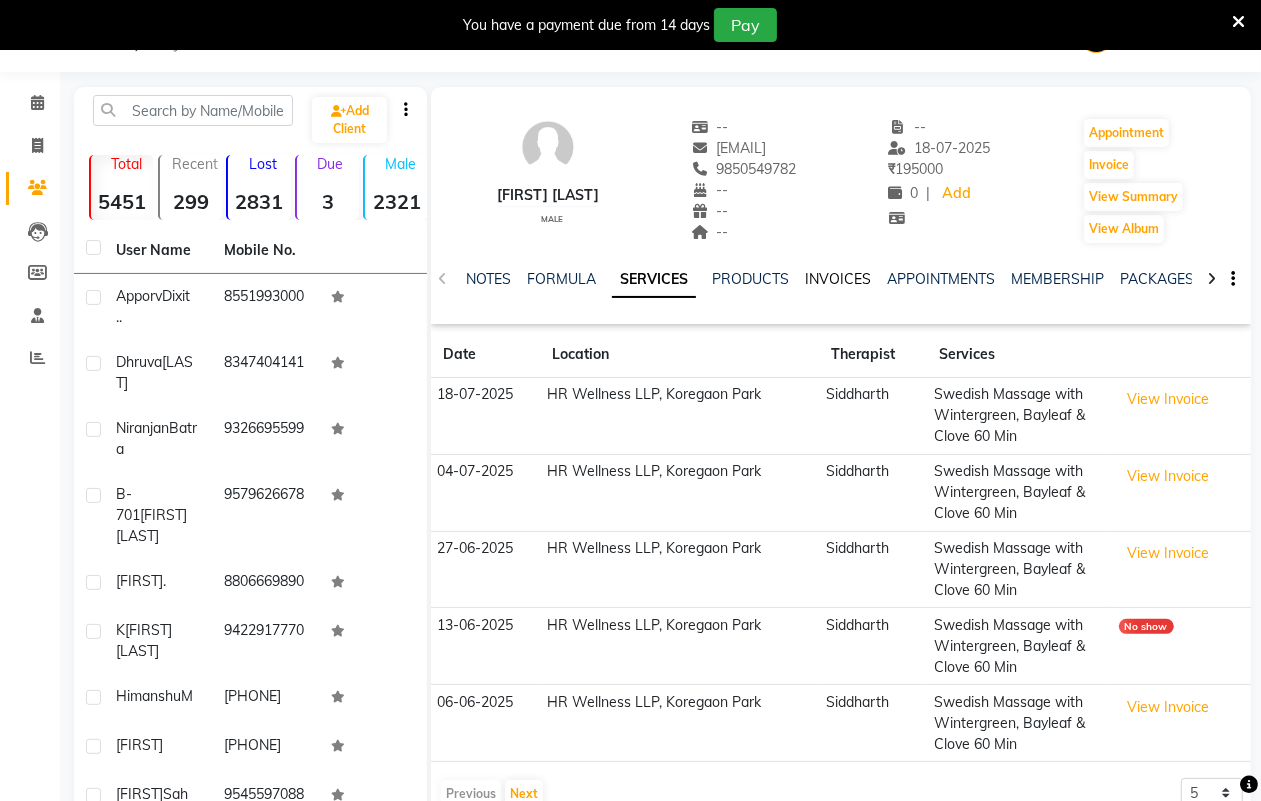 click on "INVOICES" 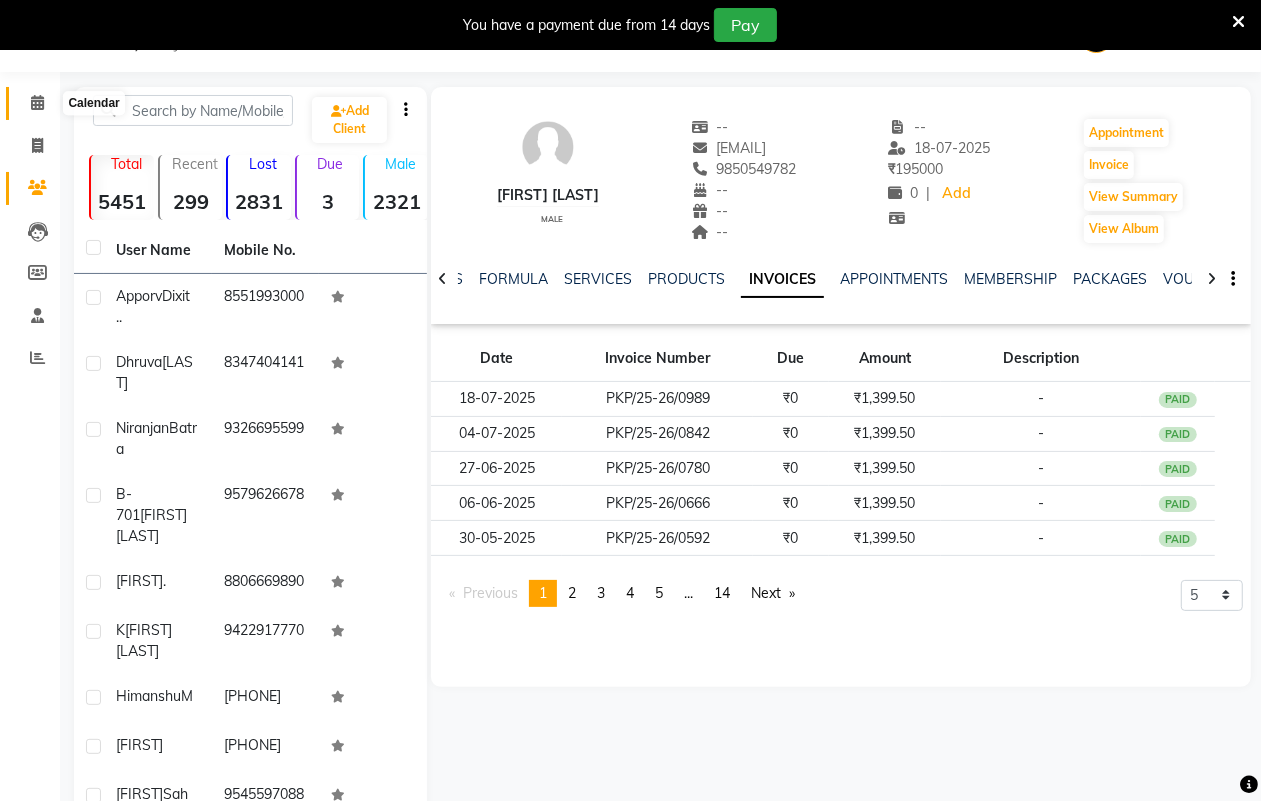 click 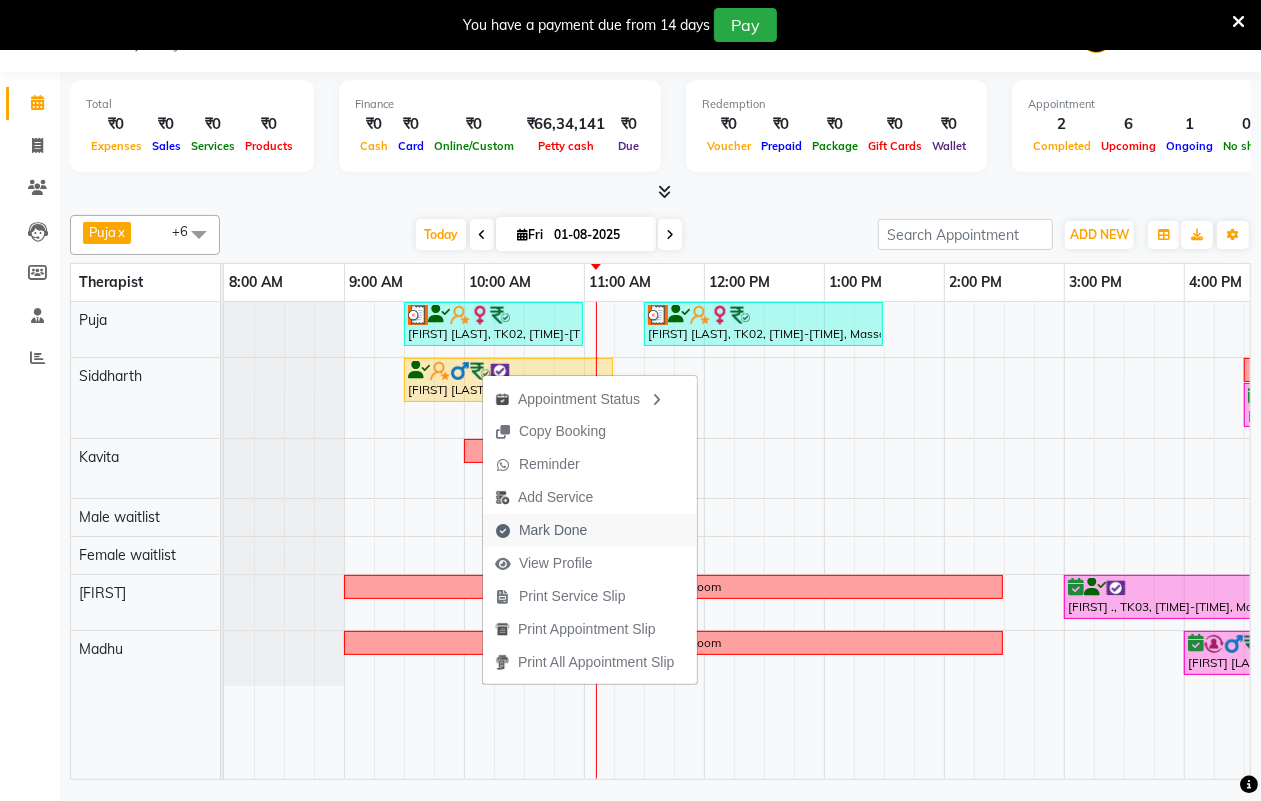 click on "Mark Done" at bounding box center (553, 530) 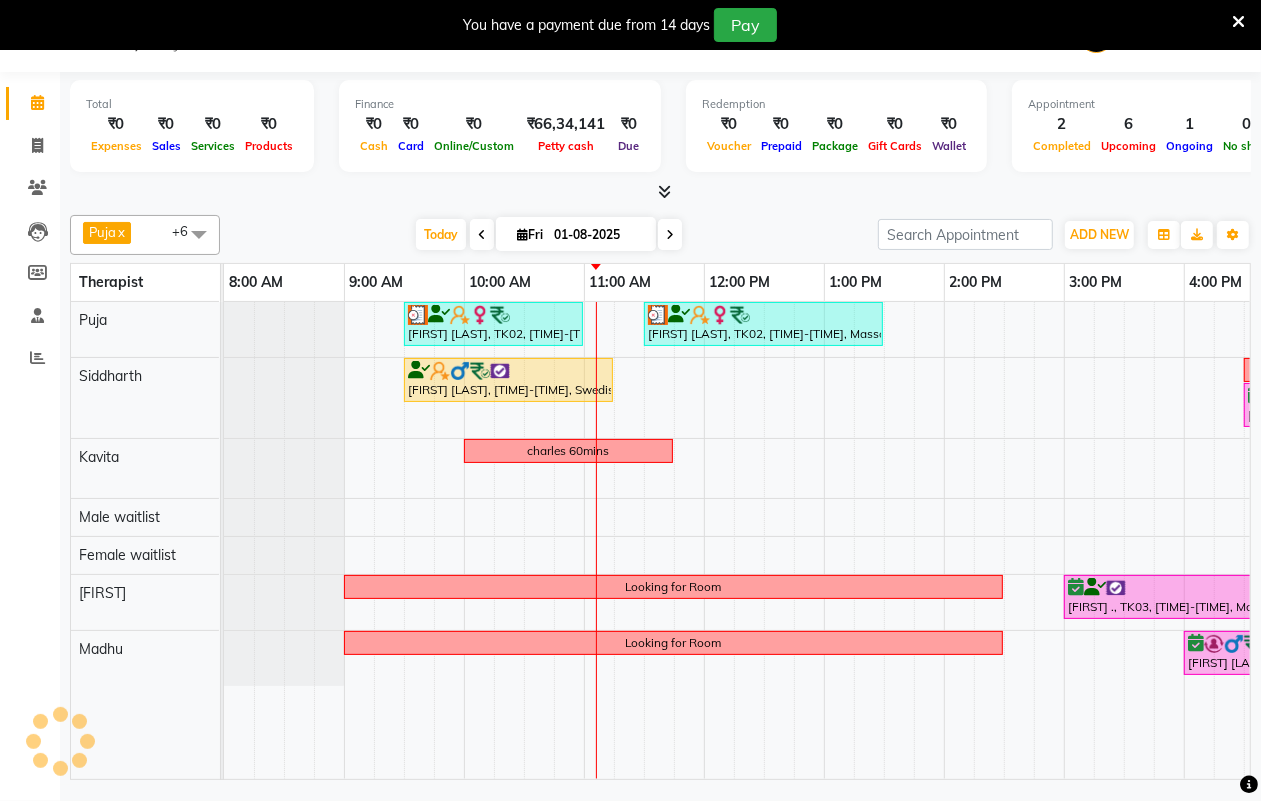 select on "service" 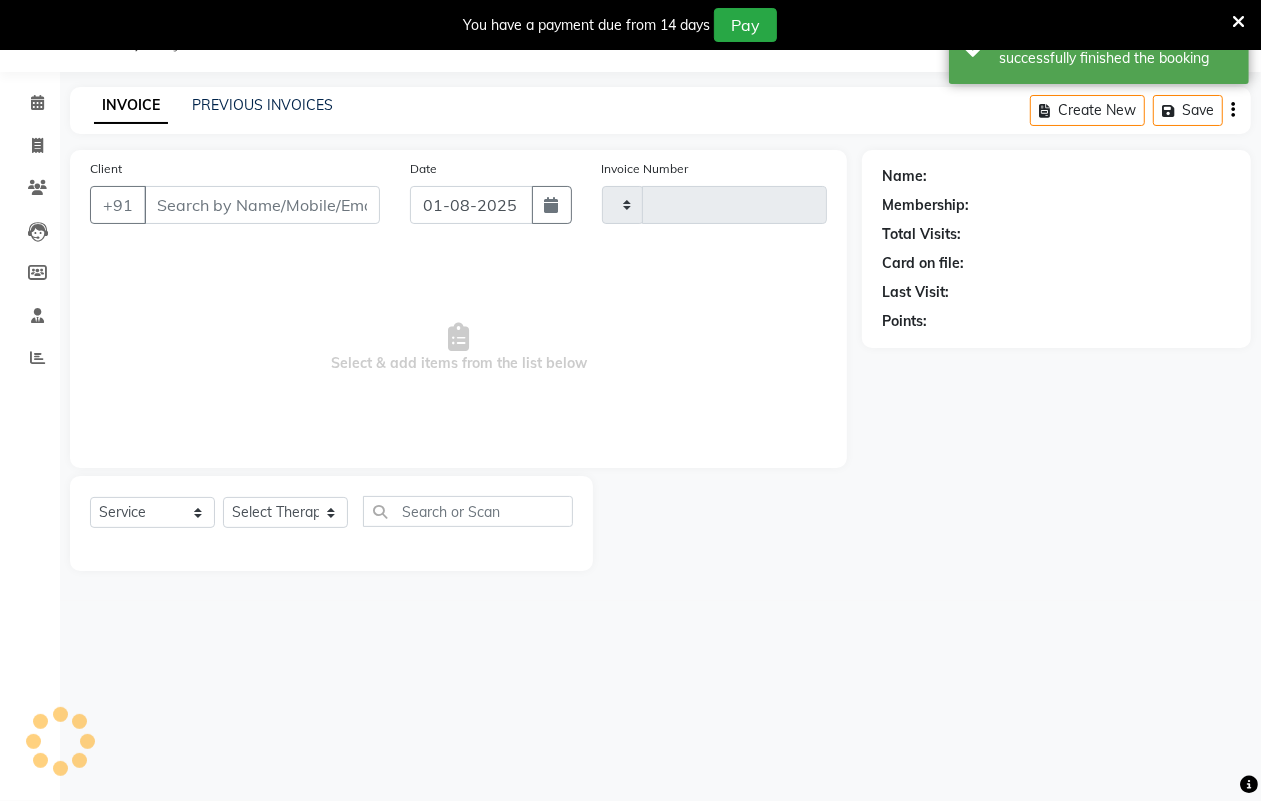 type on "1095" 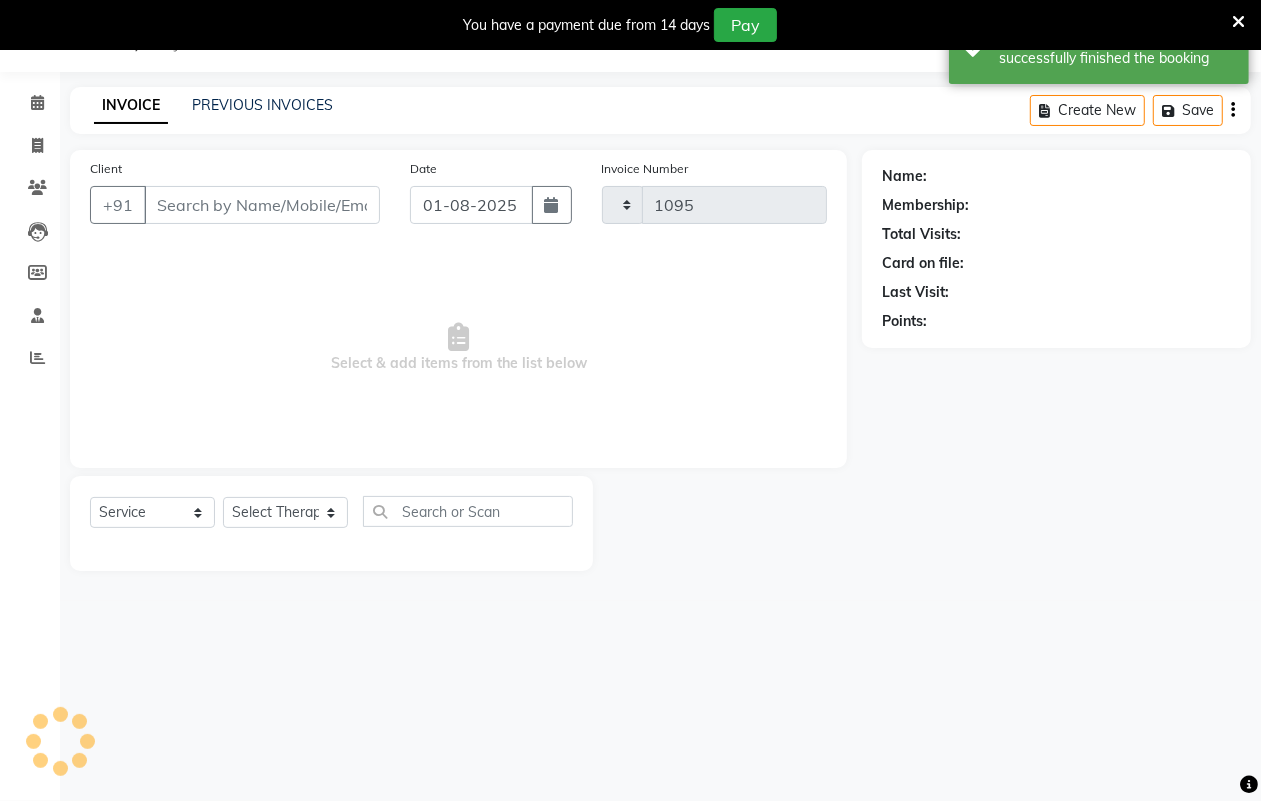 select on "4295" 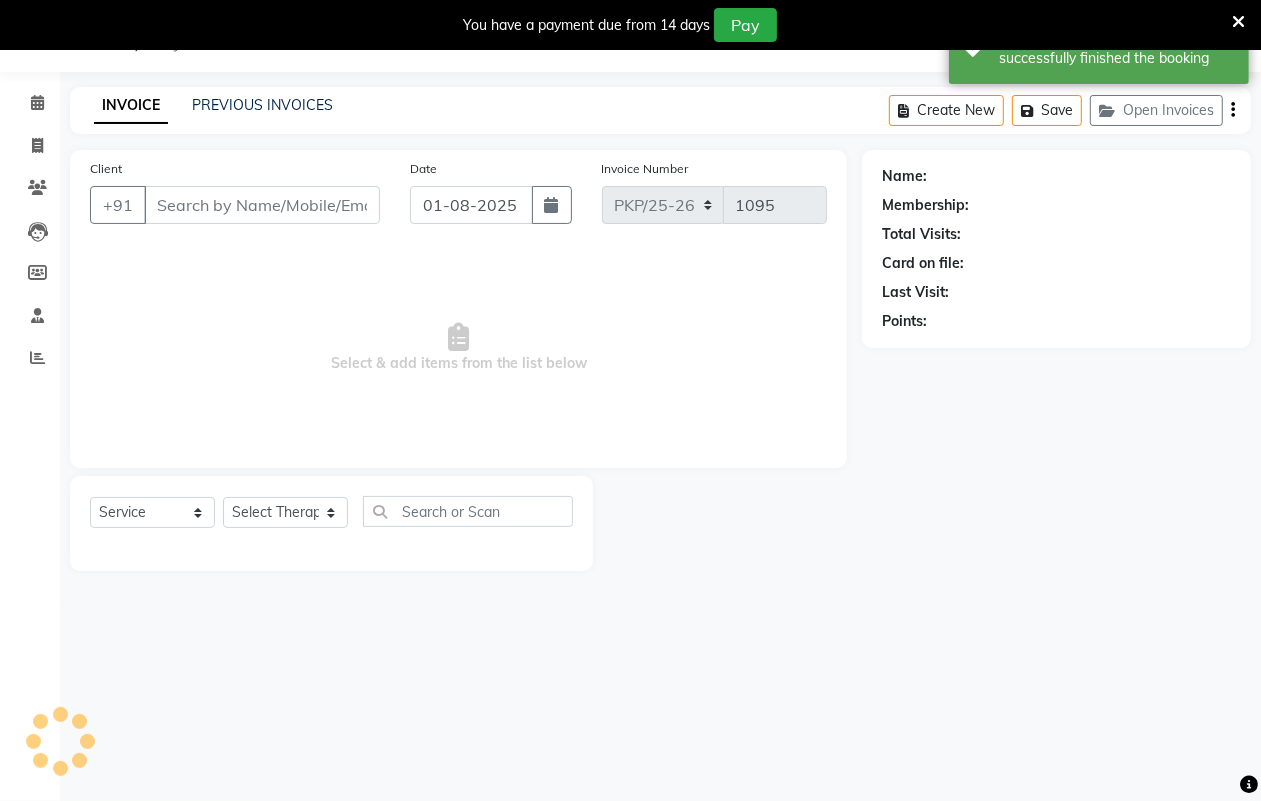 type on "9850549782" 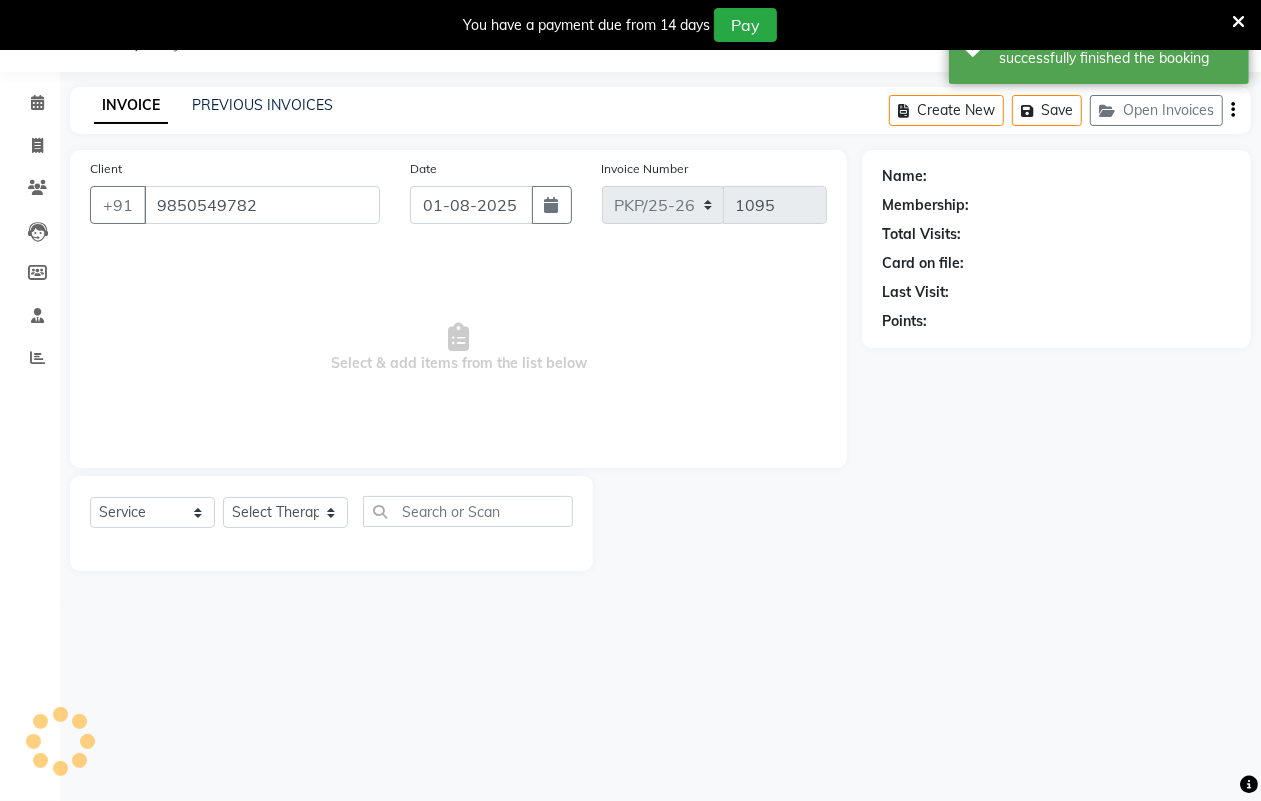 select on "16489" 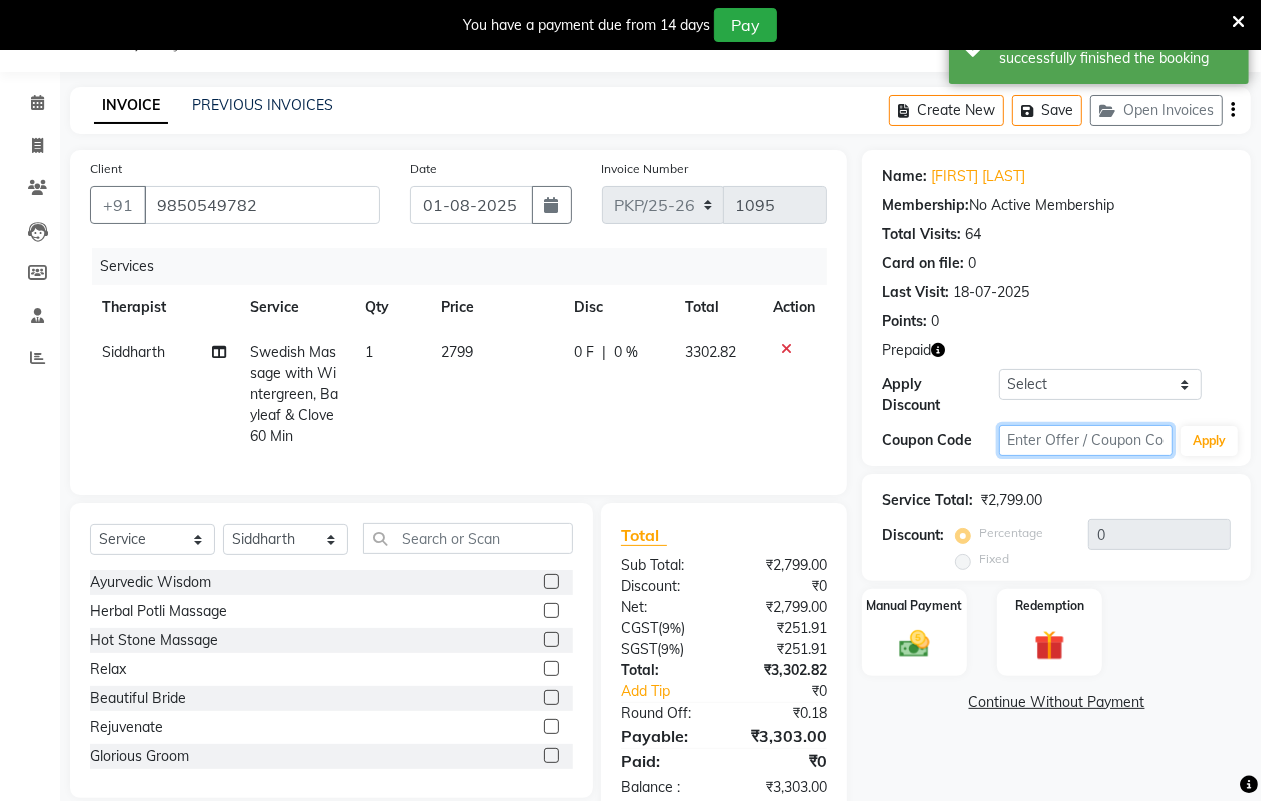click 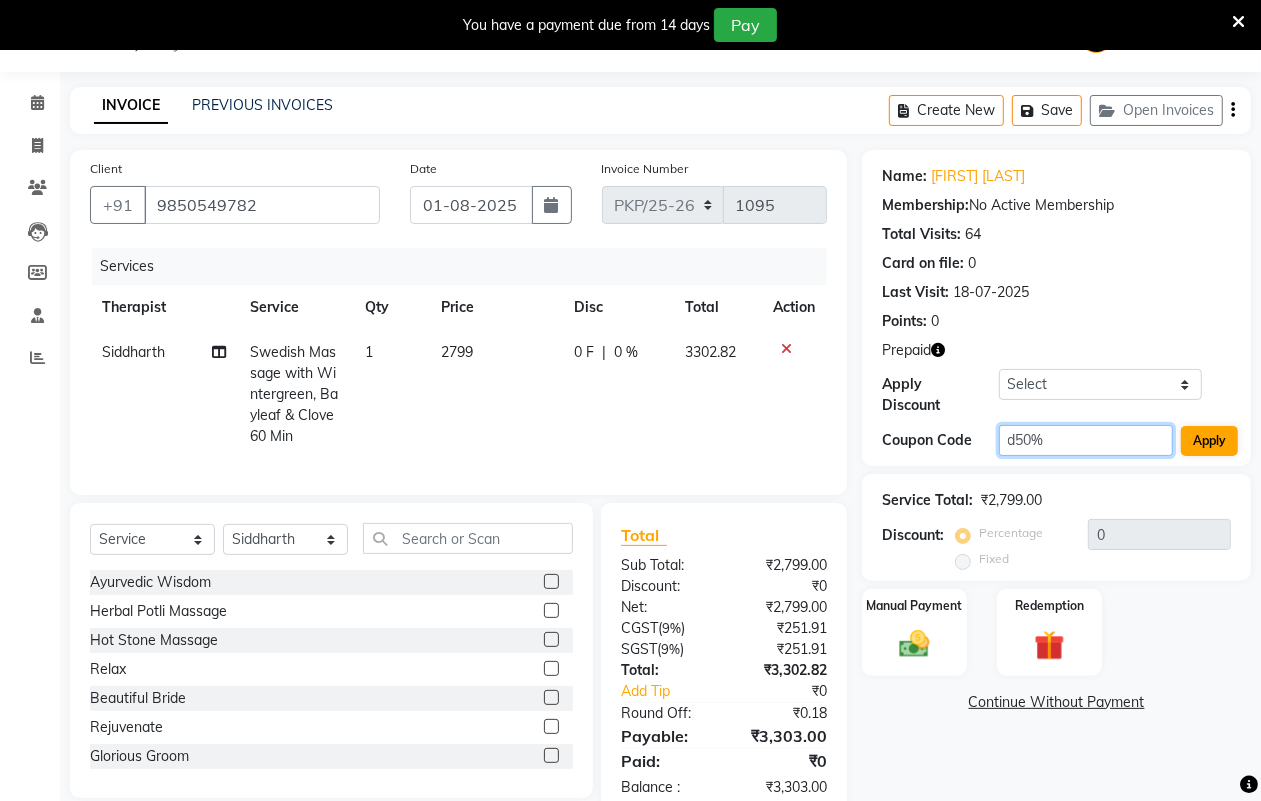type on "d50%" 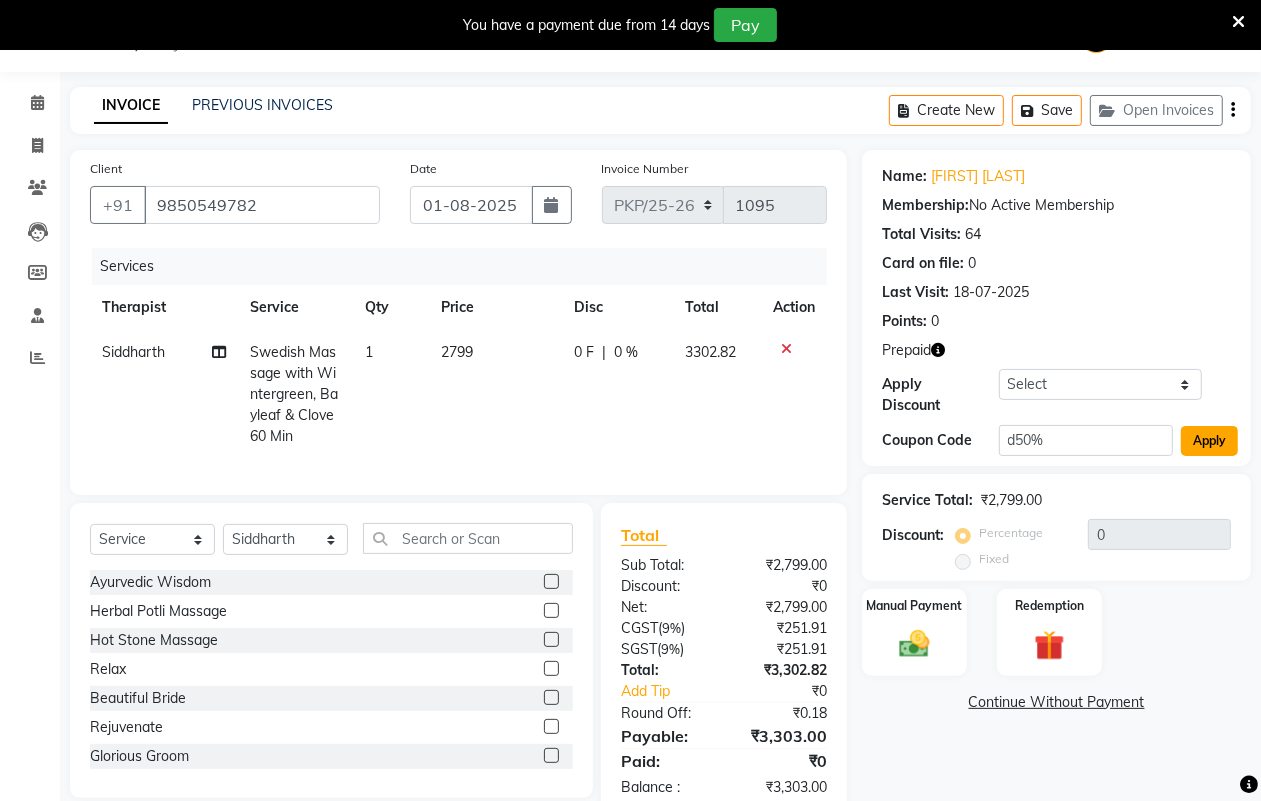 click on "Apply" 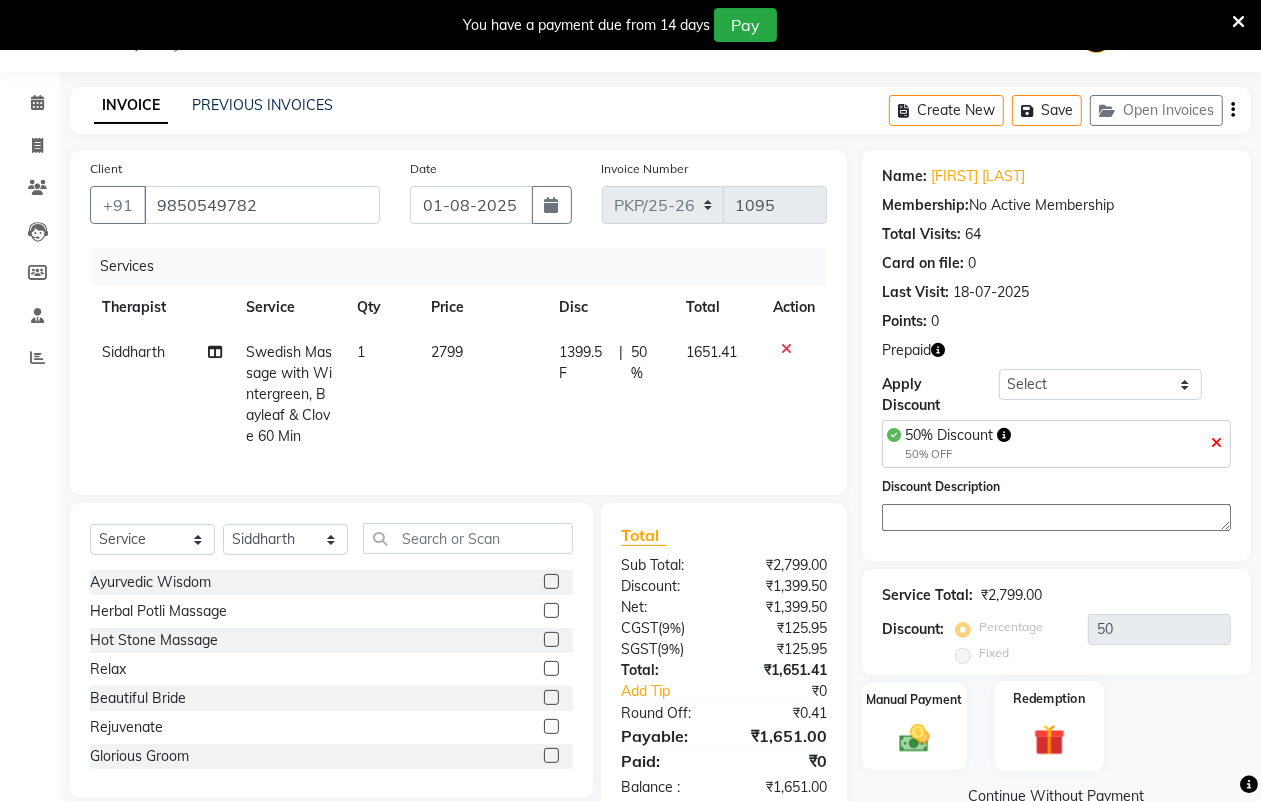 click on "Redemption" 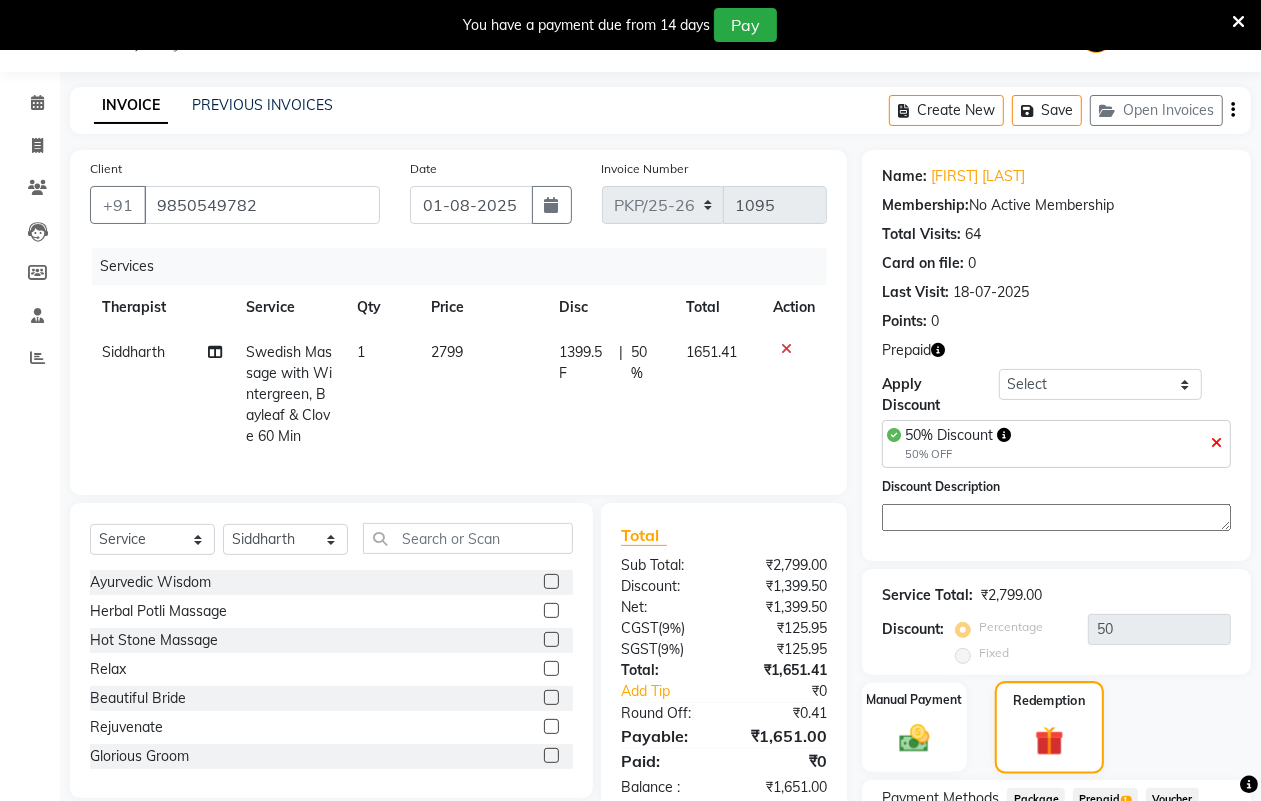 scroll, scrollTop: 175, scrollLeft: 0, axis: vertical 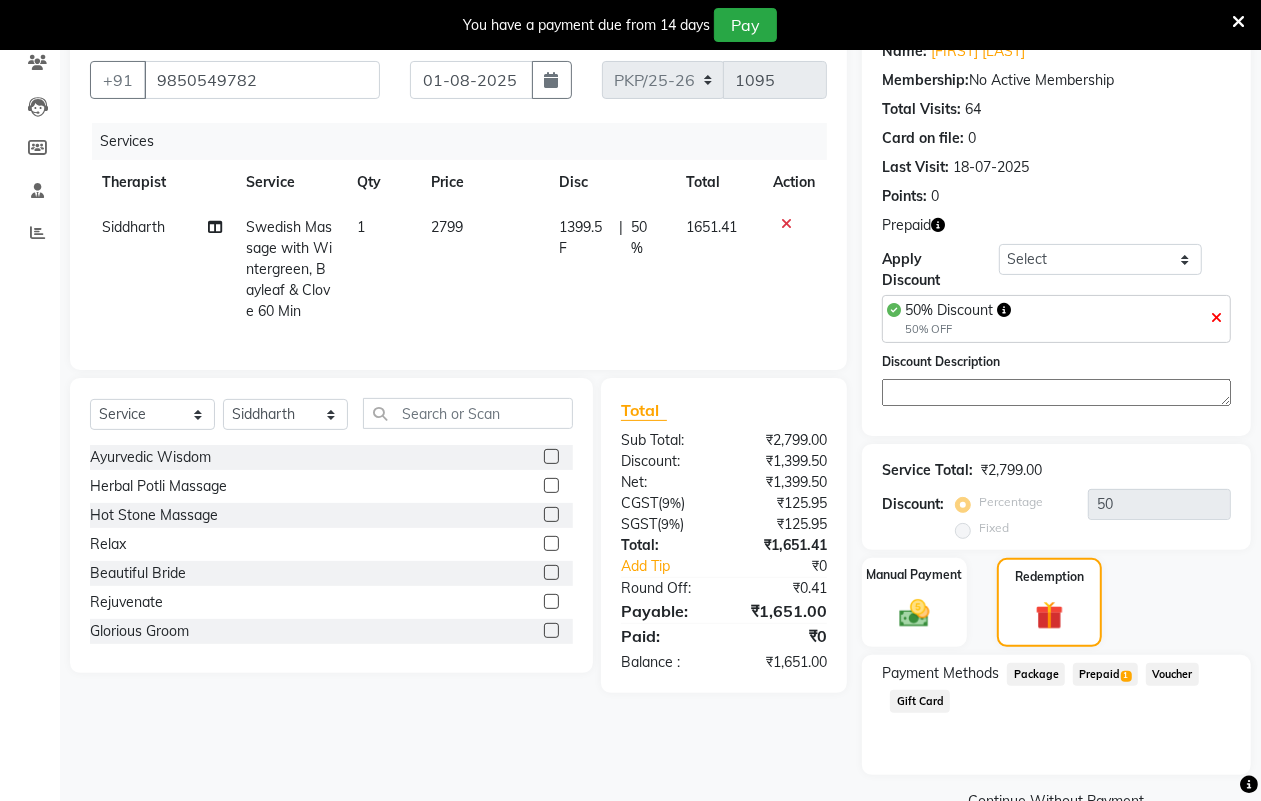 click on "Prepaid  1" 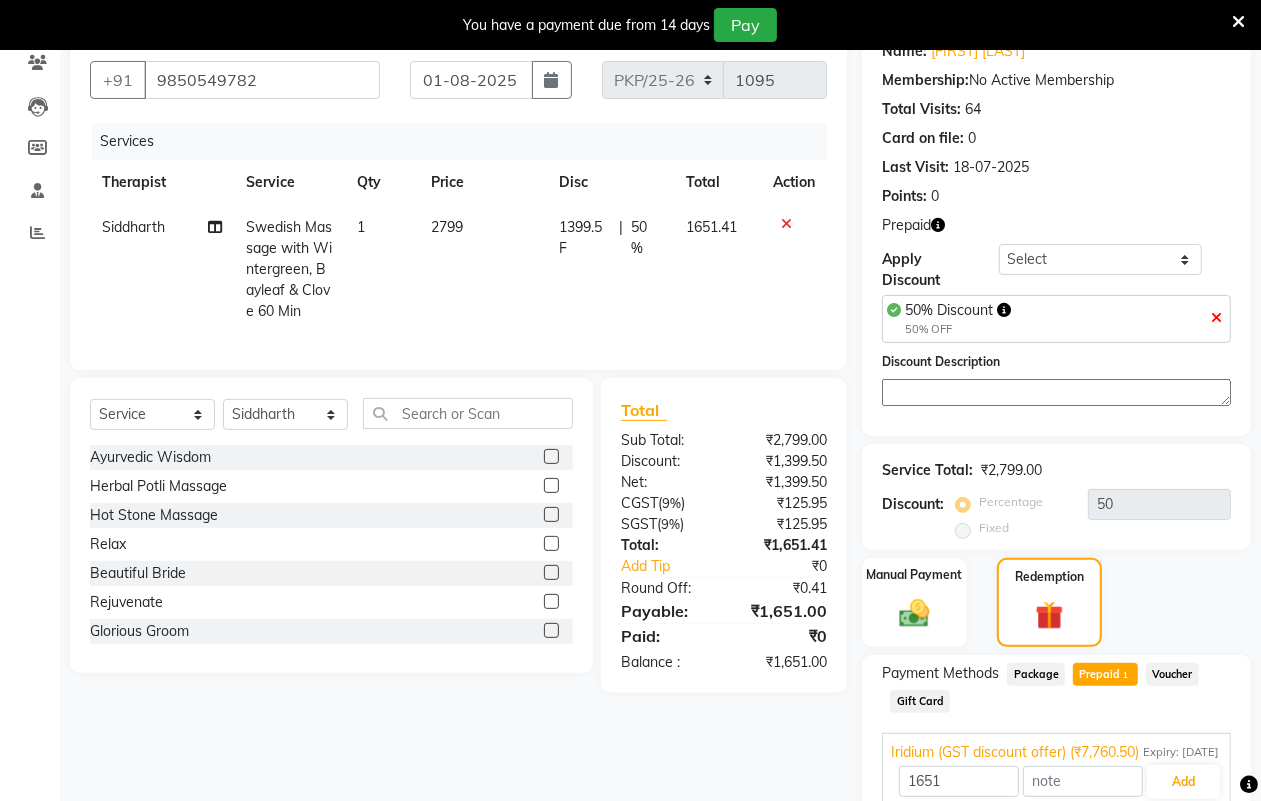 scroll, scrollTop: 283, scrollLeft: 0, axis: vertical 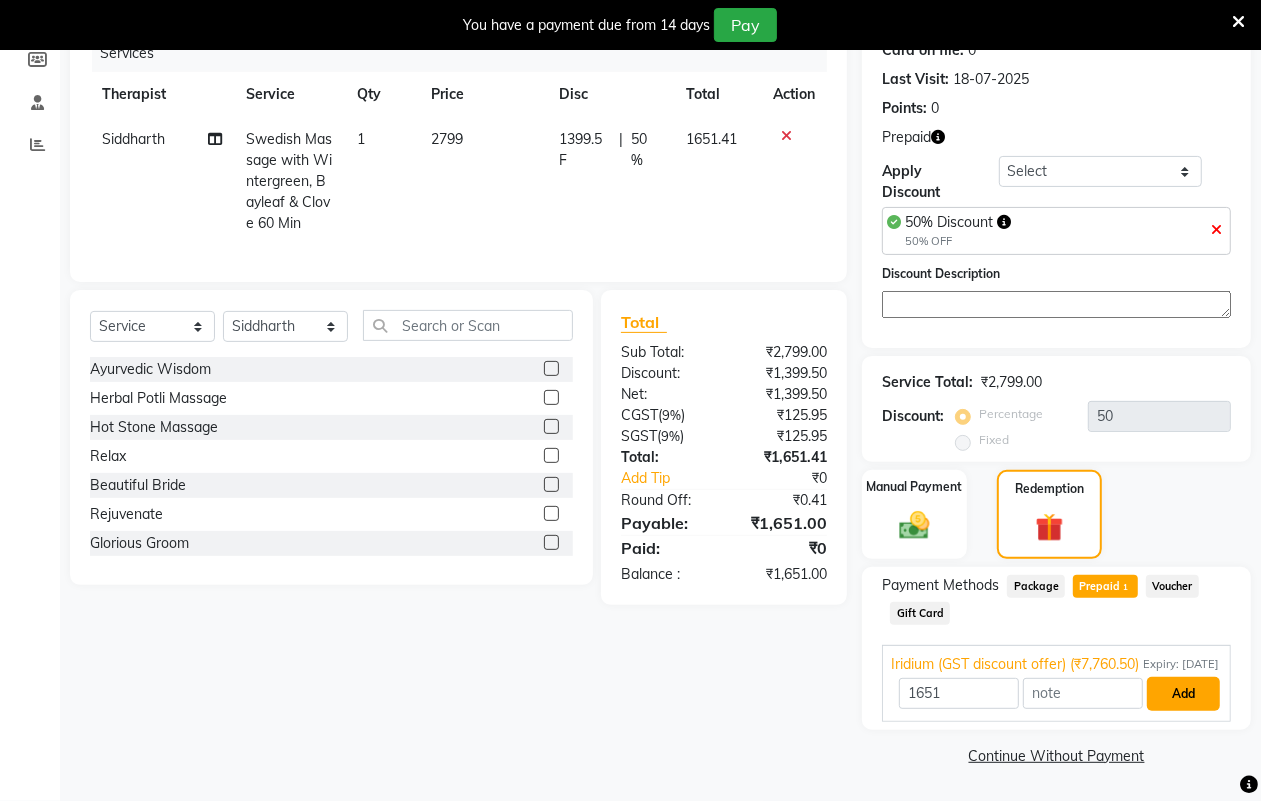 click on "Add" at bounding box center (1183, 694) 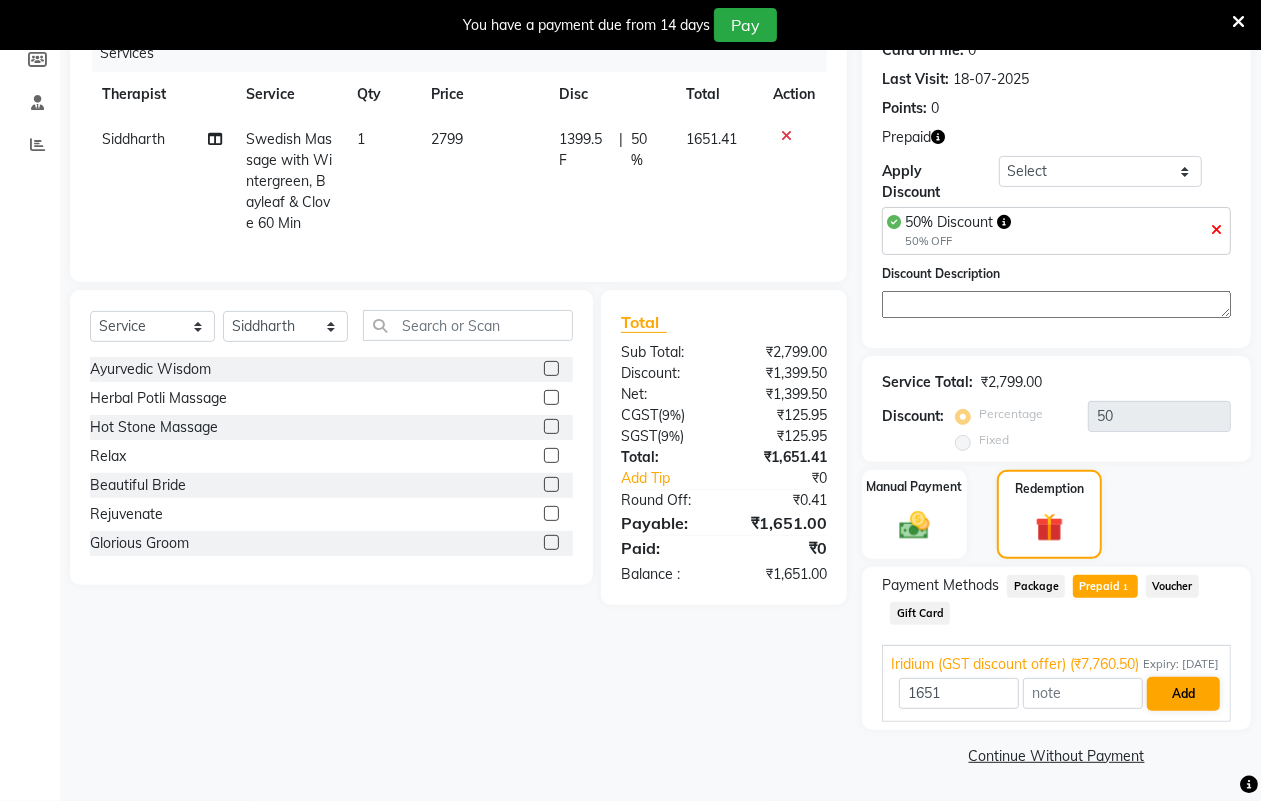 scroll, scrollTop: 236, scrollLeft: 0, axis: vertical 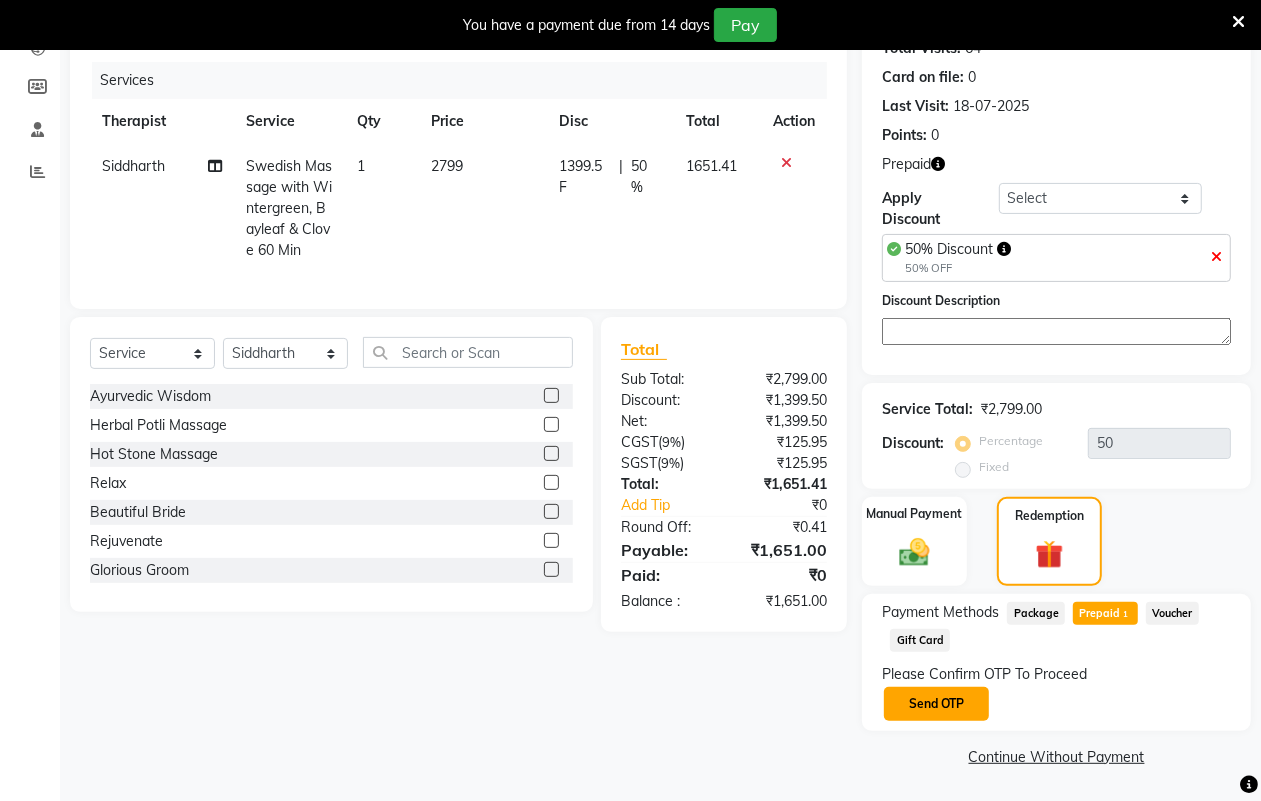 click on "Send OTP" 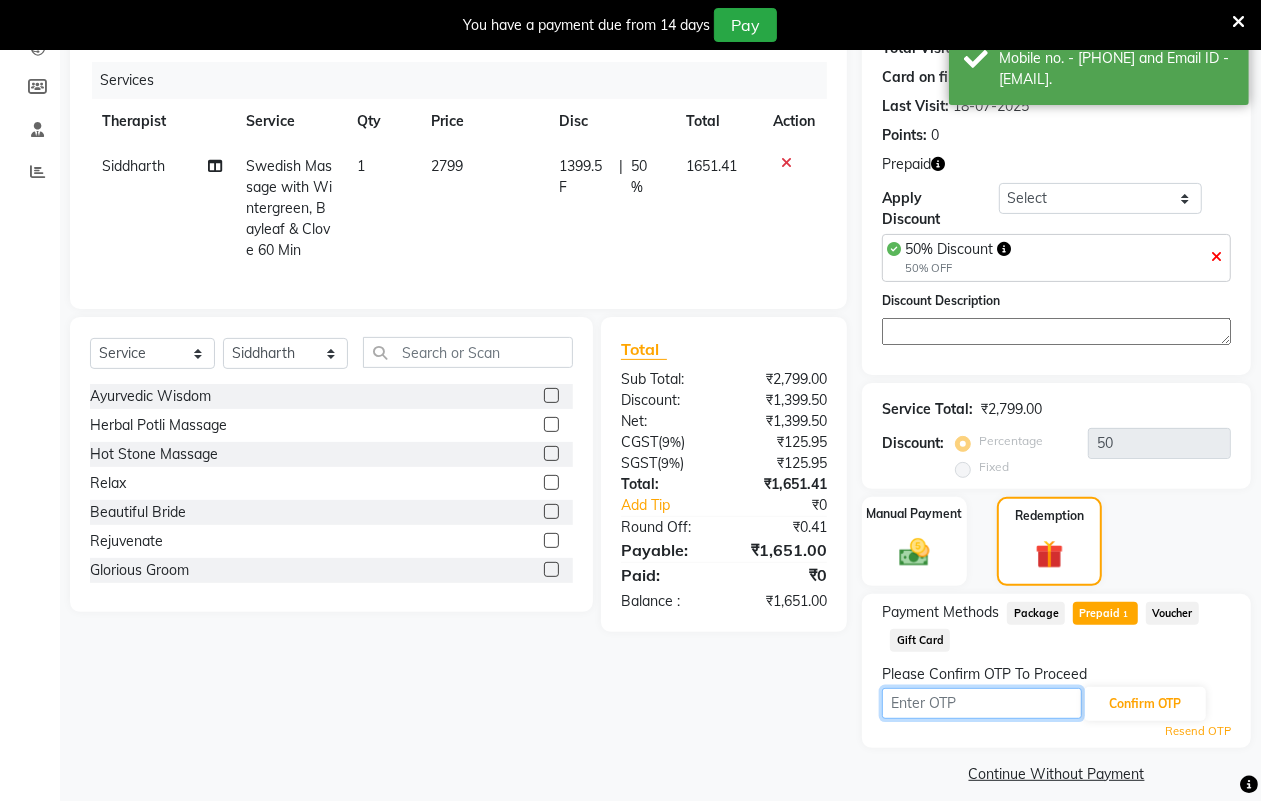 click at bounding box center (982, 703) 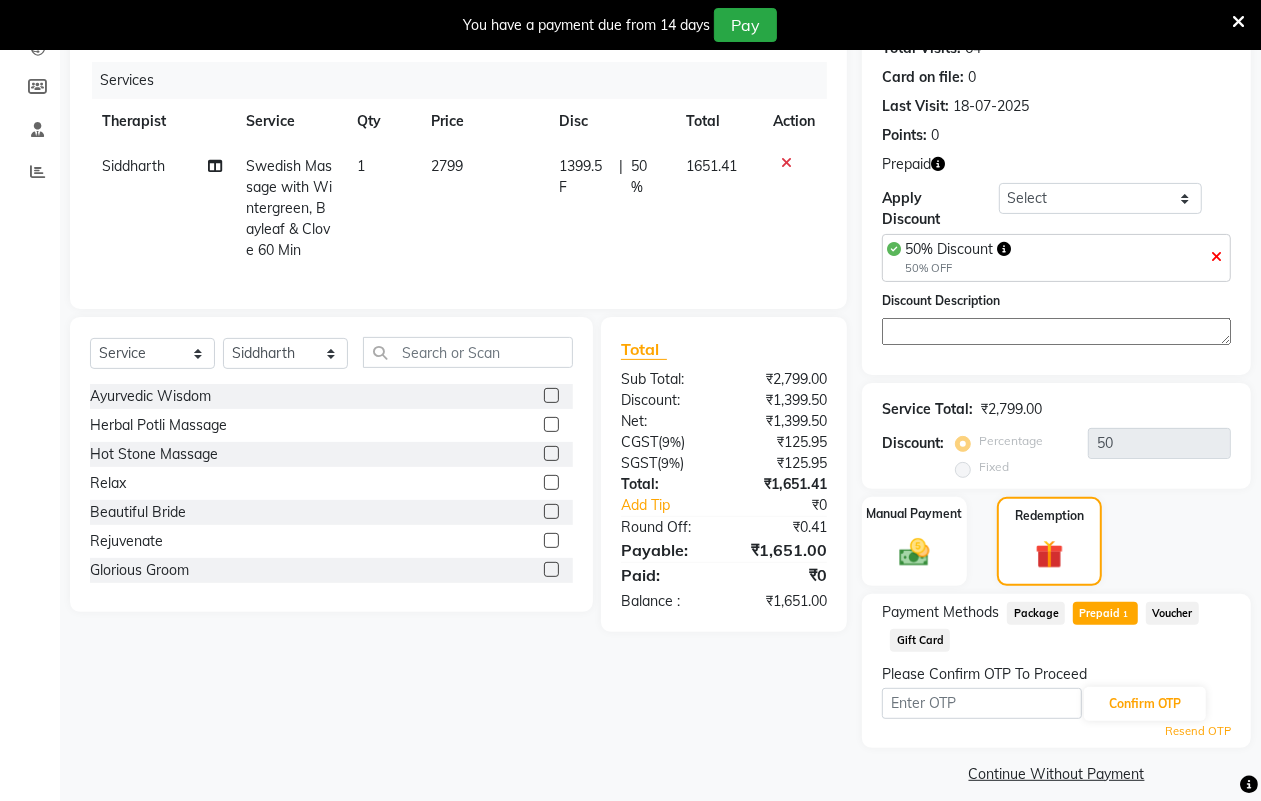 click at bounding box center [1238, 22] 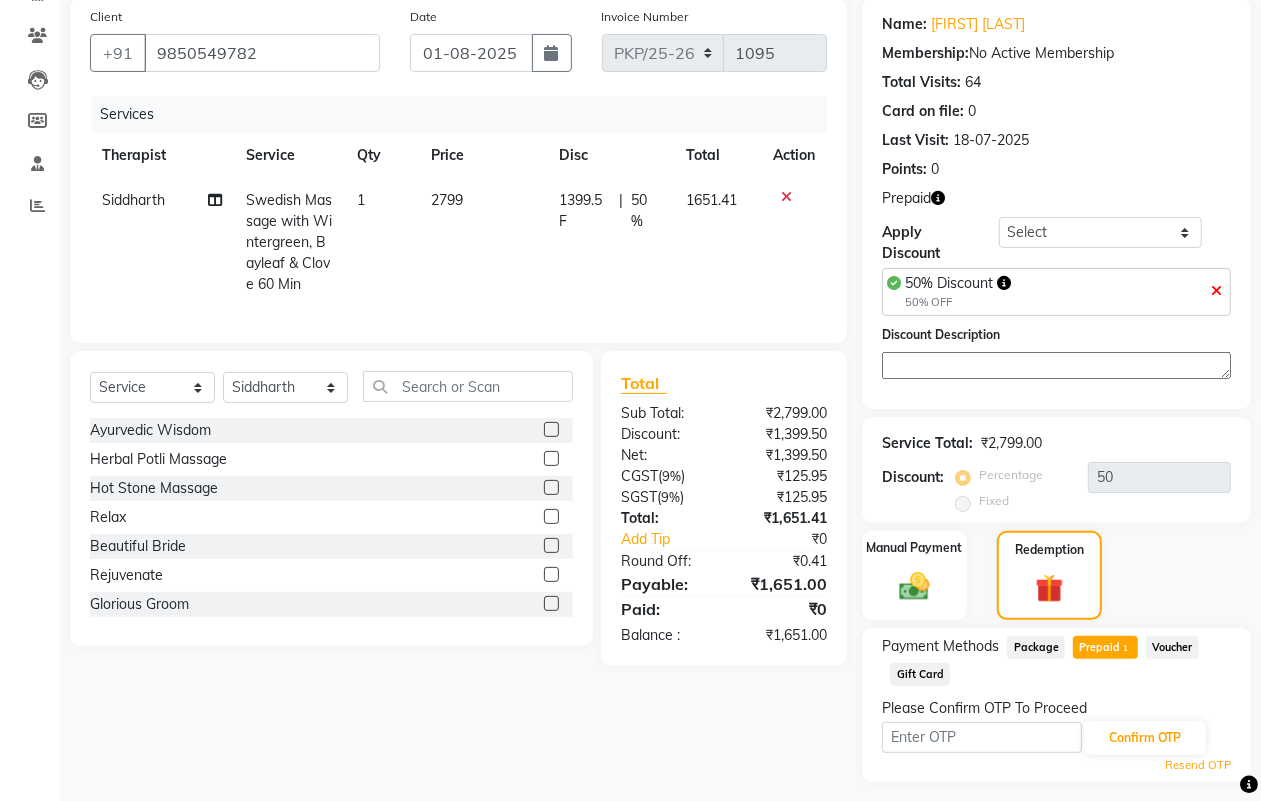 scroll, scrollTop: 203, scrollLeft: 0, axis: vertical 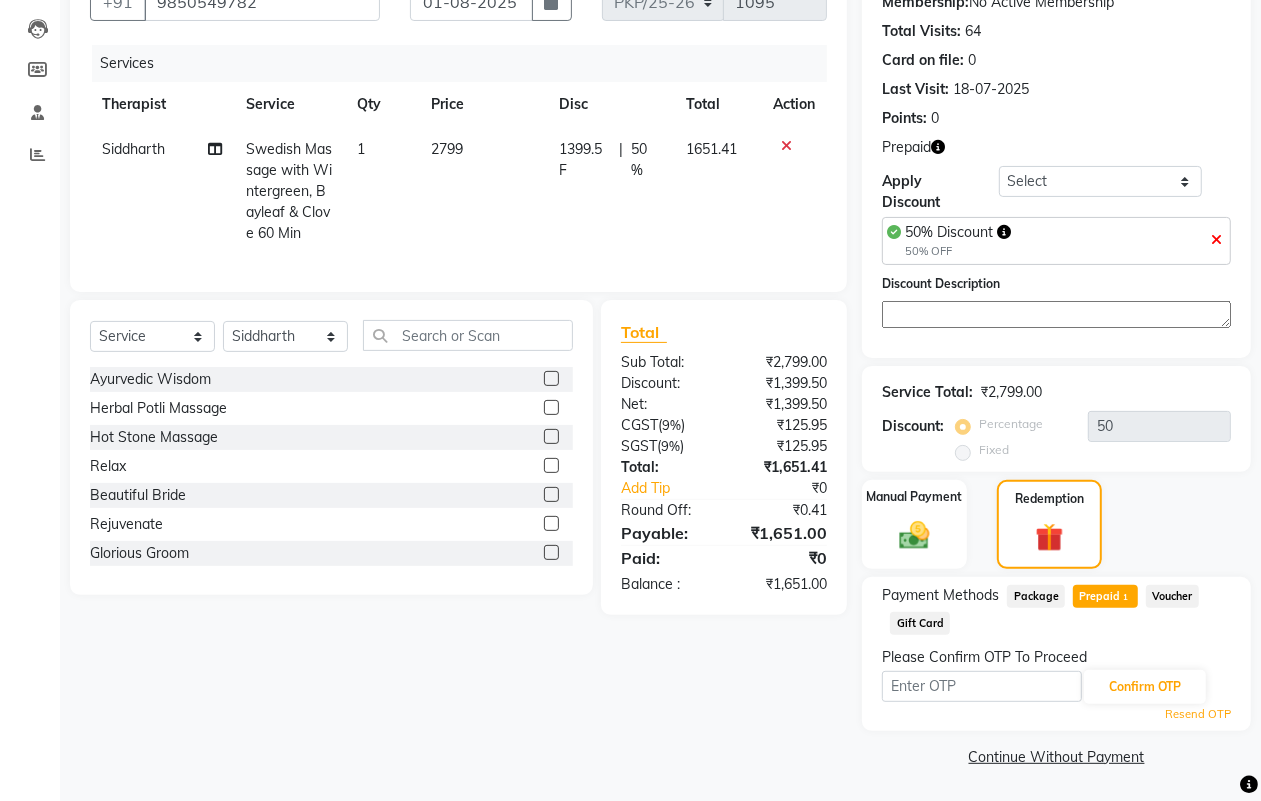 click on "Resend OTP" 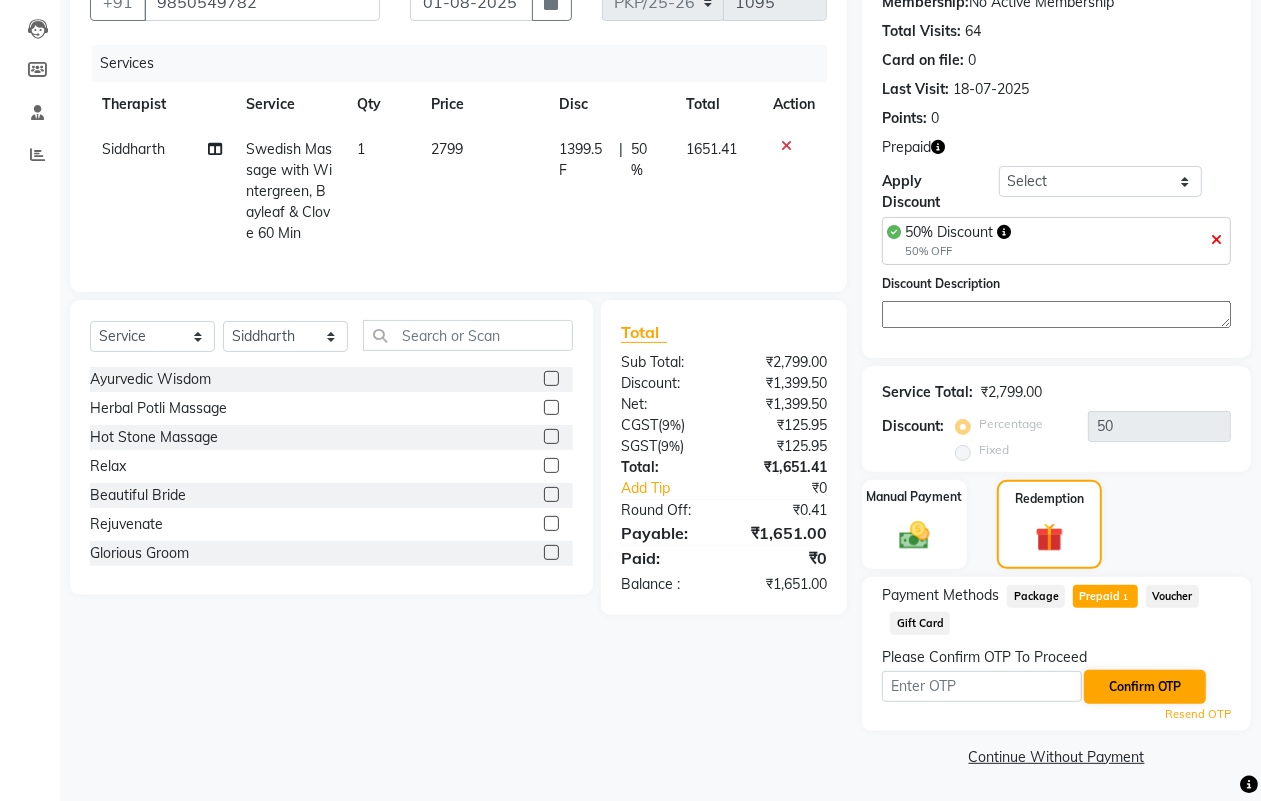 scroll, scrollTop: 203, scrollLeft: 0, axis: vertical 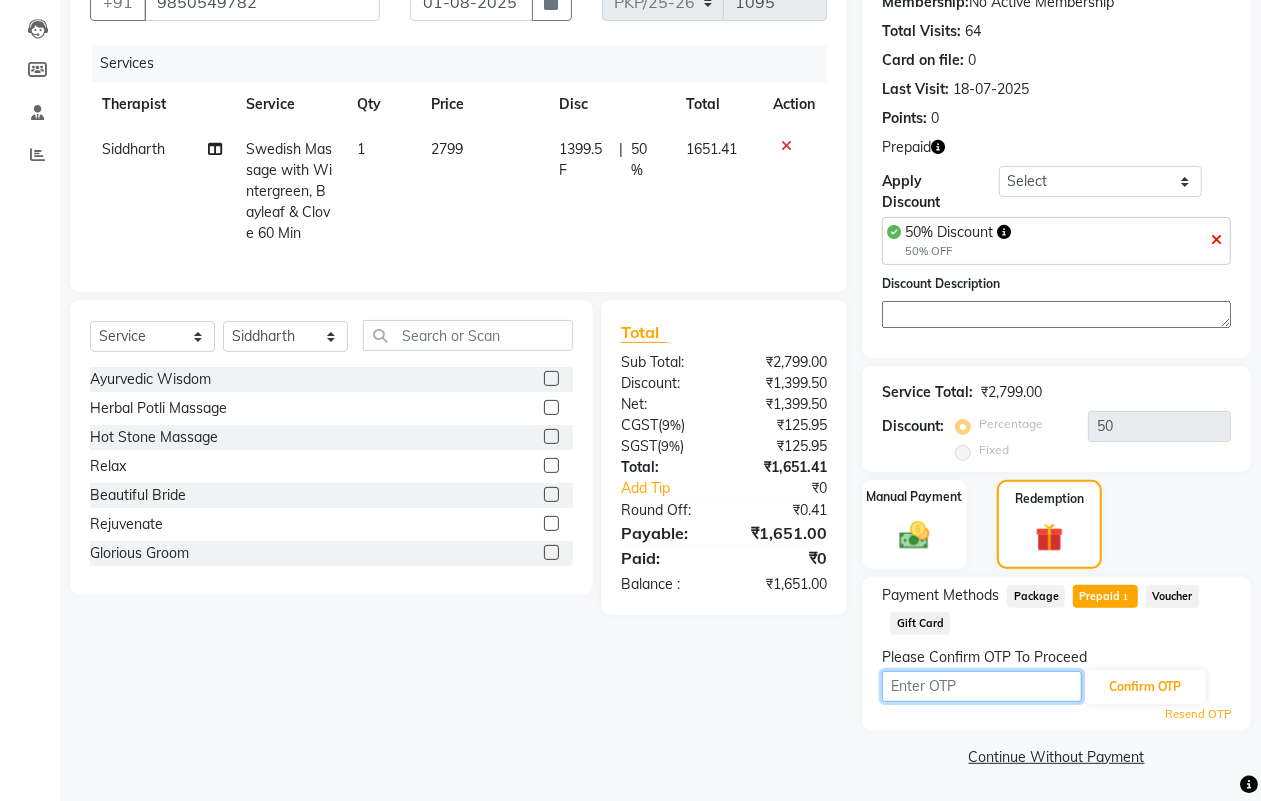 click at bounding box center [982, 686] 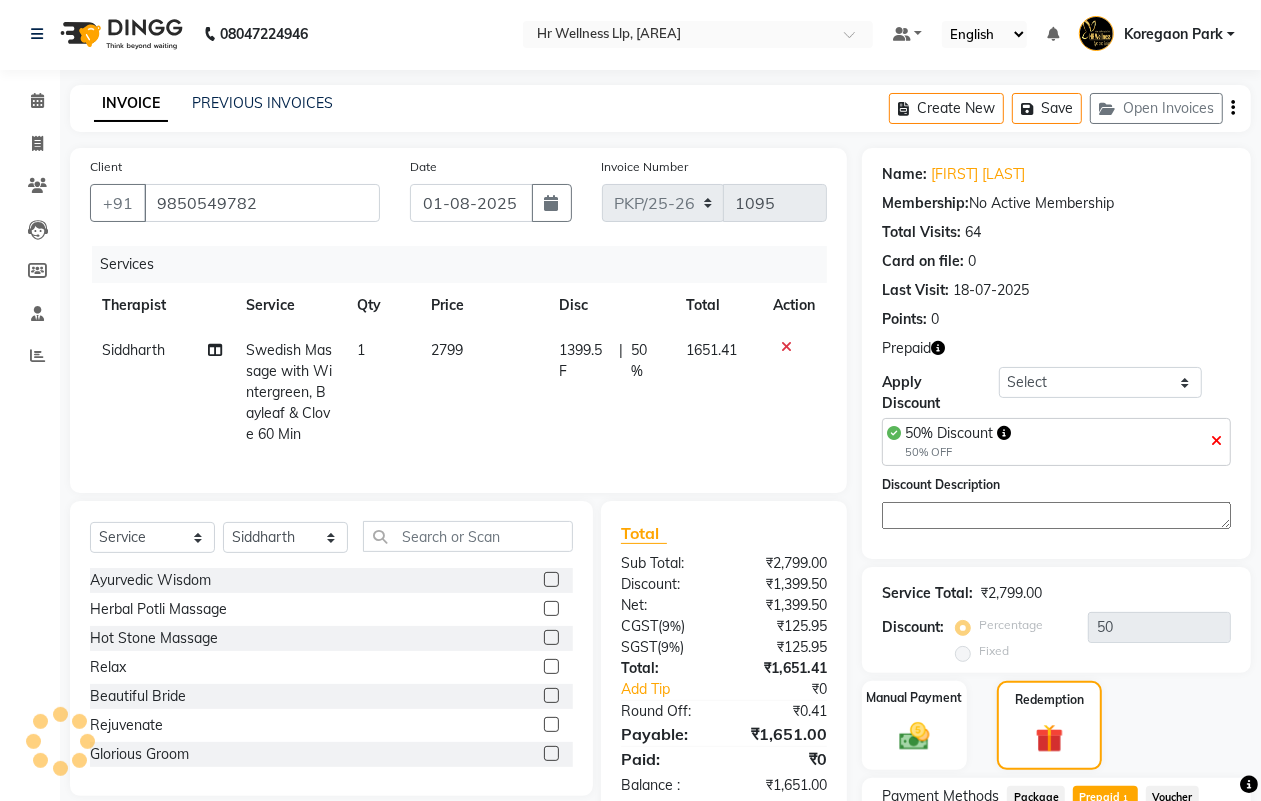 scroll, scrollTop: 0, scrollLeft: 0, axis: both 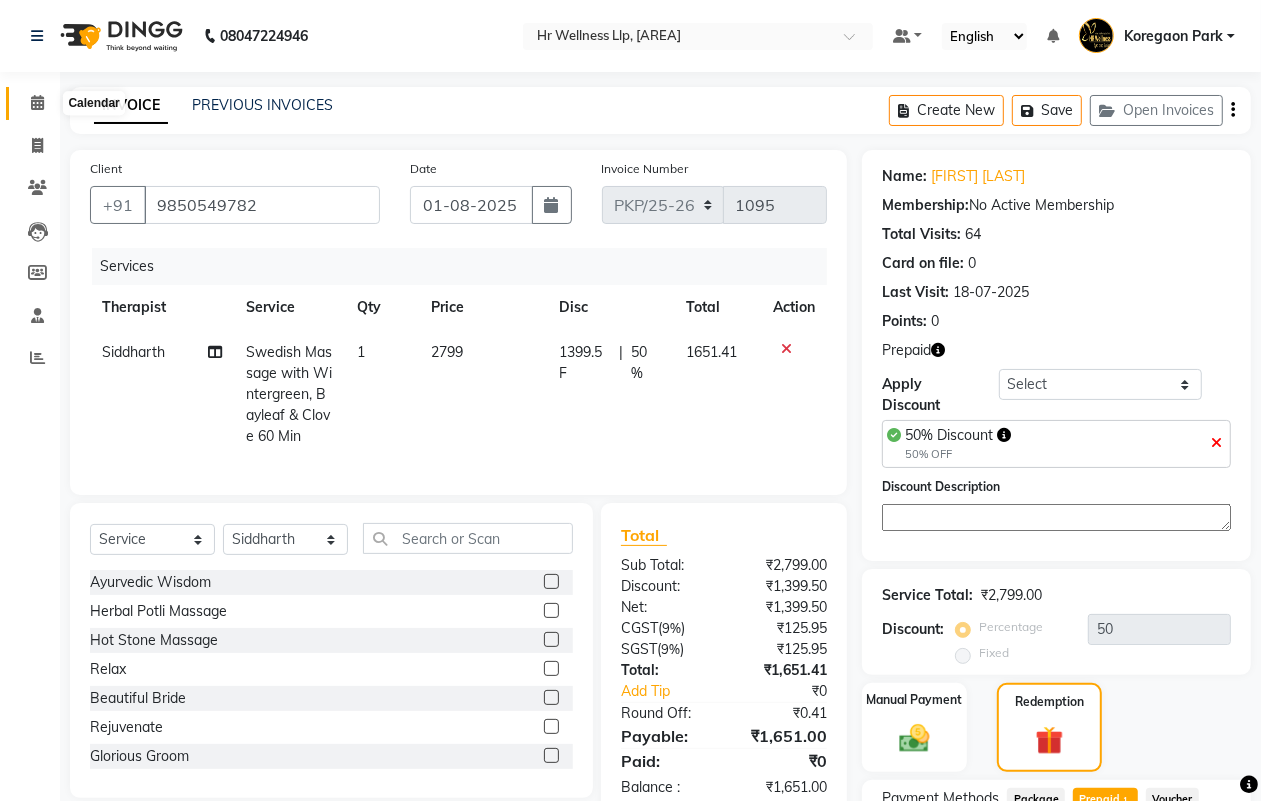click 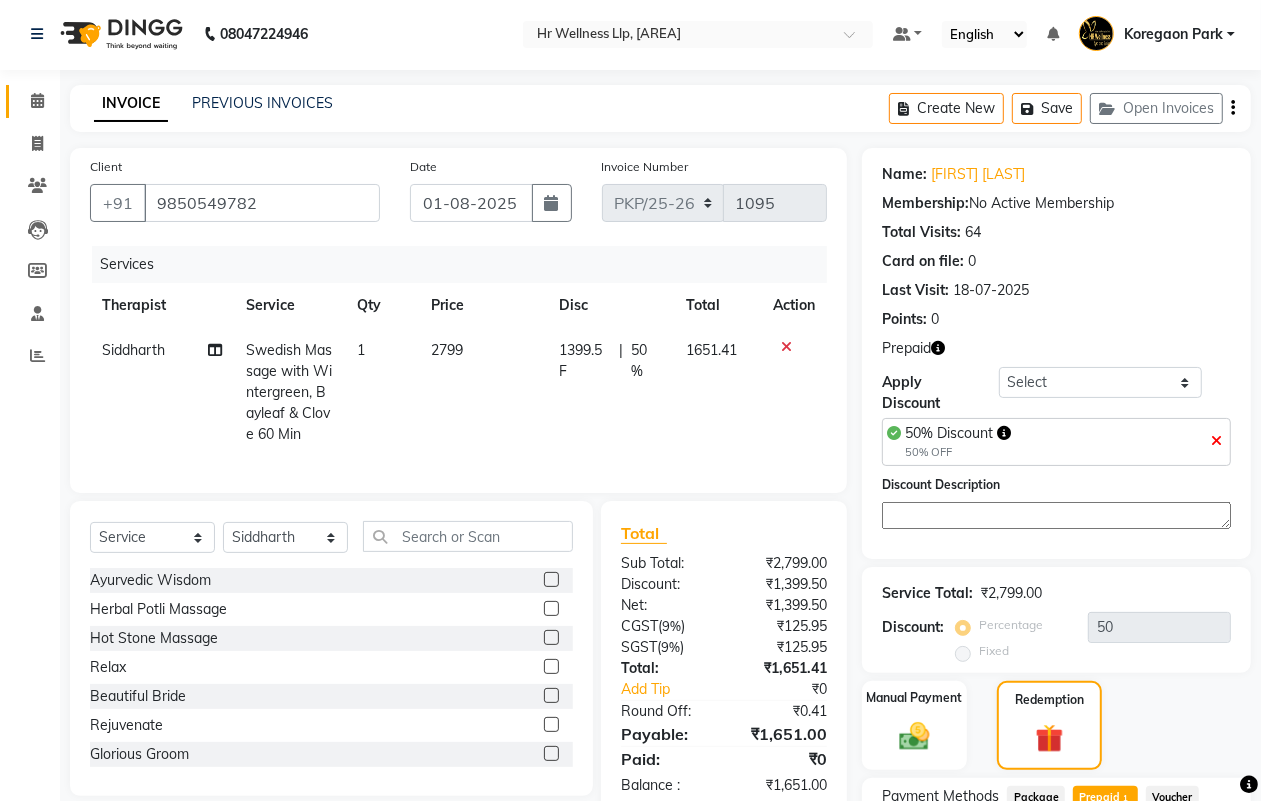 scroll, scrollTop: 0, scrollLeft: 0, axis: both 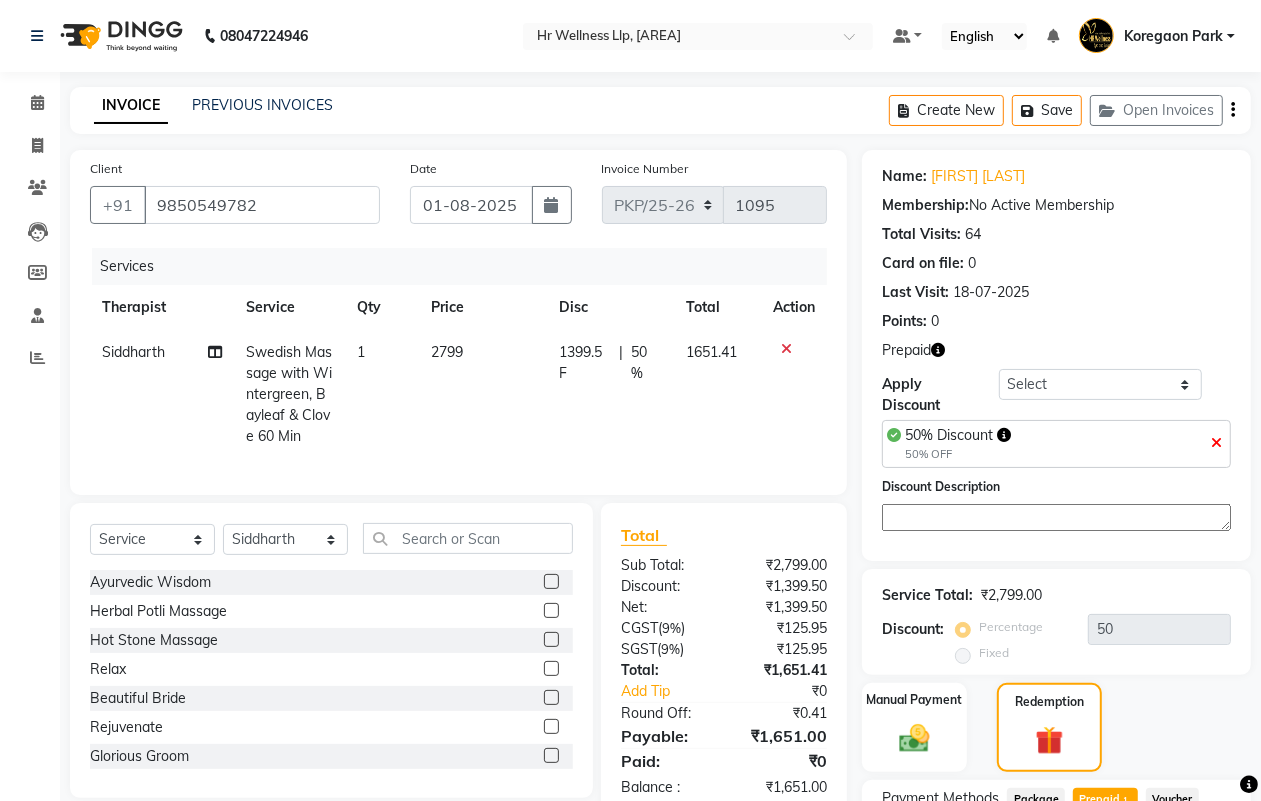 click 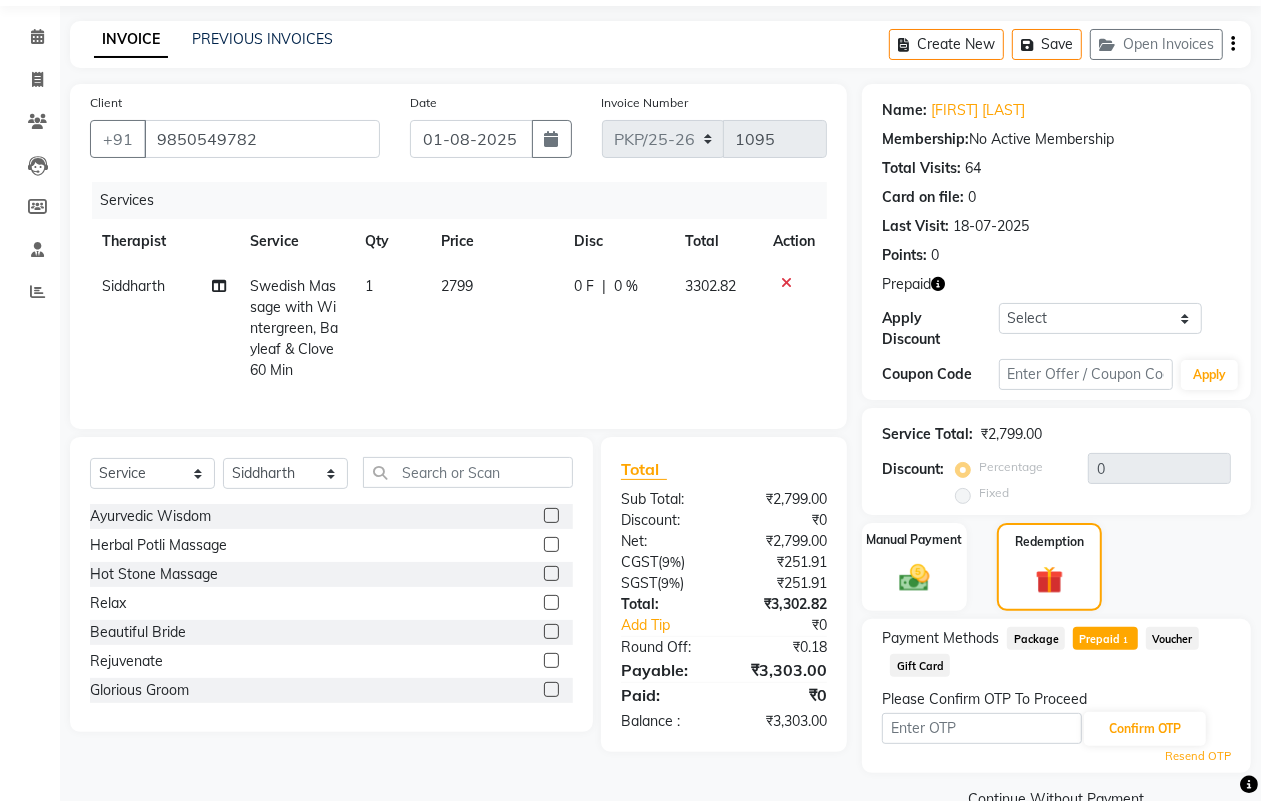 scroll, scrollTop: 108, scrollLeft: 0, axis: vertical 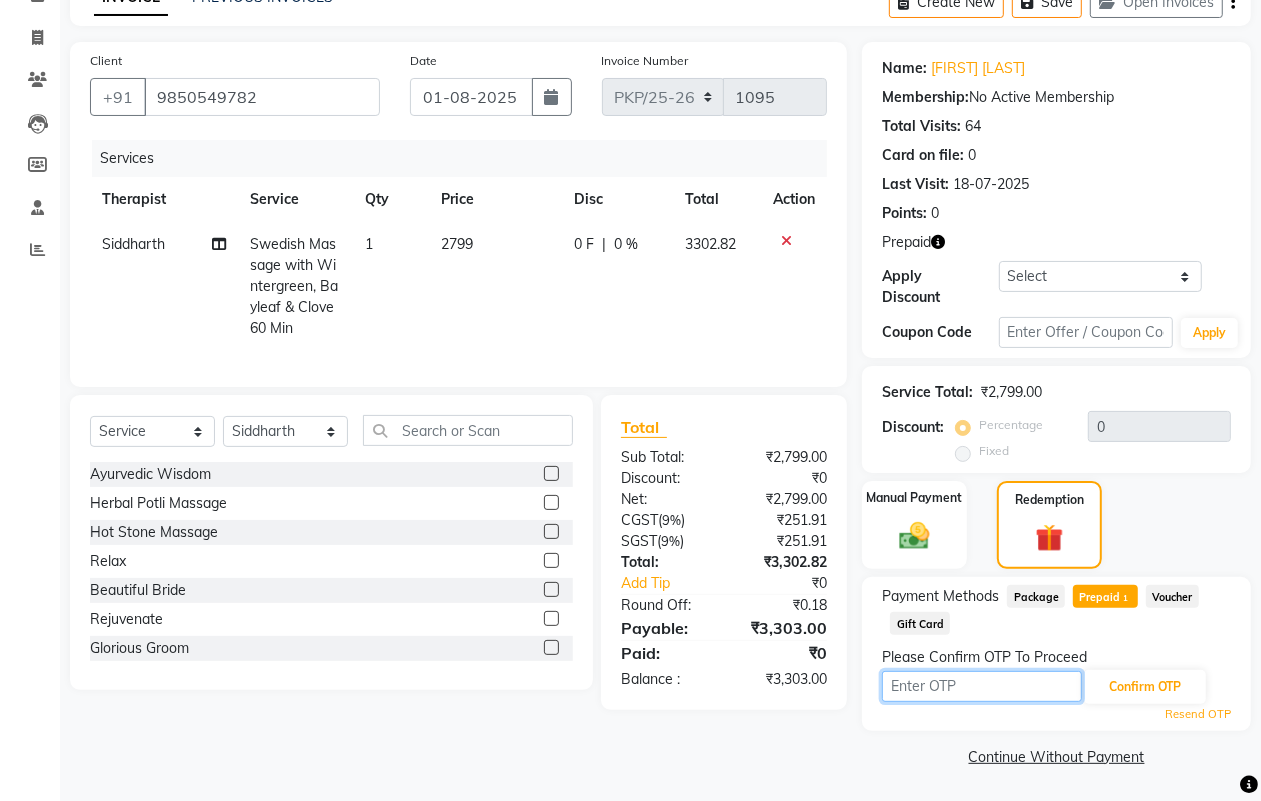 click at bounding box center (982, 686) 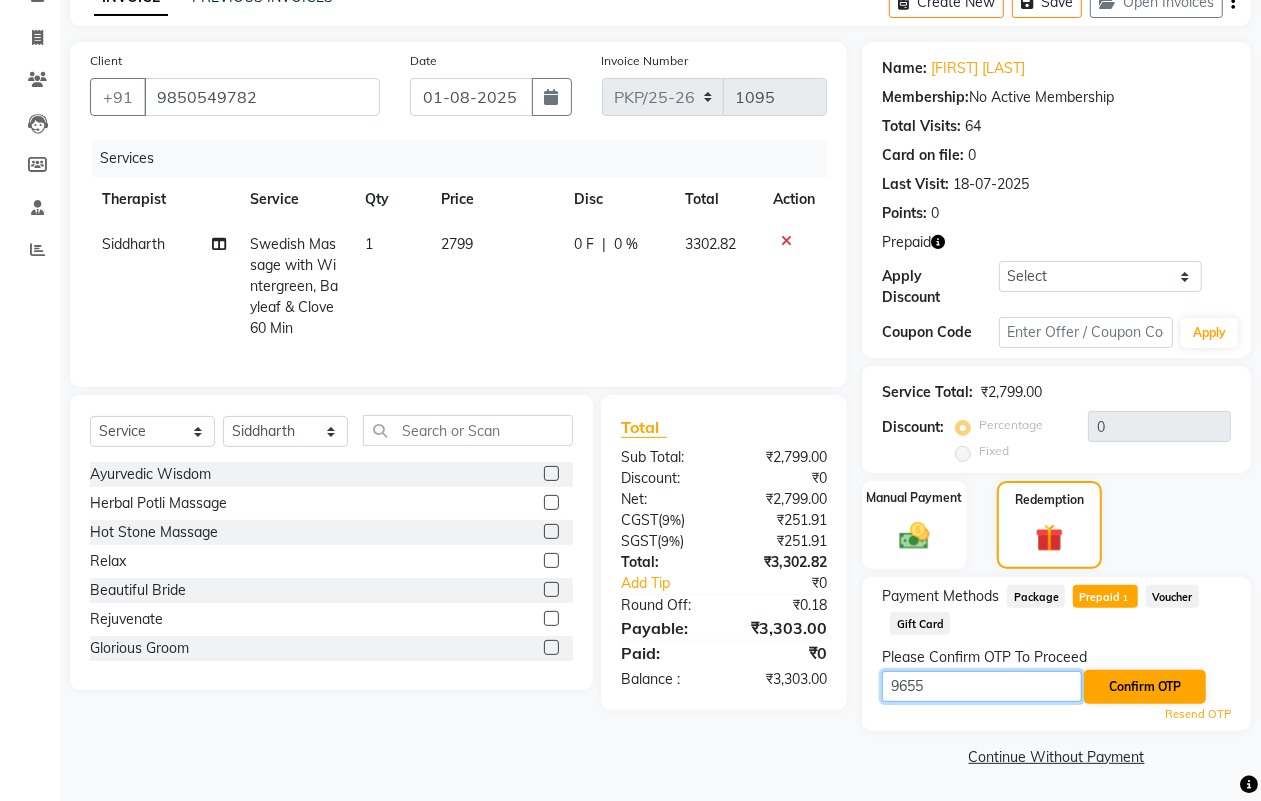type on "9655" 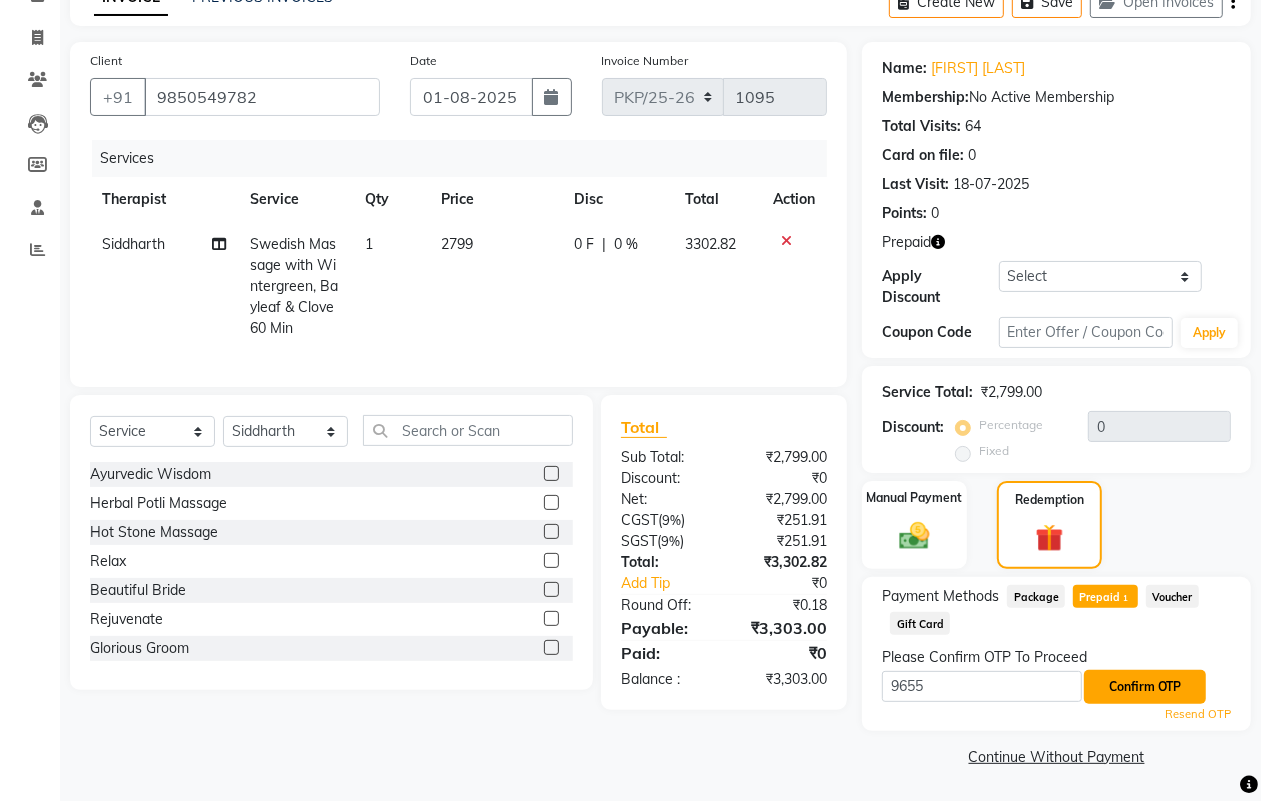 click on "Confirm OTP" 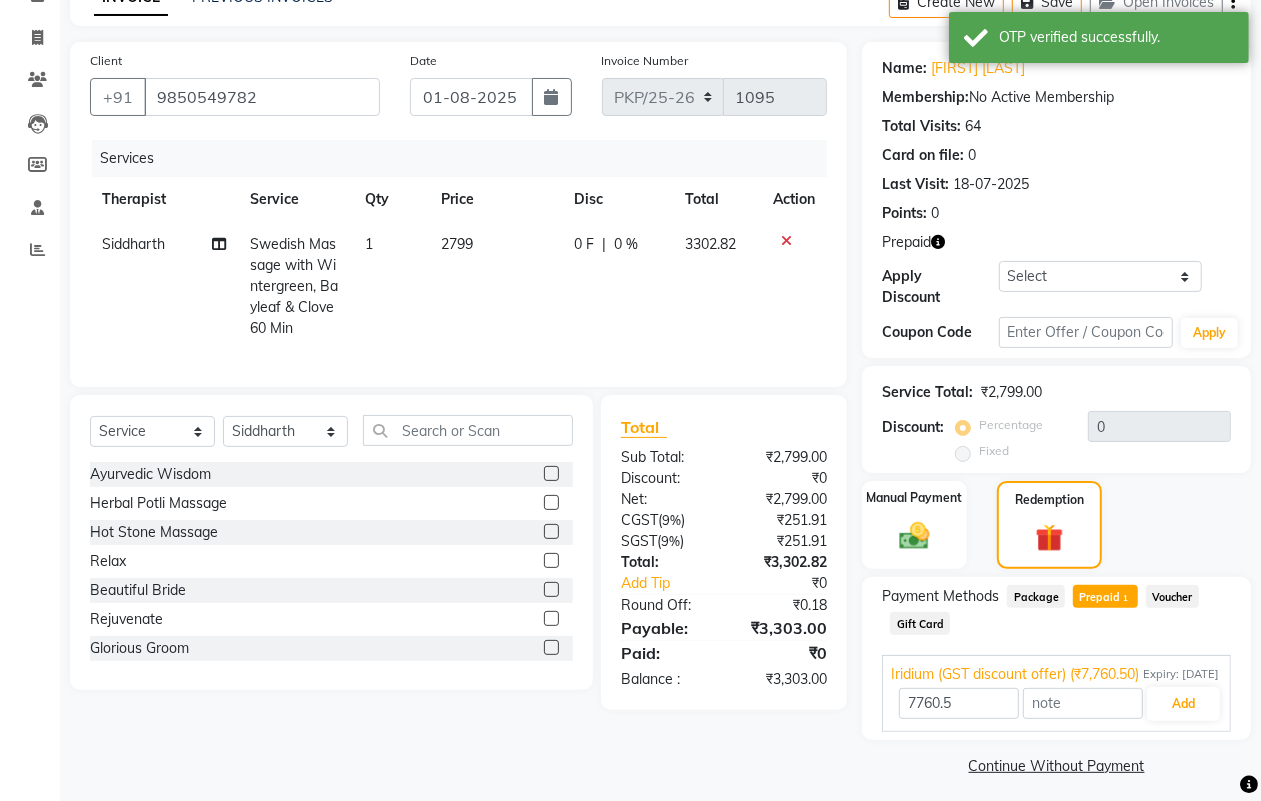 scroll, scrollTop: 138, scrollLeft: 0, axis: vertical 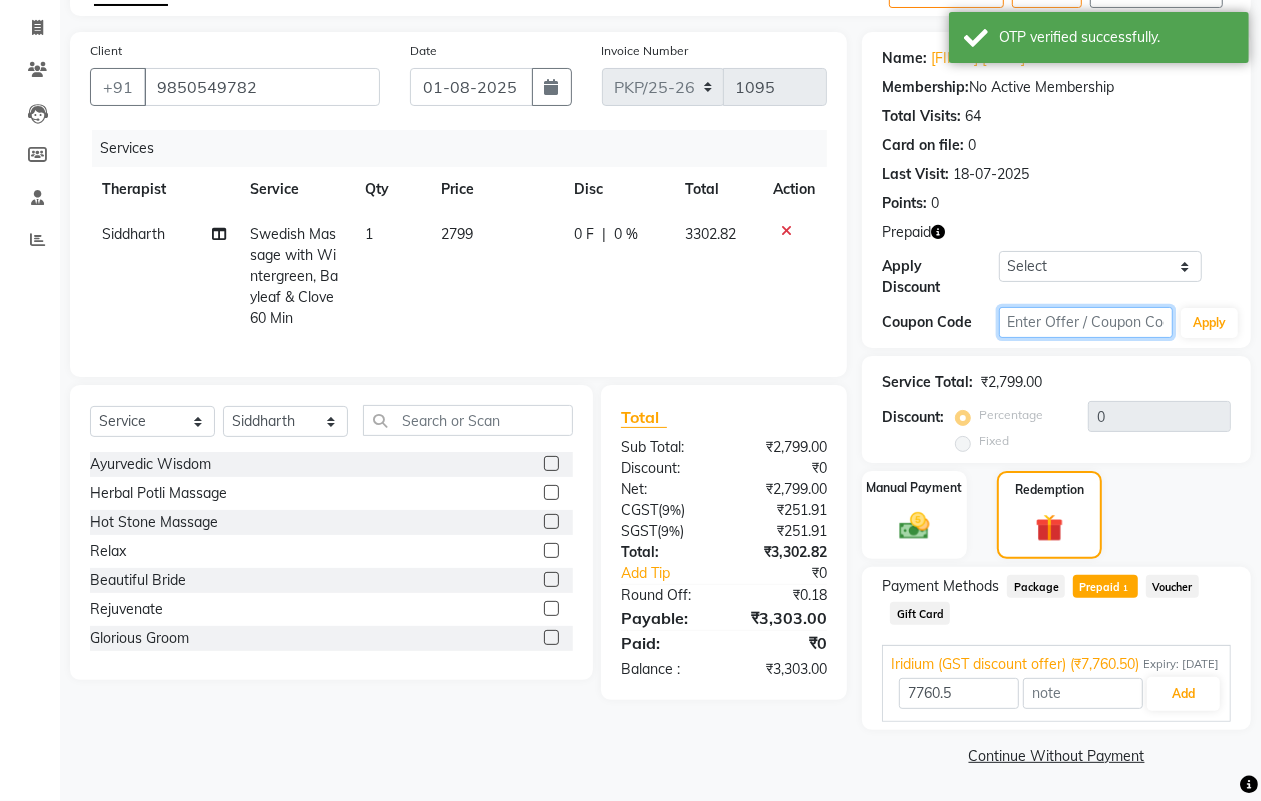 click 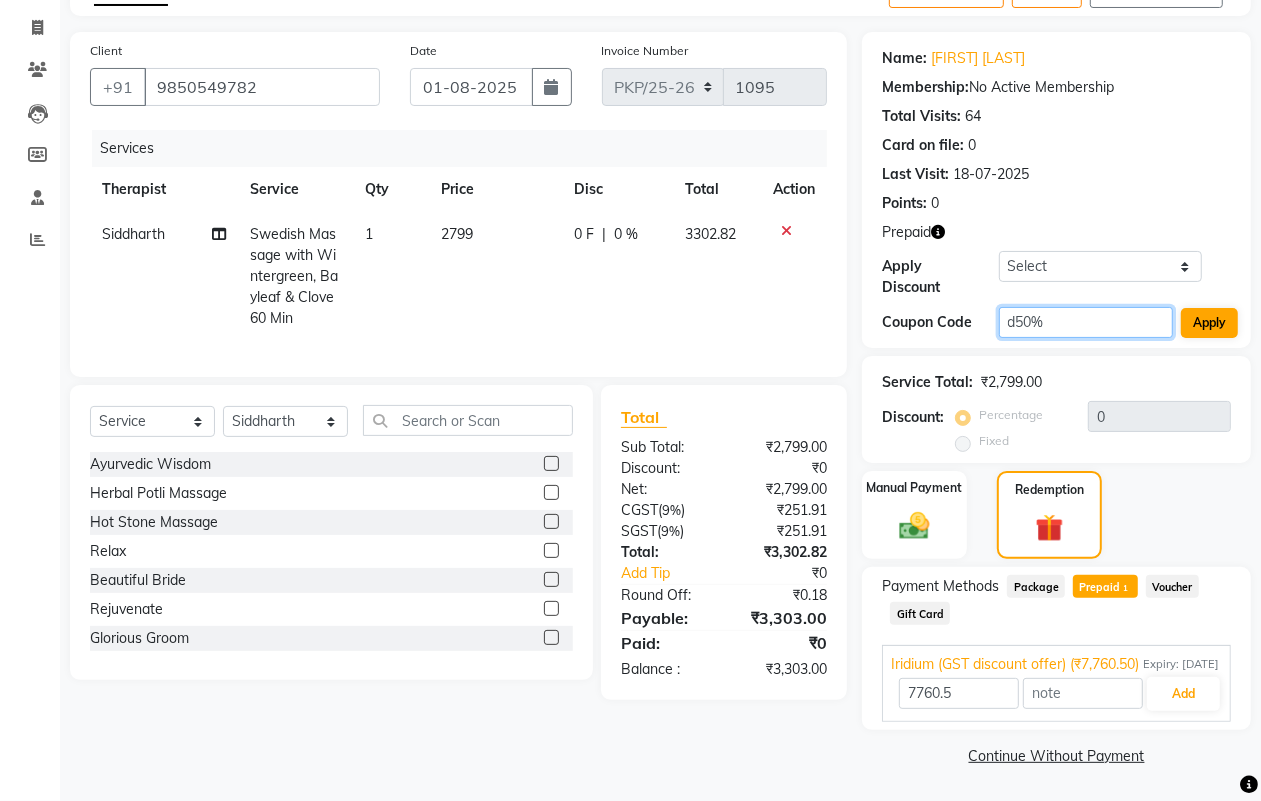 type on "d50%" 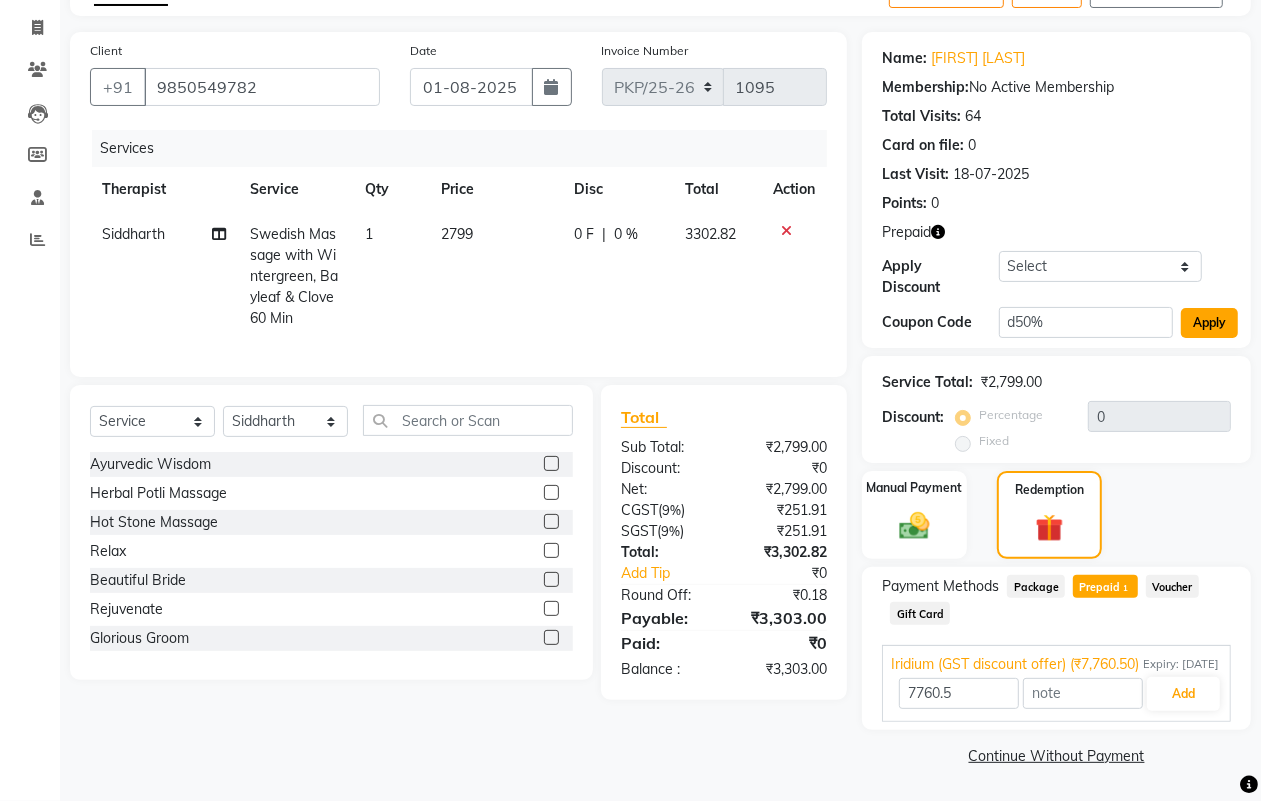 click on "Apply" 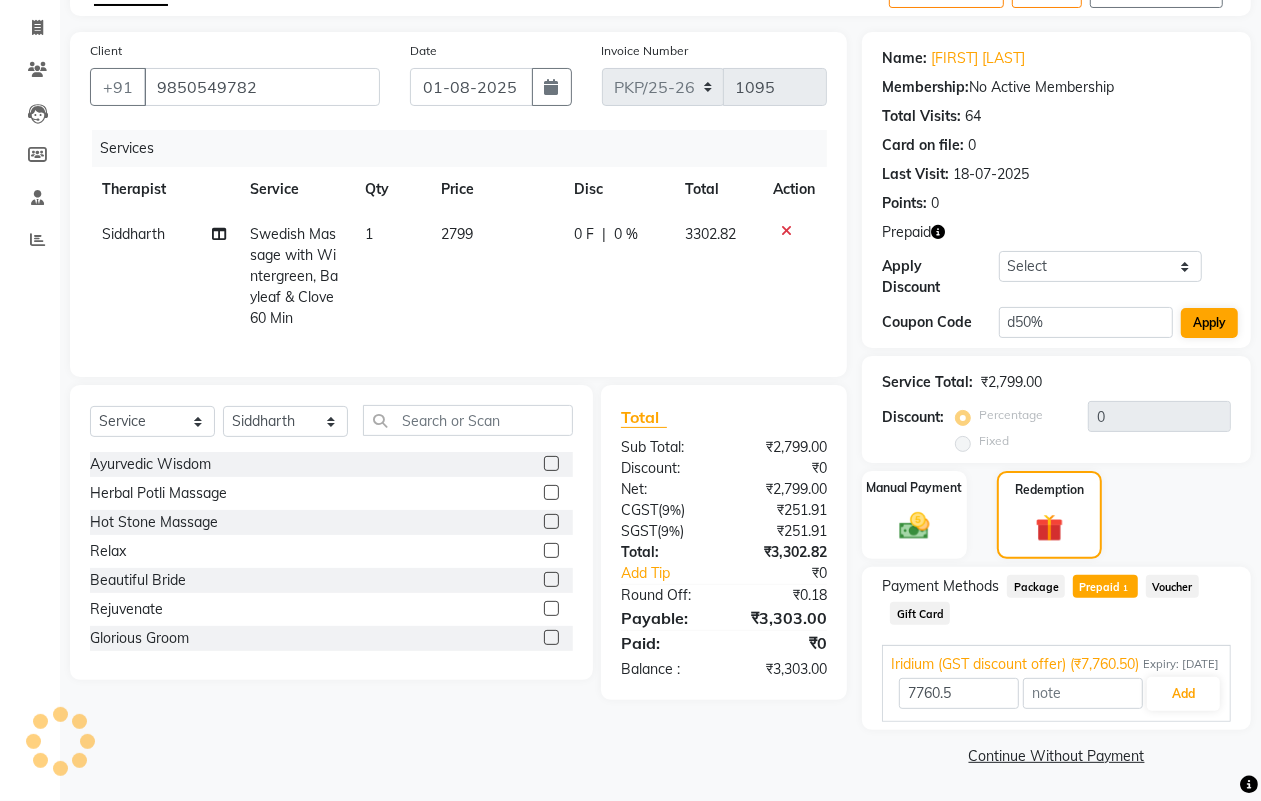 type on "50" 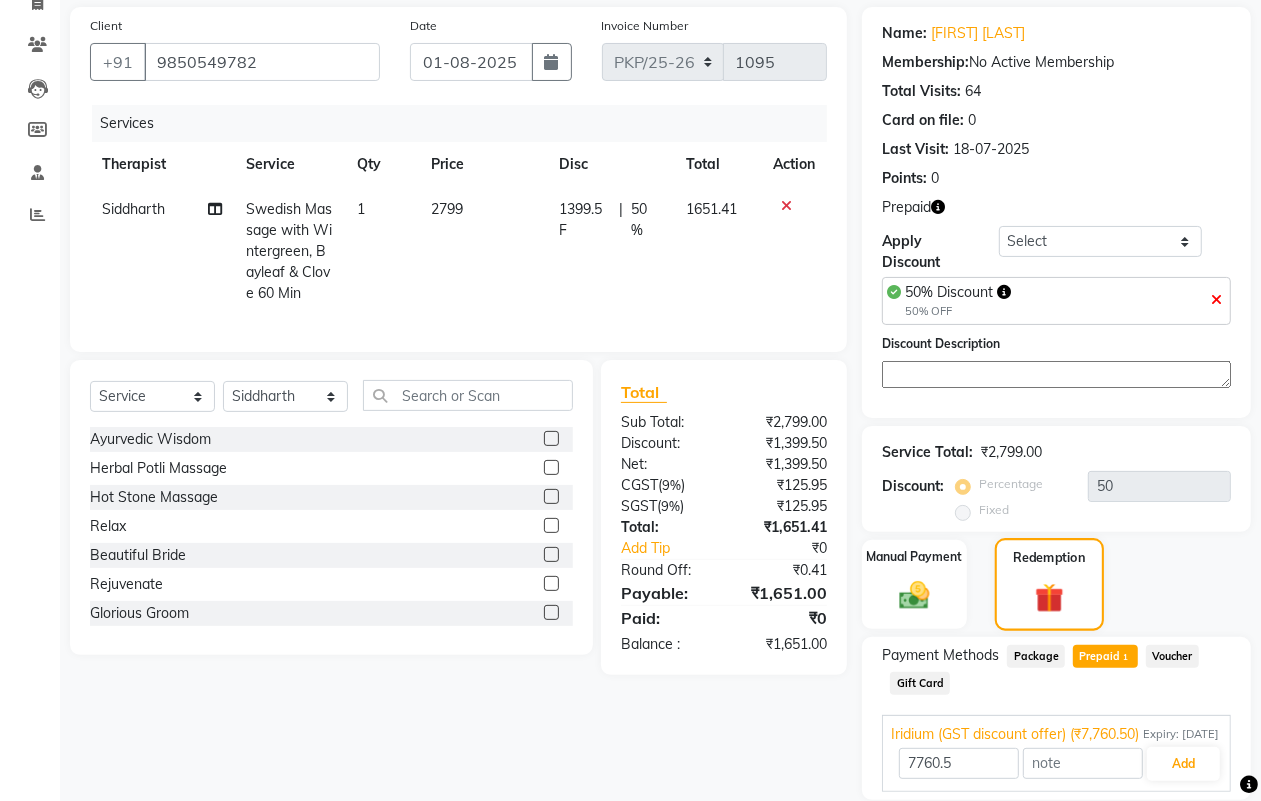 scroll, scrollTop: 233, scrollLeft: 0, axis: vertical 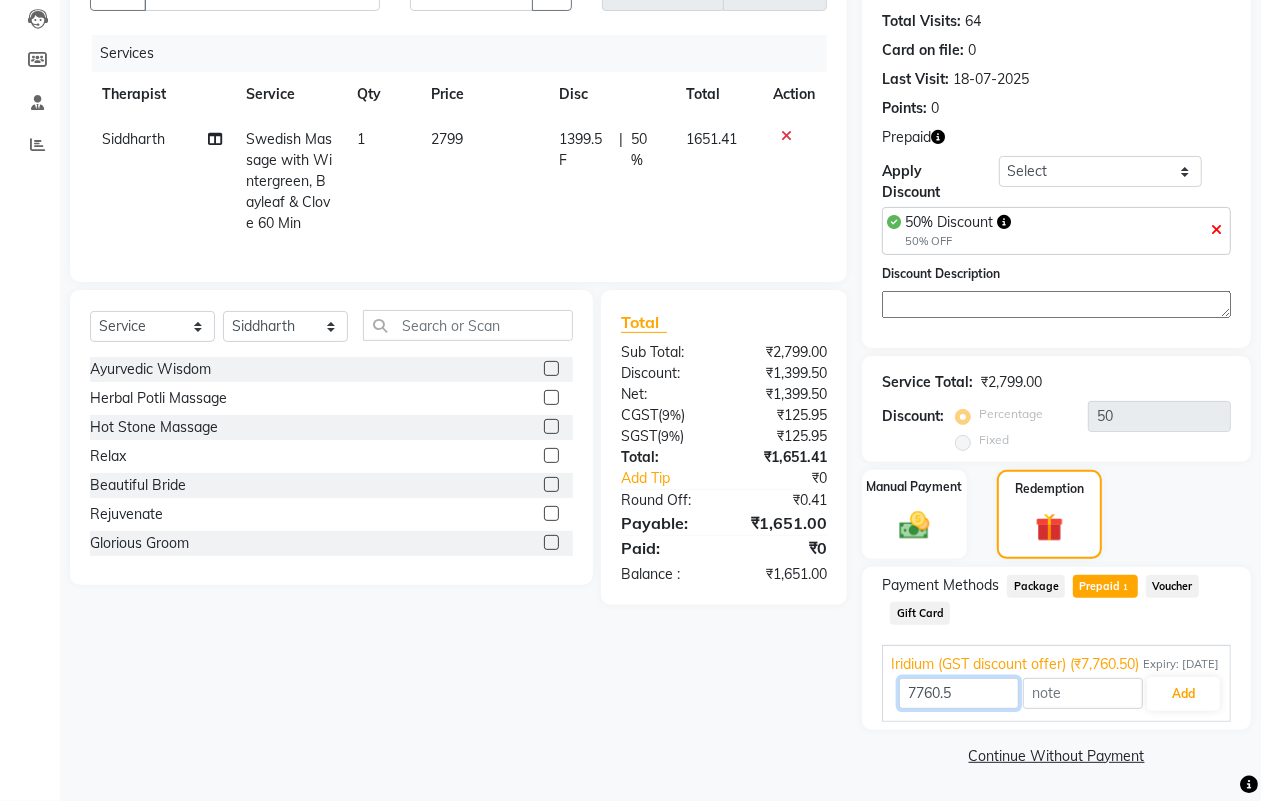 click on "7760.5" at bounding box center [959, 693] 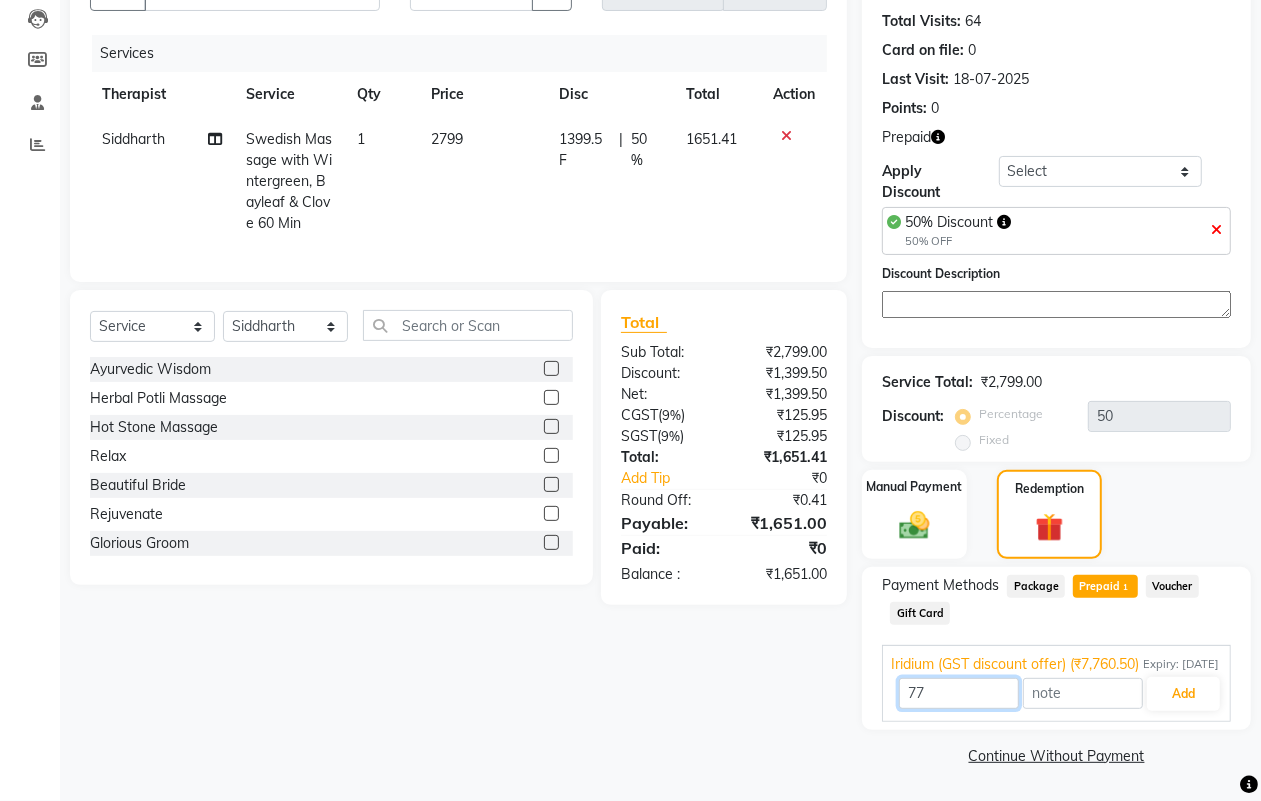 type on "7" 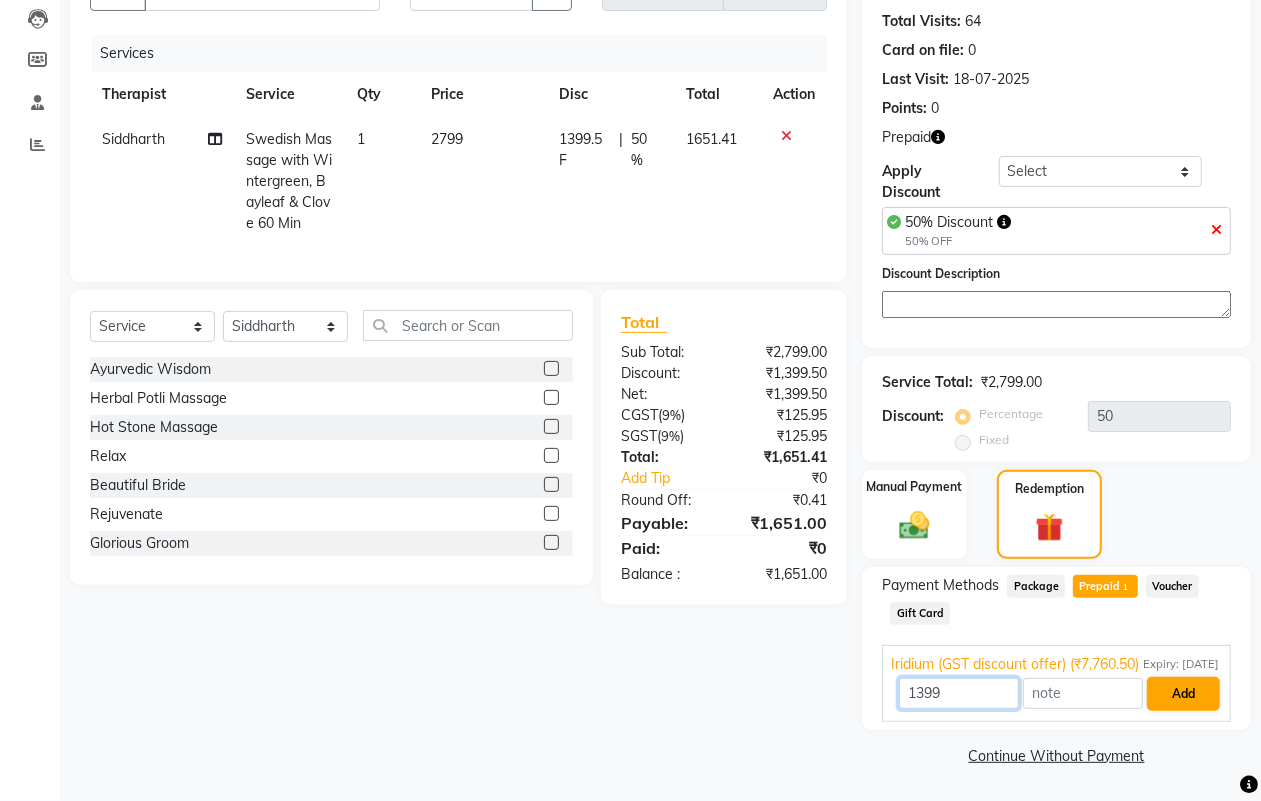 type on "1399" 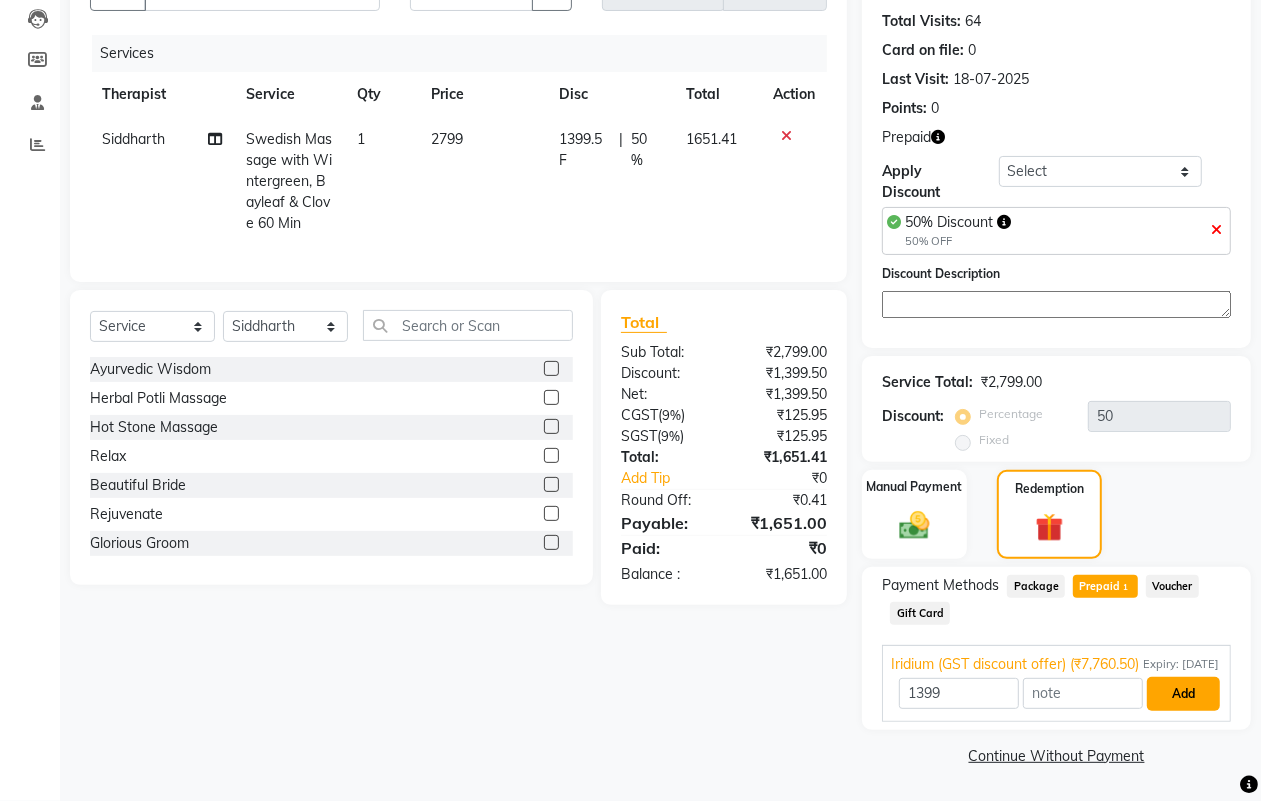 click on "Add" at bounding box center (1183, 694) 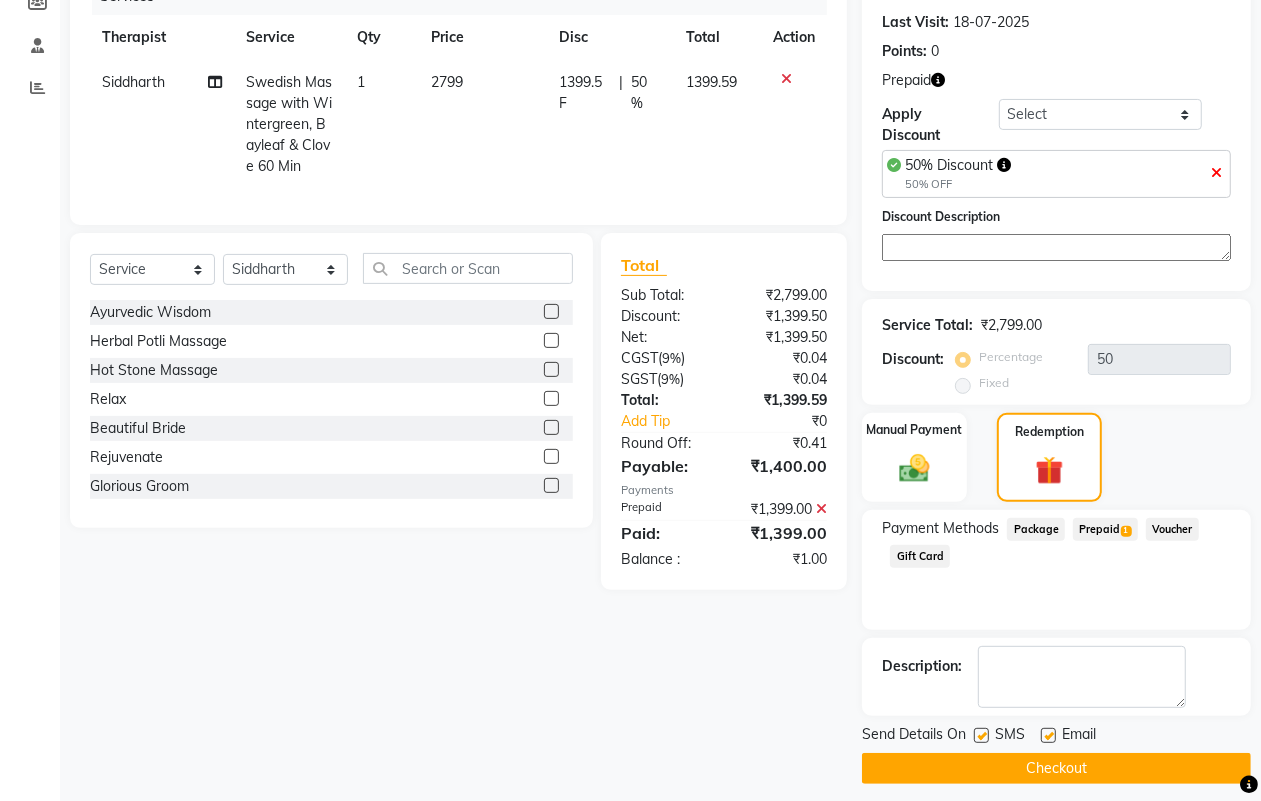scroll, scrollTop: 283, scrollLeft: 0, axis: vertical 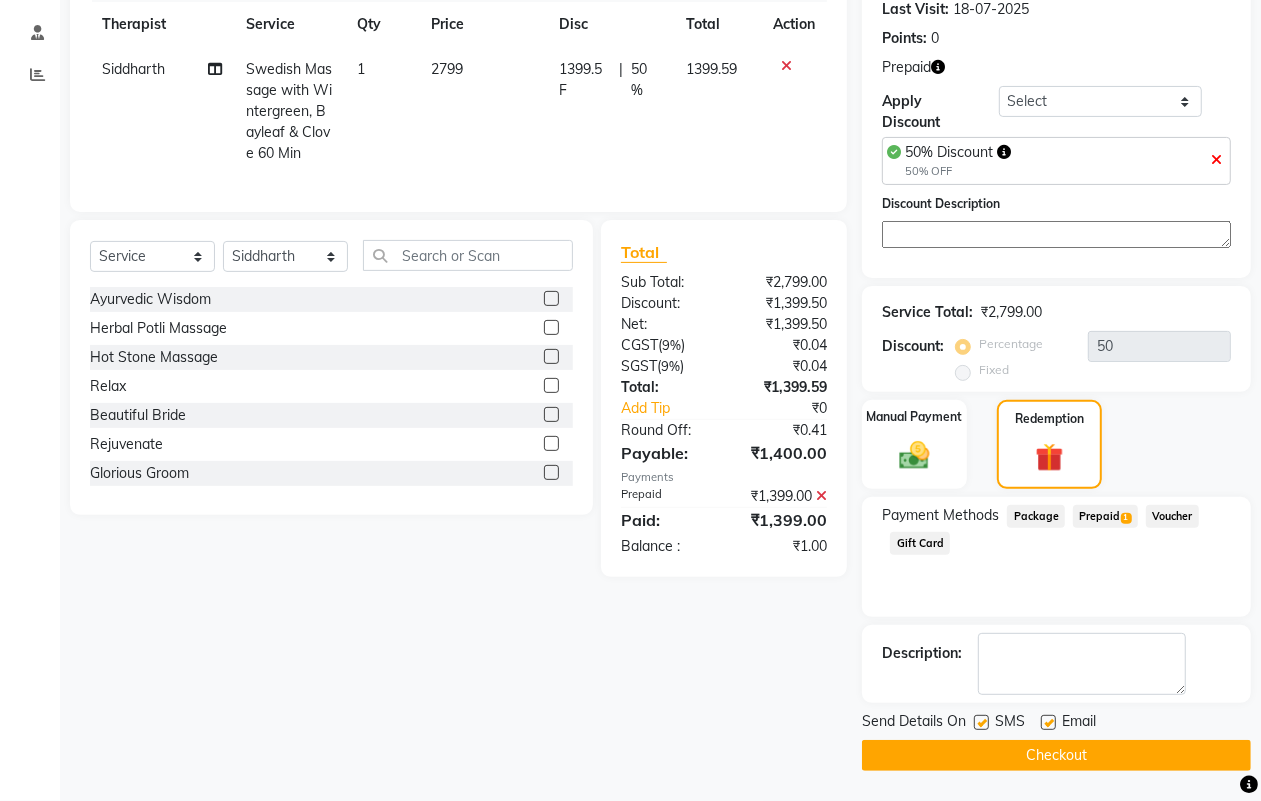 click on "Checkout" 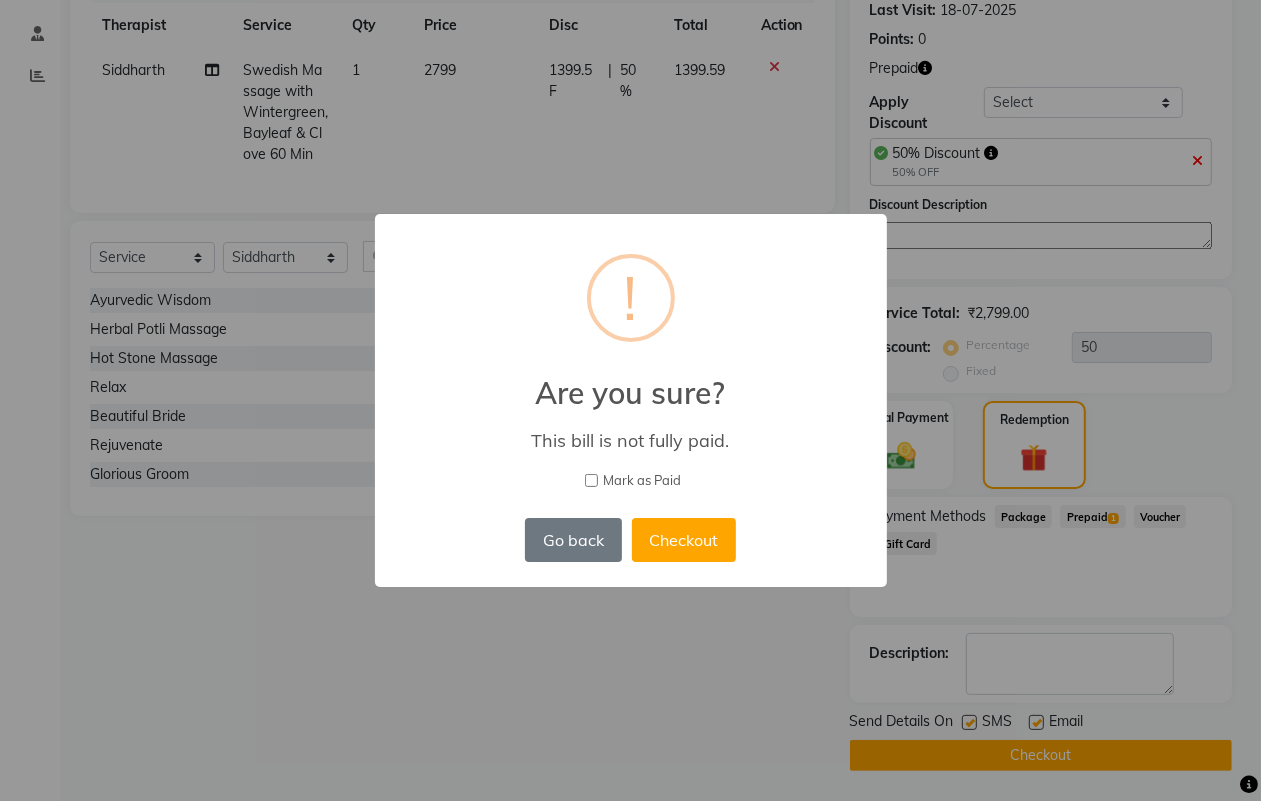 scroll, scrollTop: 267, scrollLeft: 0, axis: vertical 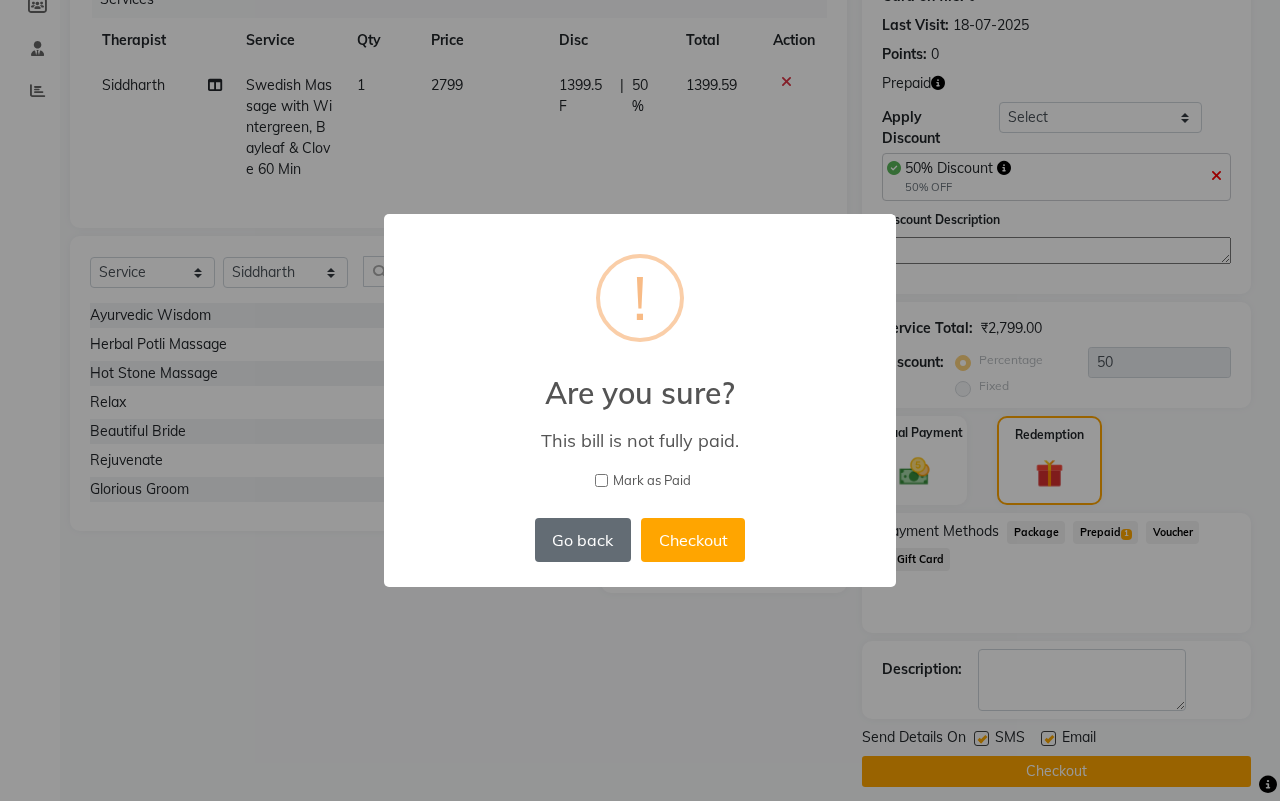click on "Go back" at bounding box center [583, 540] 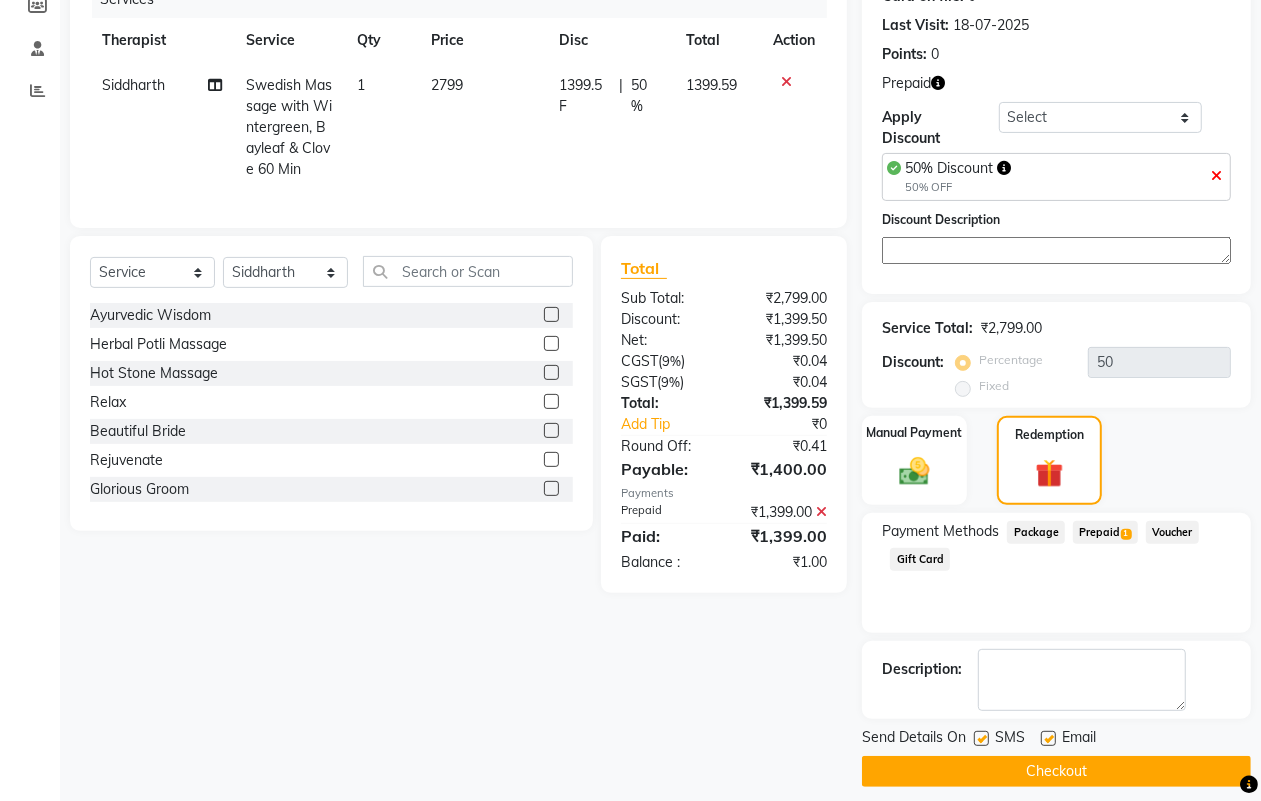 click on "Checkout" 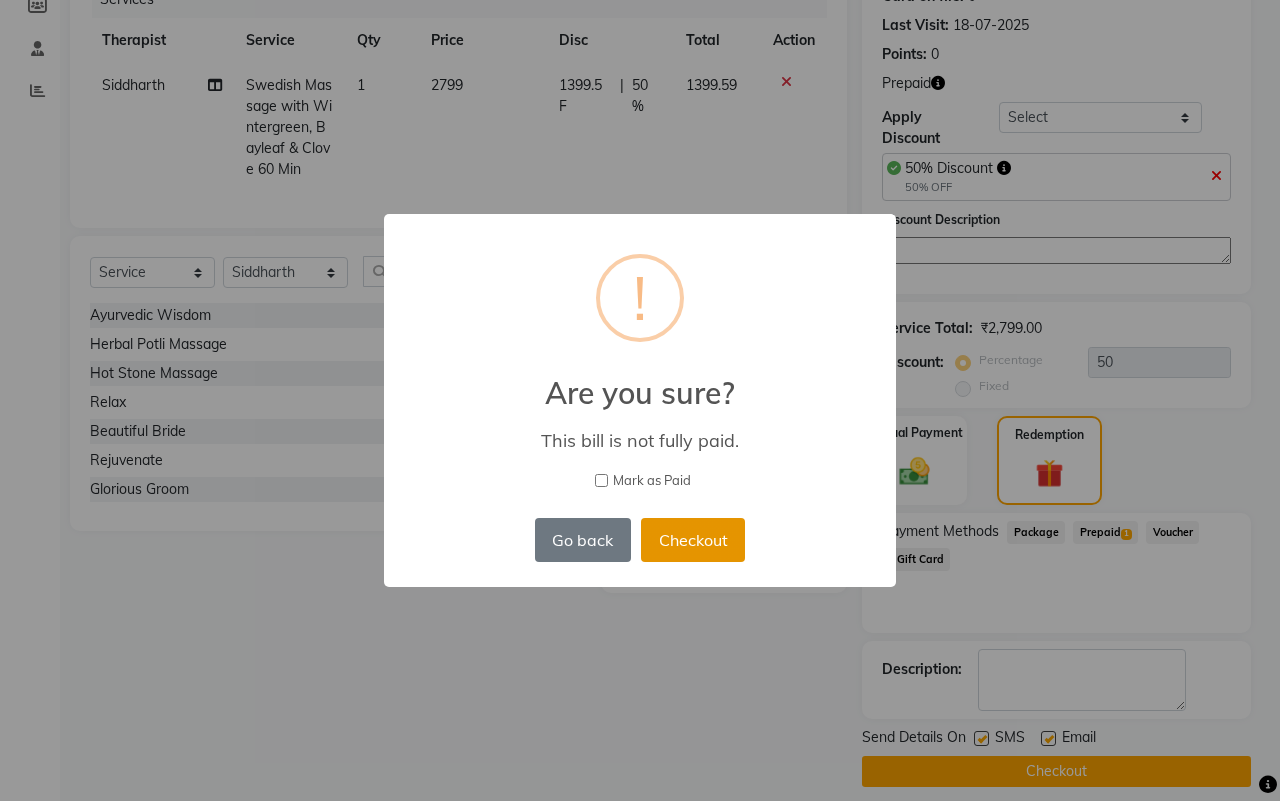 click on "Checkout" at bounding box center (693, 540) 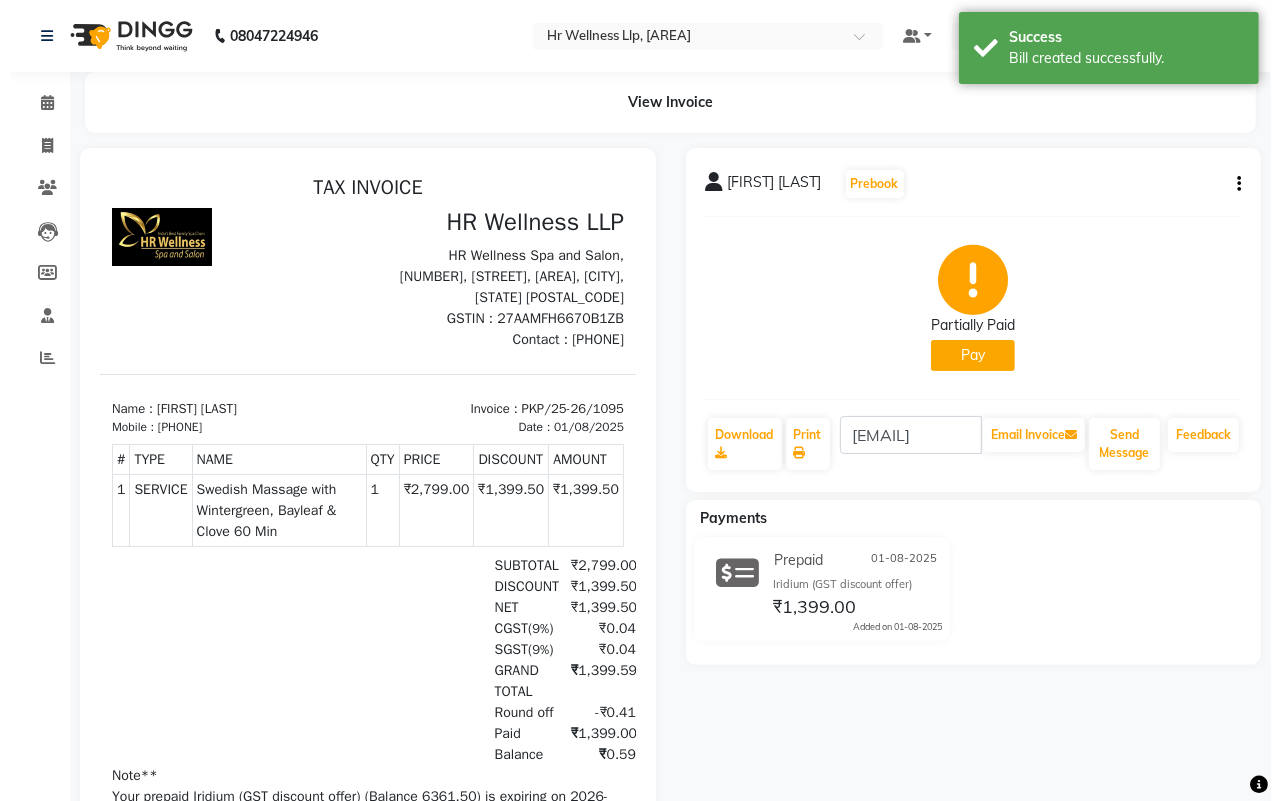 scroll, scrollTop: 0, scrollLeft: 0, axis: both 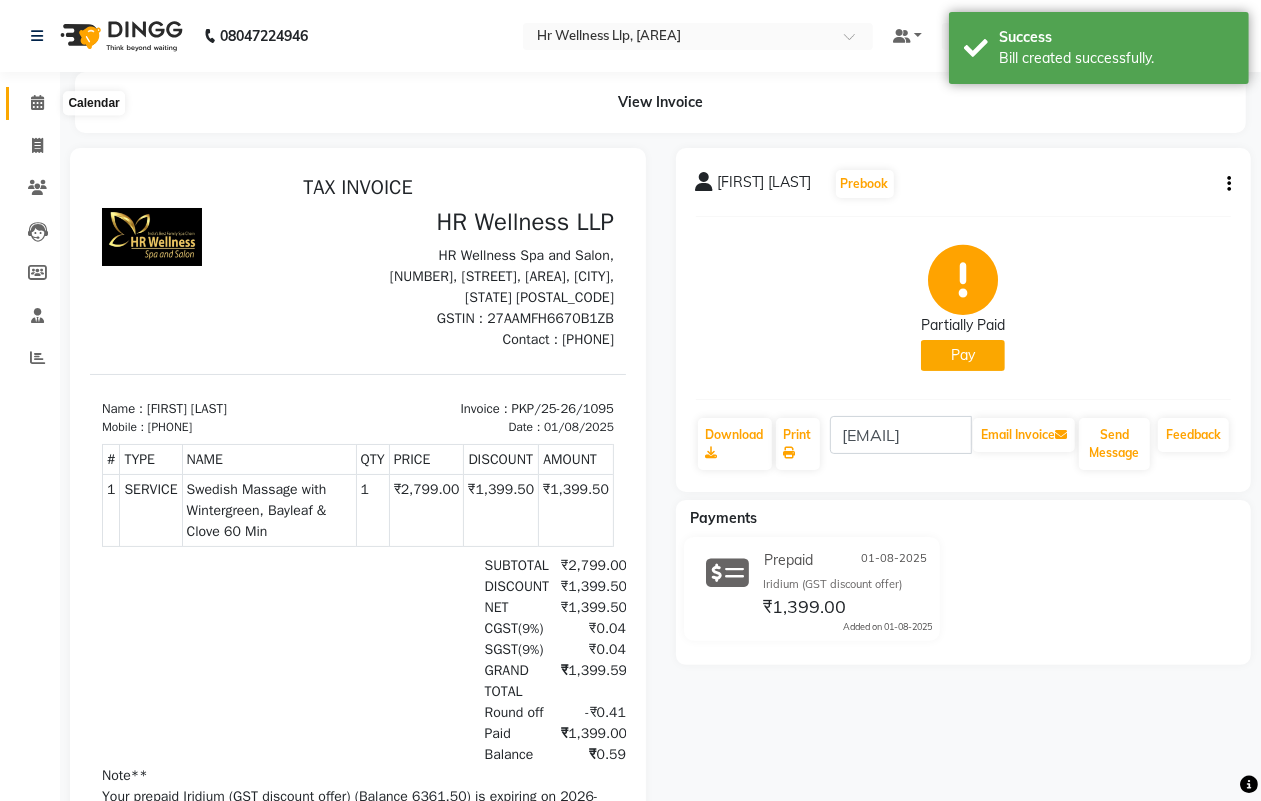 click 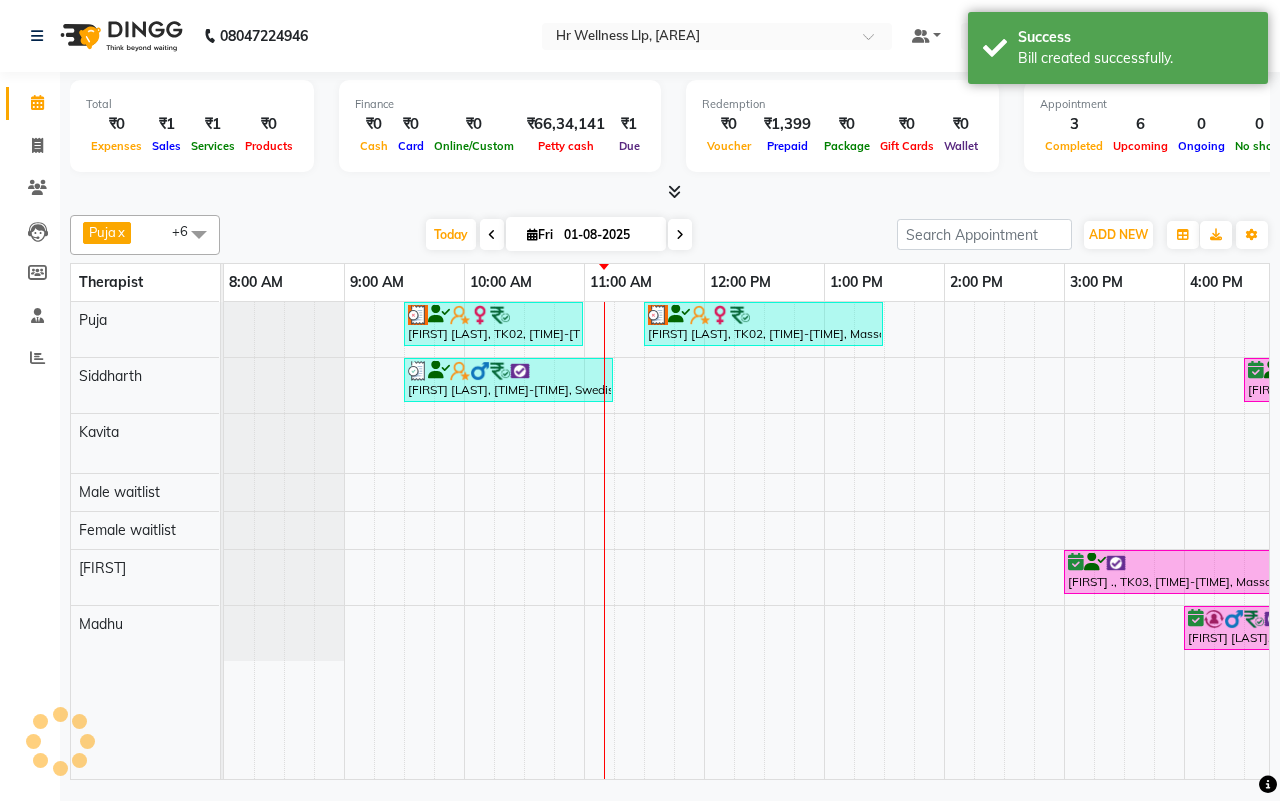 scroll, scrollTop: 0, scrollLeft: 361, axis: horizontal 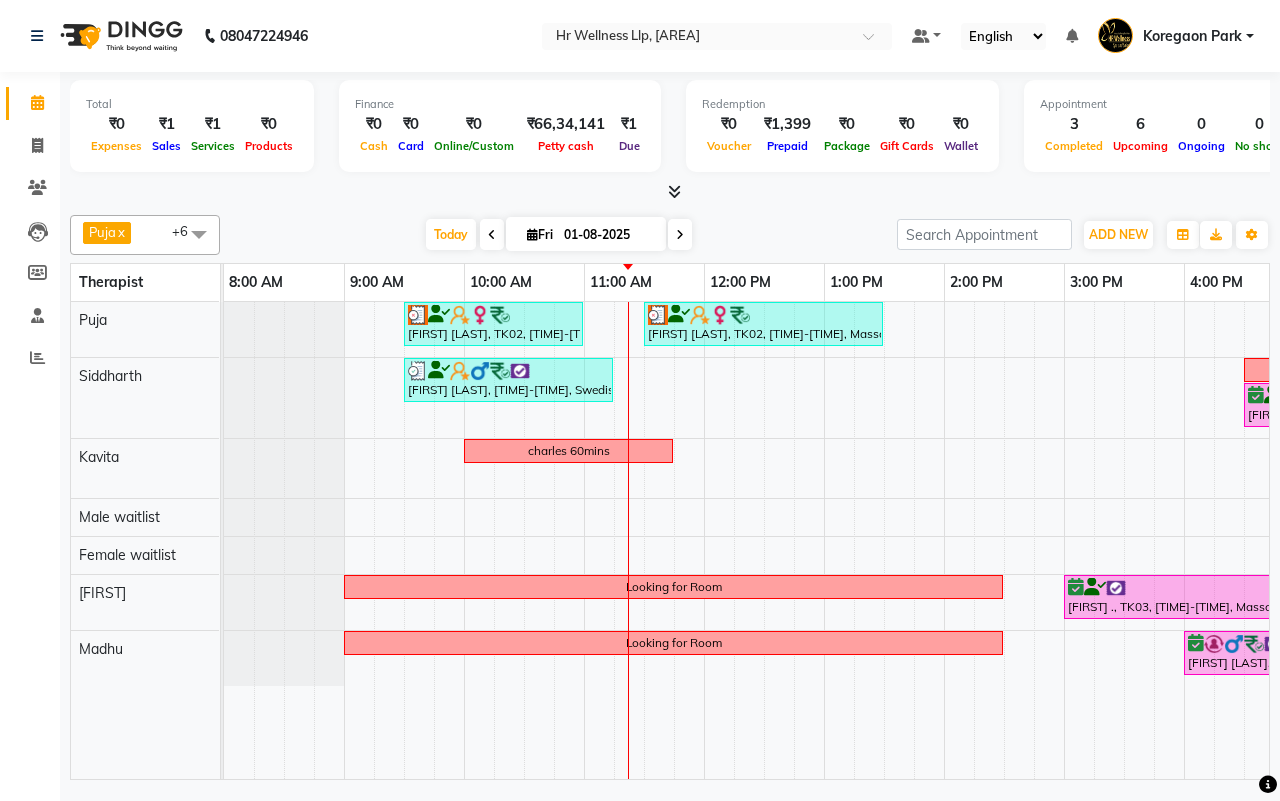 click at bounding box center (680, 234) 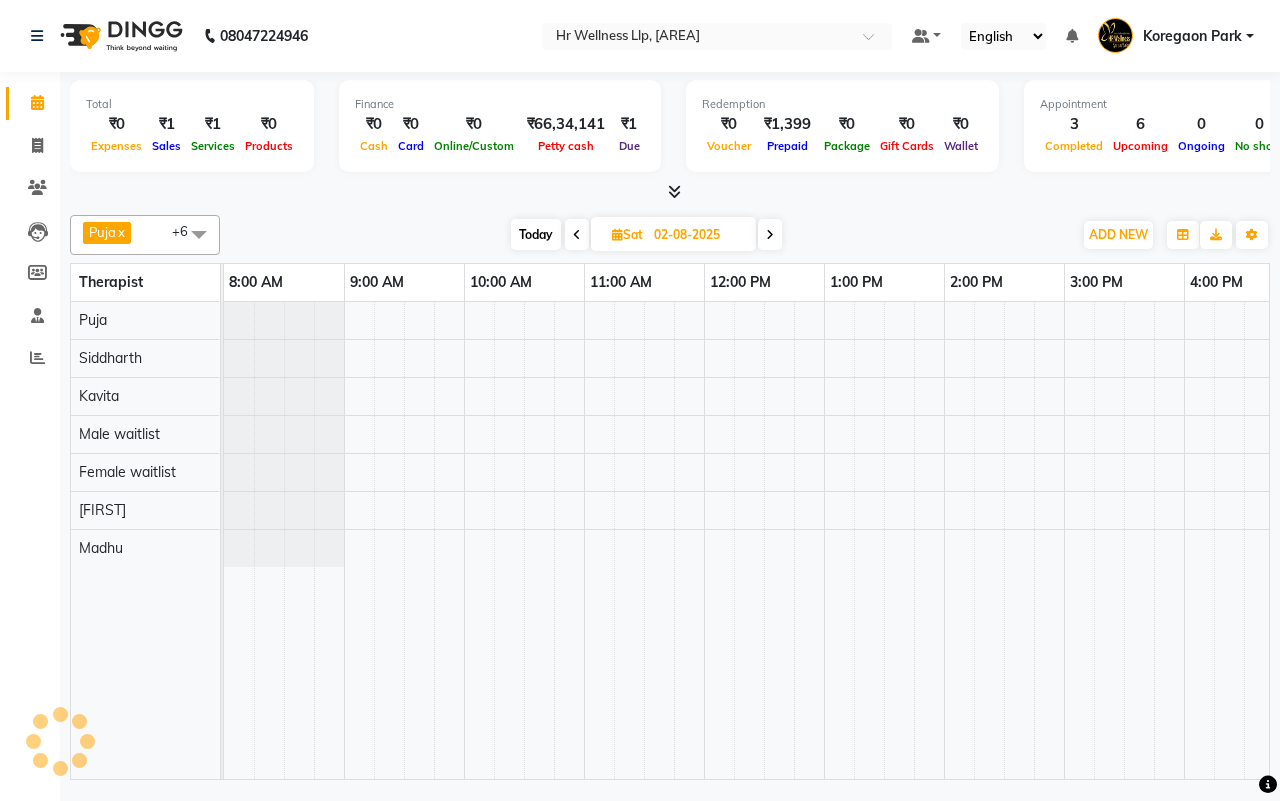 scroll, scrollTop: 0, scrollLeft: 361, axis: horizontal 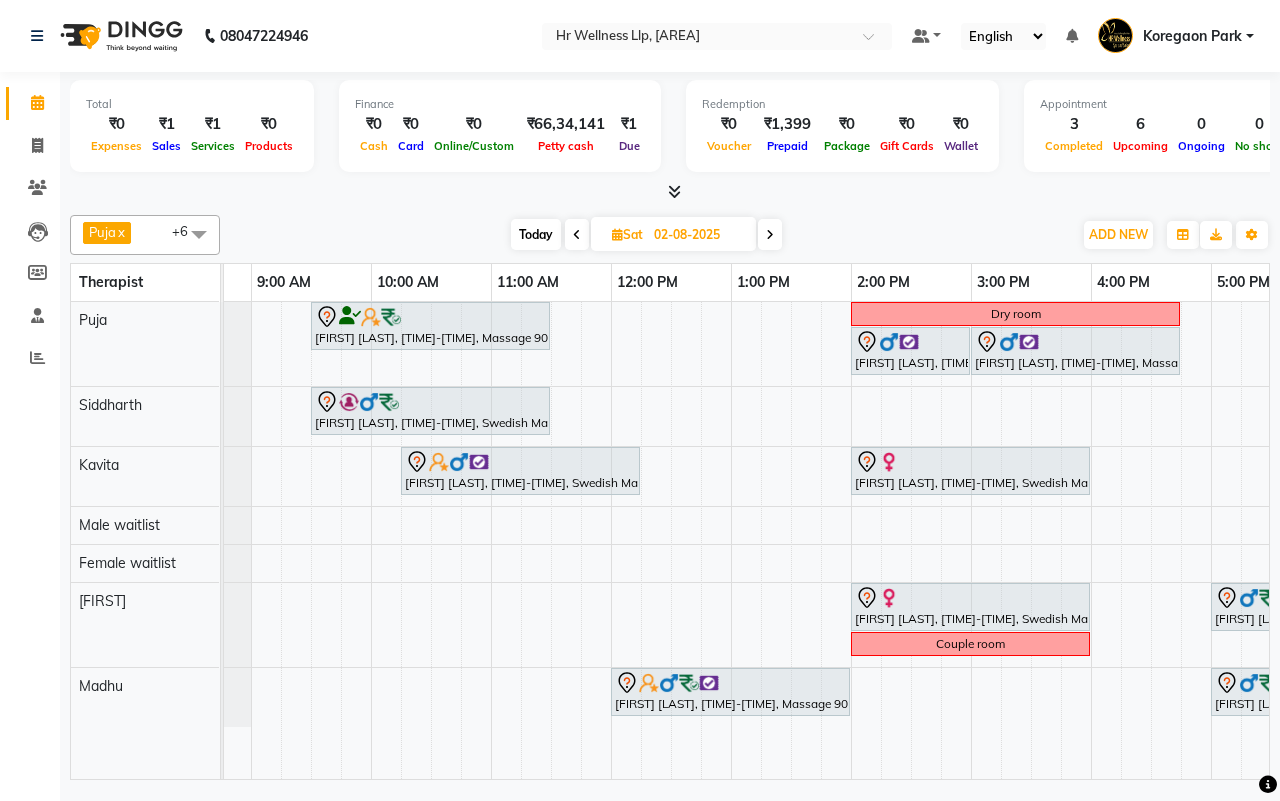 click on "[FIRST] [LAST], [TIME]-[TIME], Massage 90 Min  Dry room              [FIRST] [LAST], [TIME]-[TIME], Deep Tissue Massage with Wintergreen oil 60 Min             [FIRST] [LAST], [TIME]-[TIME], Massage 60 Min             [FIRST] [LAST], [TIME]-[TIME], Massage 60 Min             [FIRST] [LAST], [TIME]-[TIME], Swedish Massage with Wintergreen, Bayleaf & Clove 90 Min             [FIRST] [LAST], [TIME]-[TIME], Deep Tissue Massage with Wintergreen oil 60 Min             [FIRST] [LAST], [TIME]-[TIME], Swedish Massage 90 Min             [FIRST] [LAST], [TIME]-[TIME], Swedish Massage with Wintergreen, Bayleaf & Clove 60 Min             [FIRST] [LAST], [TIME]-[TIME], Swedish Massage with Wintergreen, Bayleaf & Clove 60 Min             [FIRST] [LAST], [TIME]-[TIME], Swedish Massage with Wintergreen, Bayleaf & Clove 60 Min             [FIRST] [LAST], [TIME]-[TIME], Comforting Clove Balm Massage 90 Min  Couple room              [FIRST] [LAST], [TIME]-[TIME], Massage 90 Min" at bounding box center [911, 540] 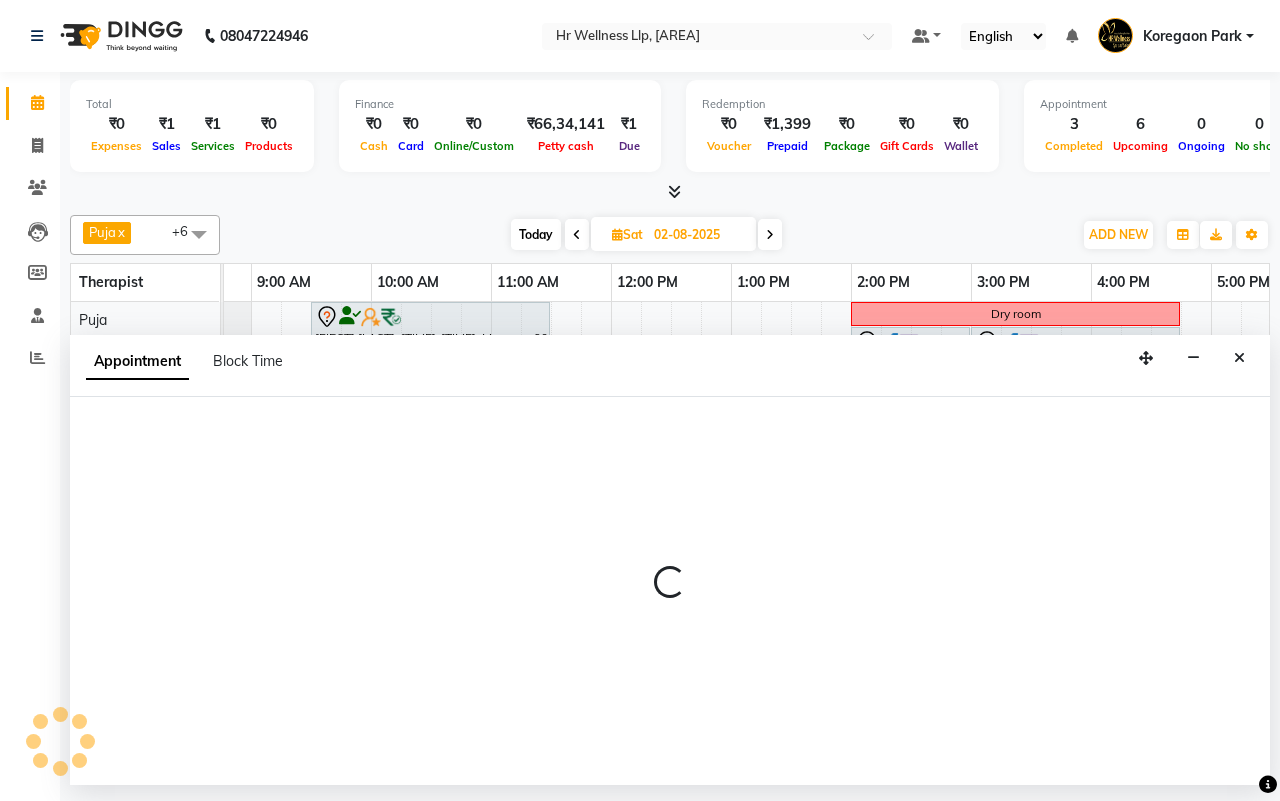 select on "16489" 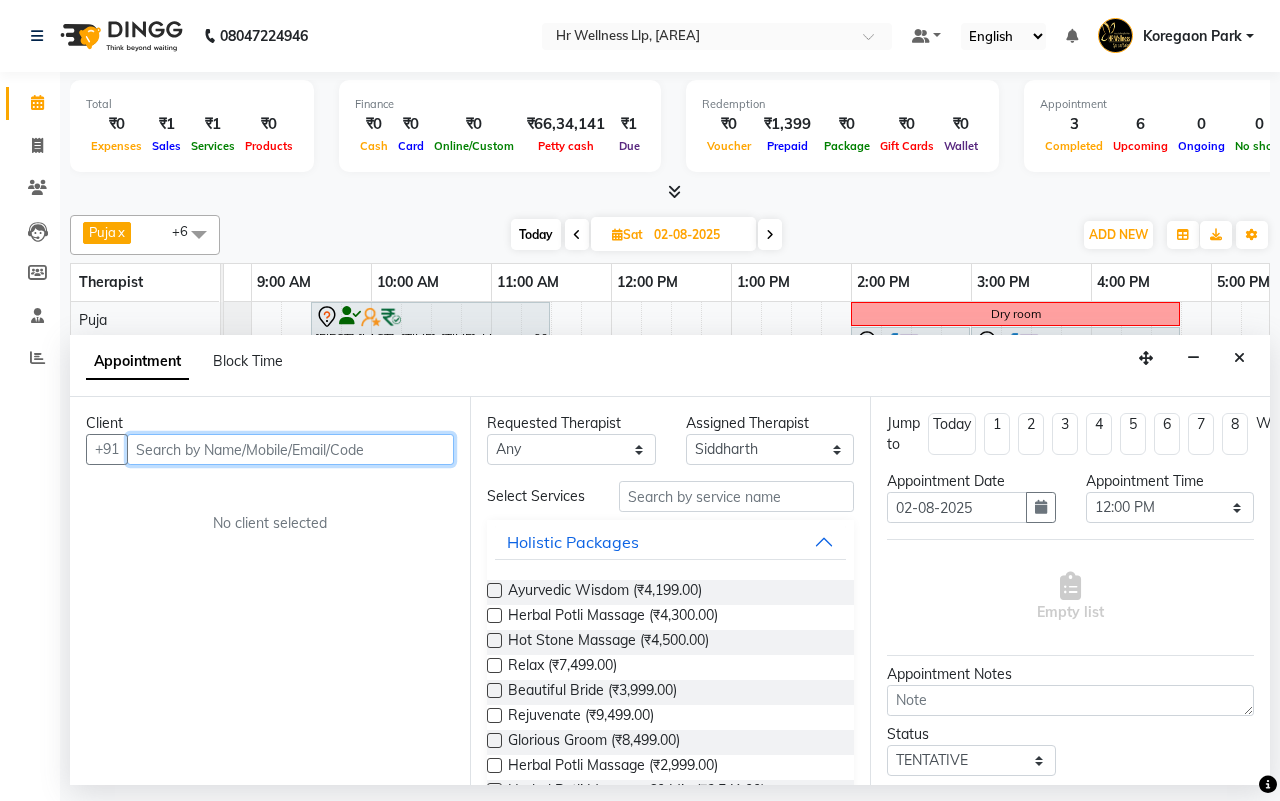 click at bounding box center [290, 449] 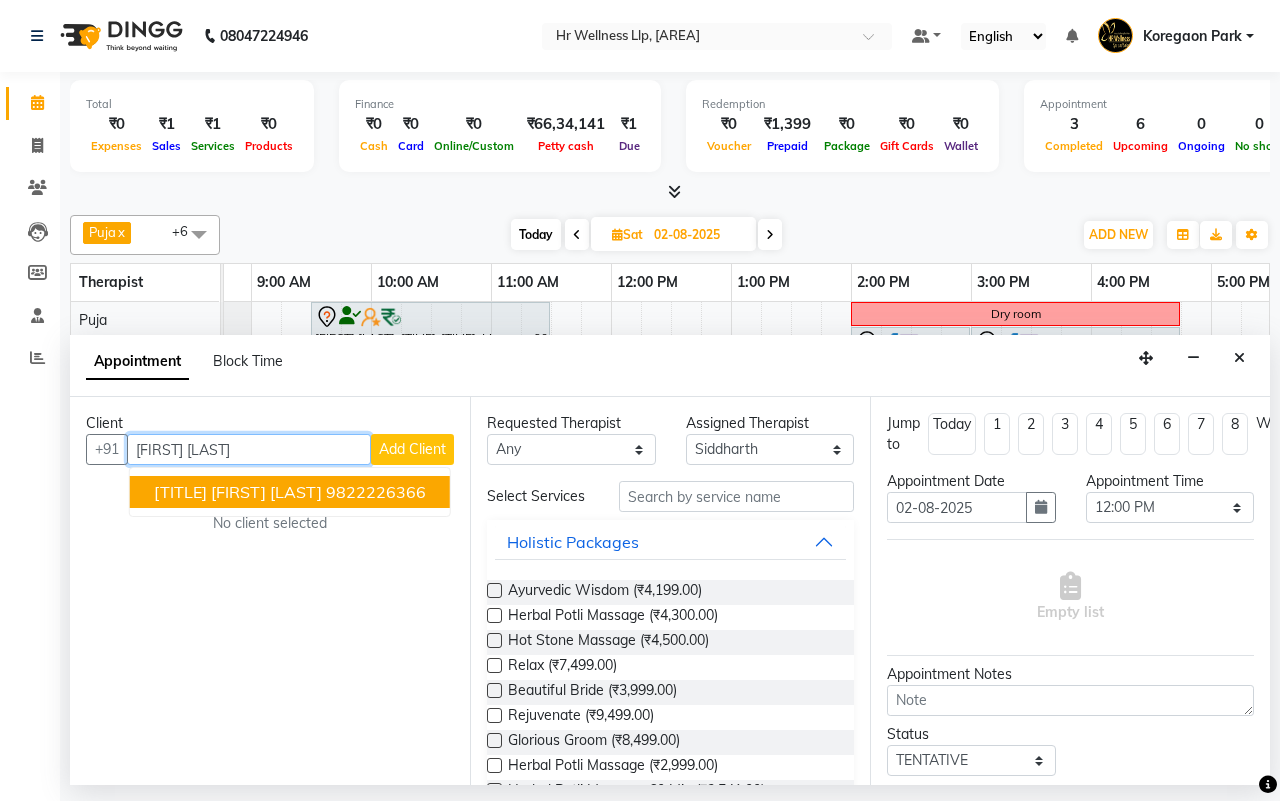 click on "9822226366" at bounding box center (376, 492) 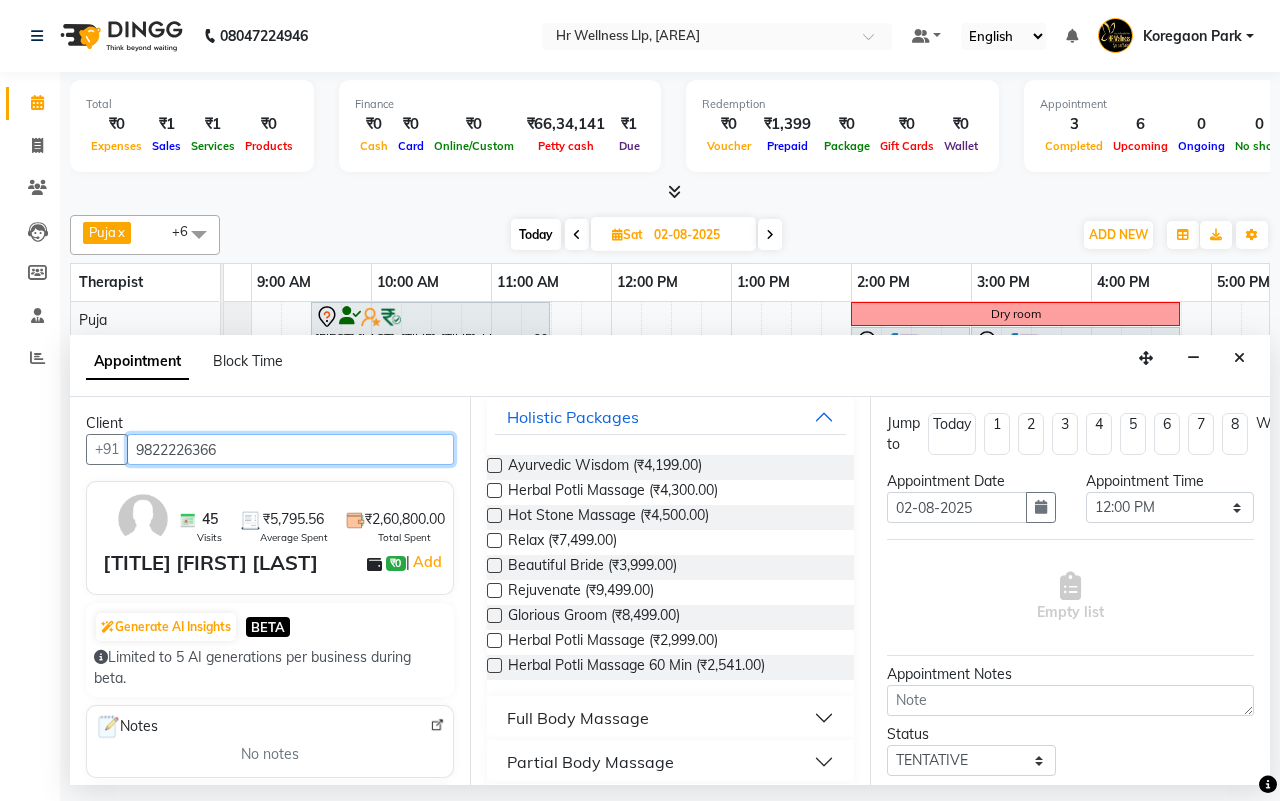 scroll, scrollTop: 250, scrollLeft: 0, axis: vertical 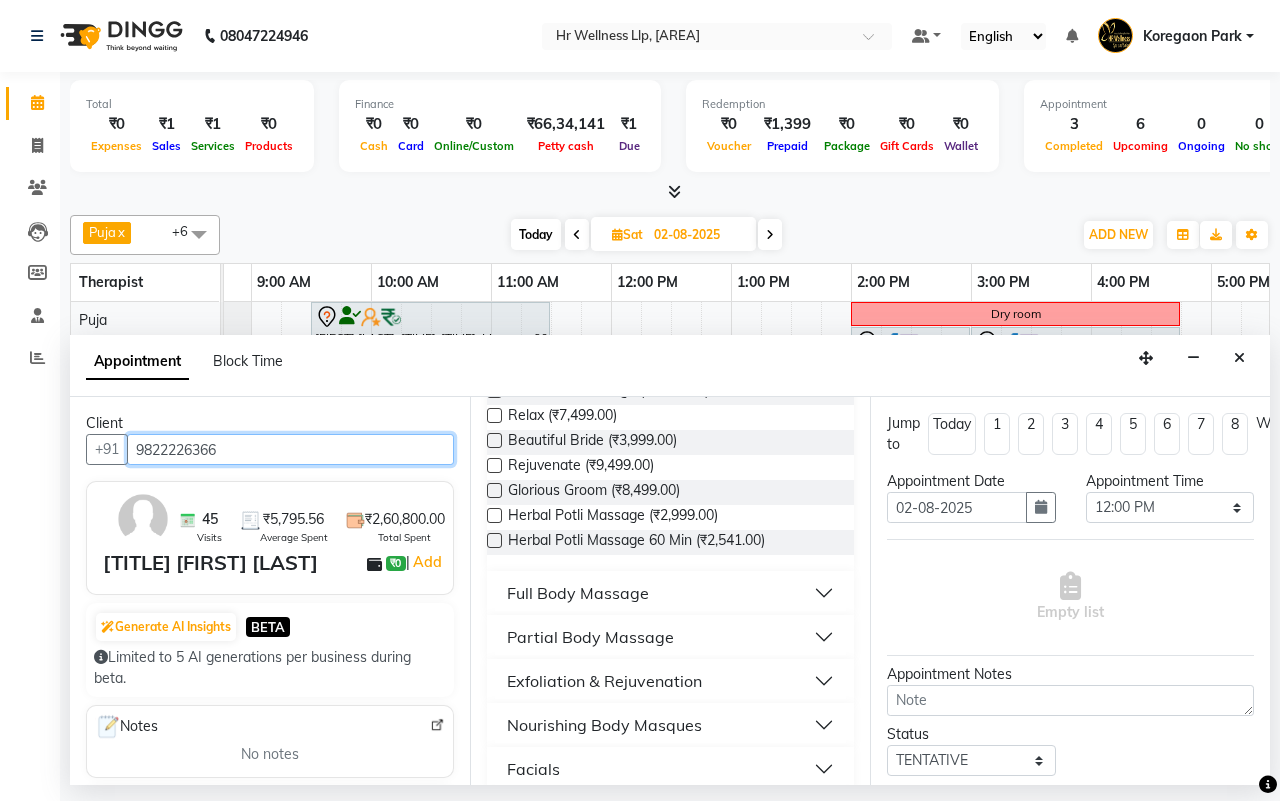 type on "9822226366" 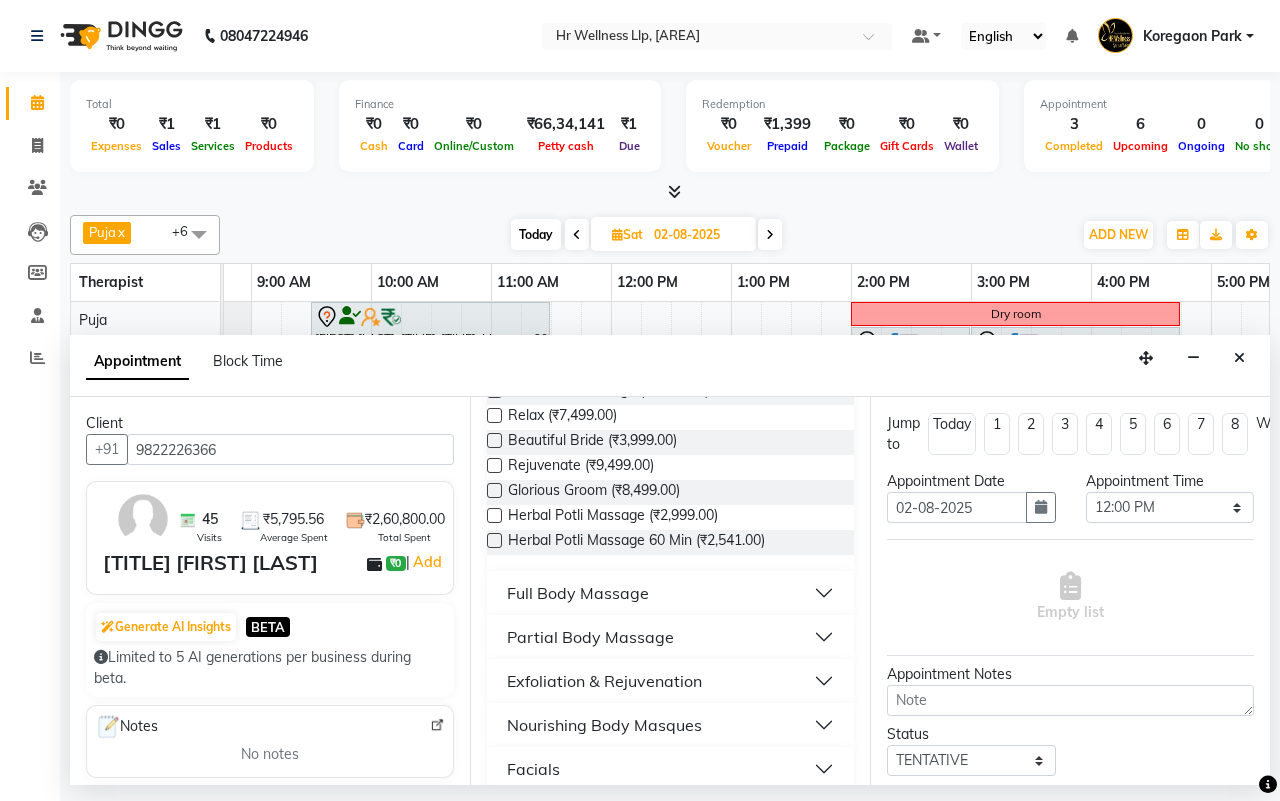 click on "Full Body Massage" at bounding box center [670, 593] 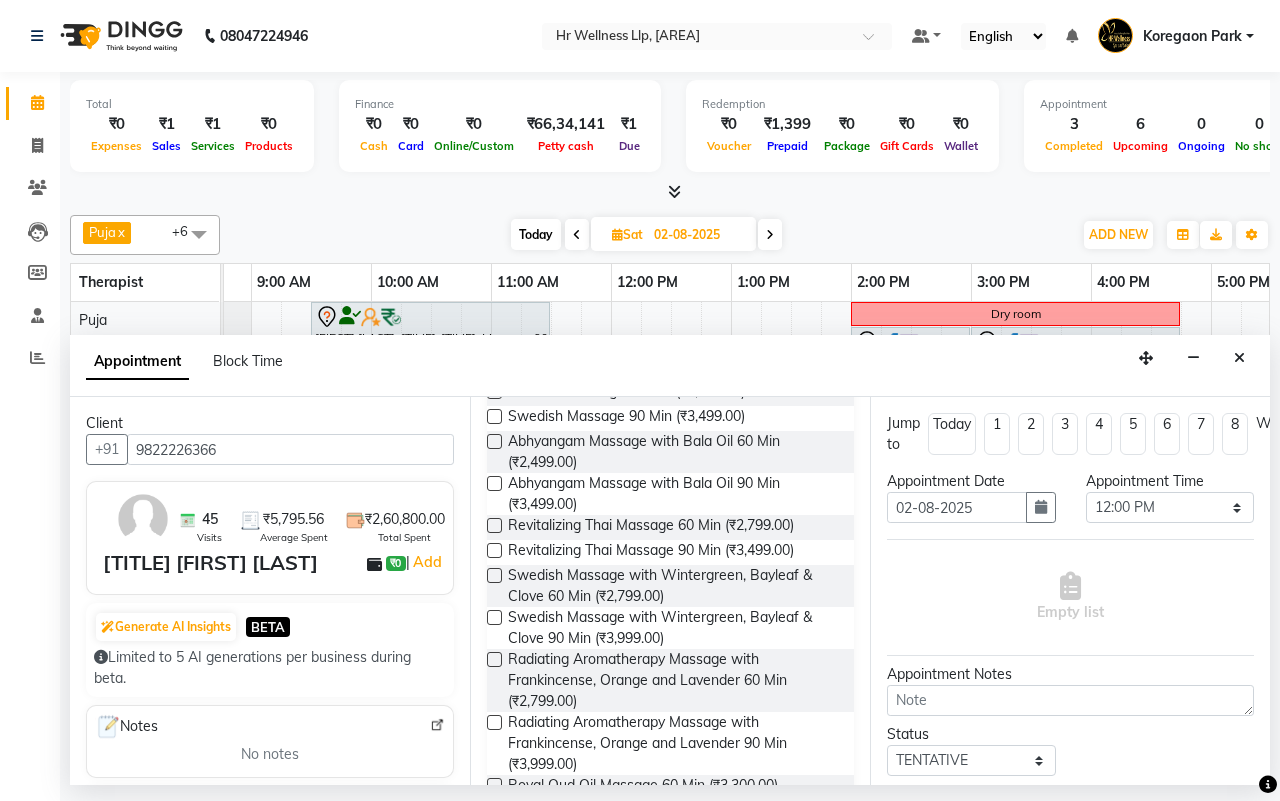 scroll, scrollTop: 875, scrollLeft: 0, axis: vertical 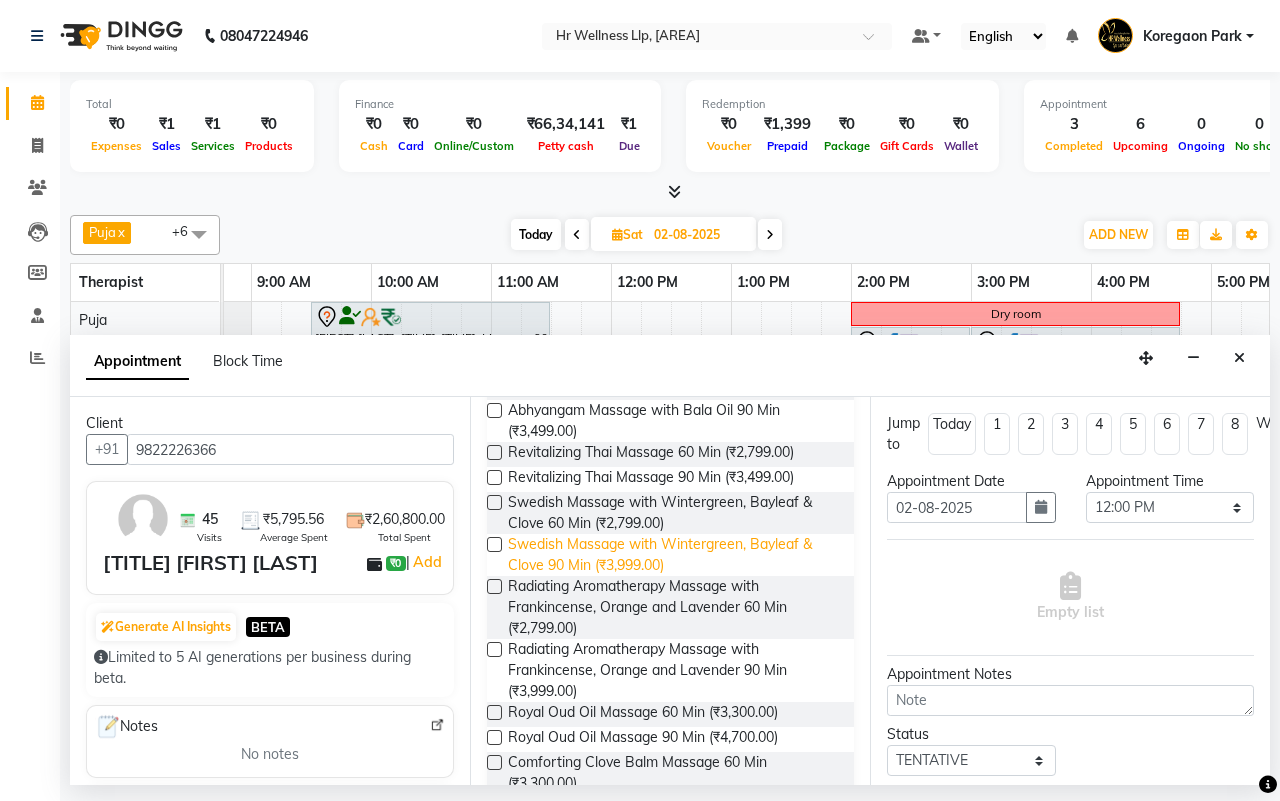 click on "Swedish Massage with Wintergreen, Bayleaf & Clove 90 Min (₹3,999.00)" at bounding box center (673, 555) 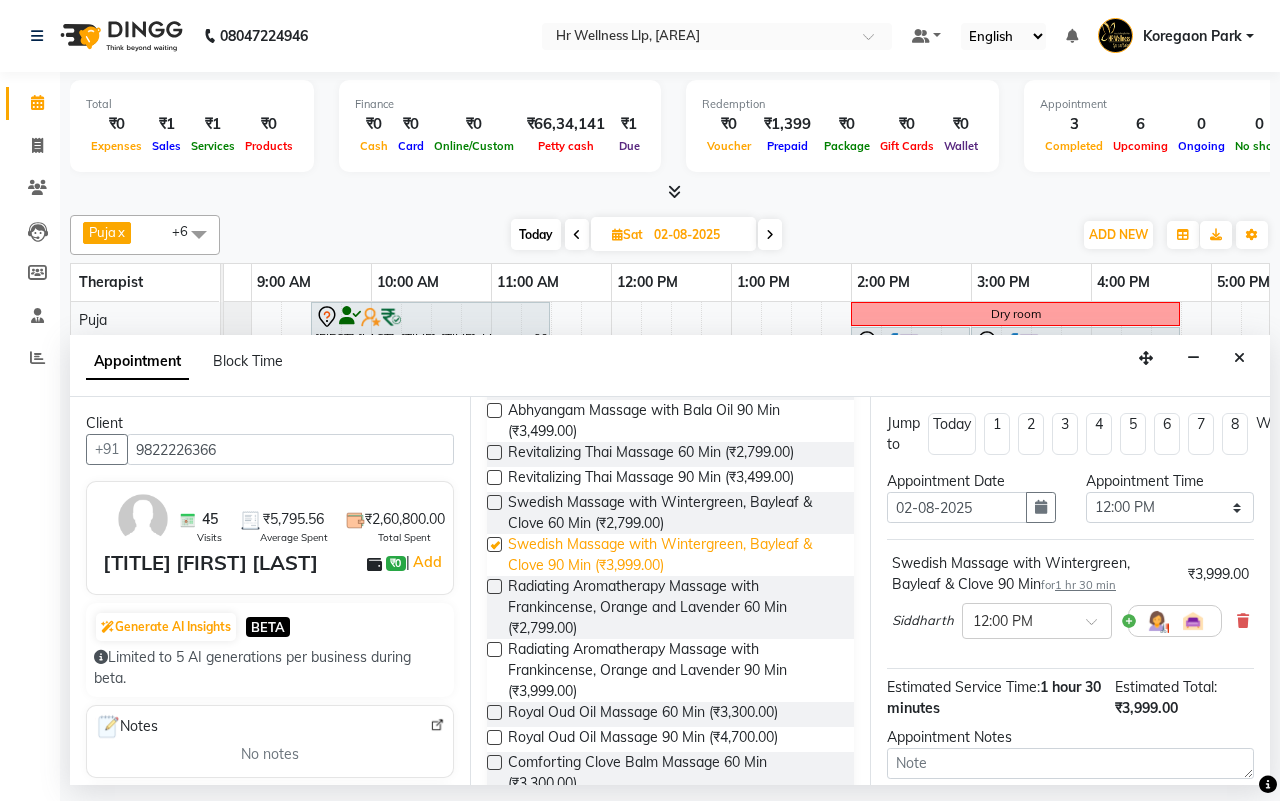 checkbox on "false" 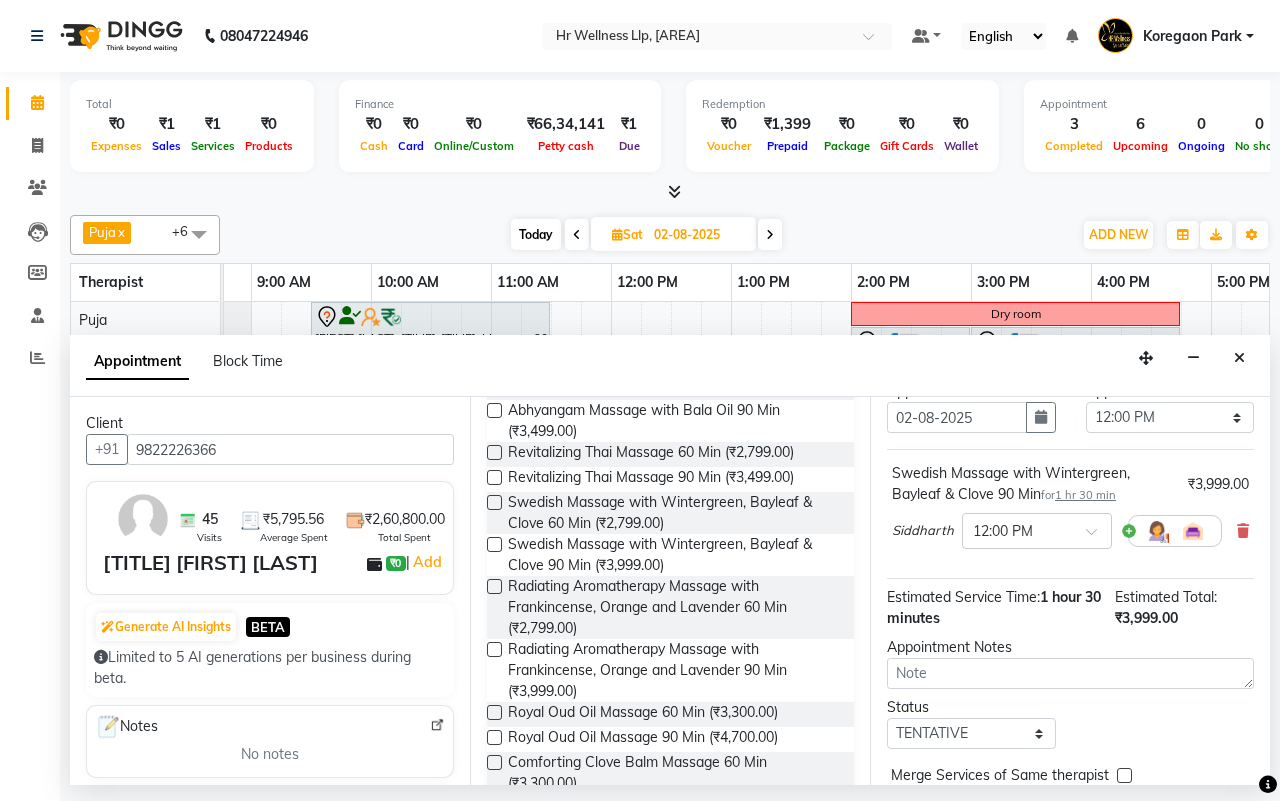 scroll, scrollTop: 200, scrollLeft: 0, axis: vertical 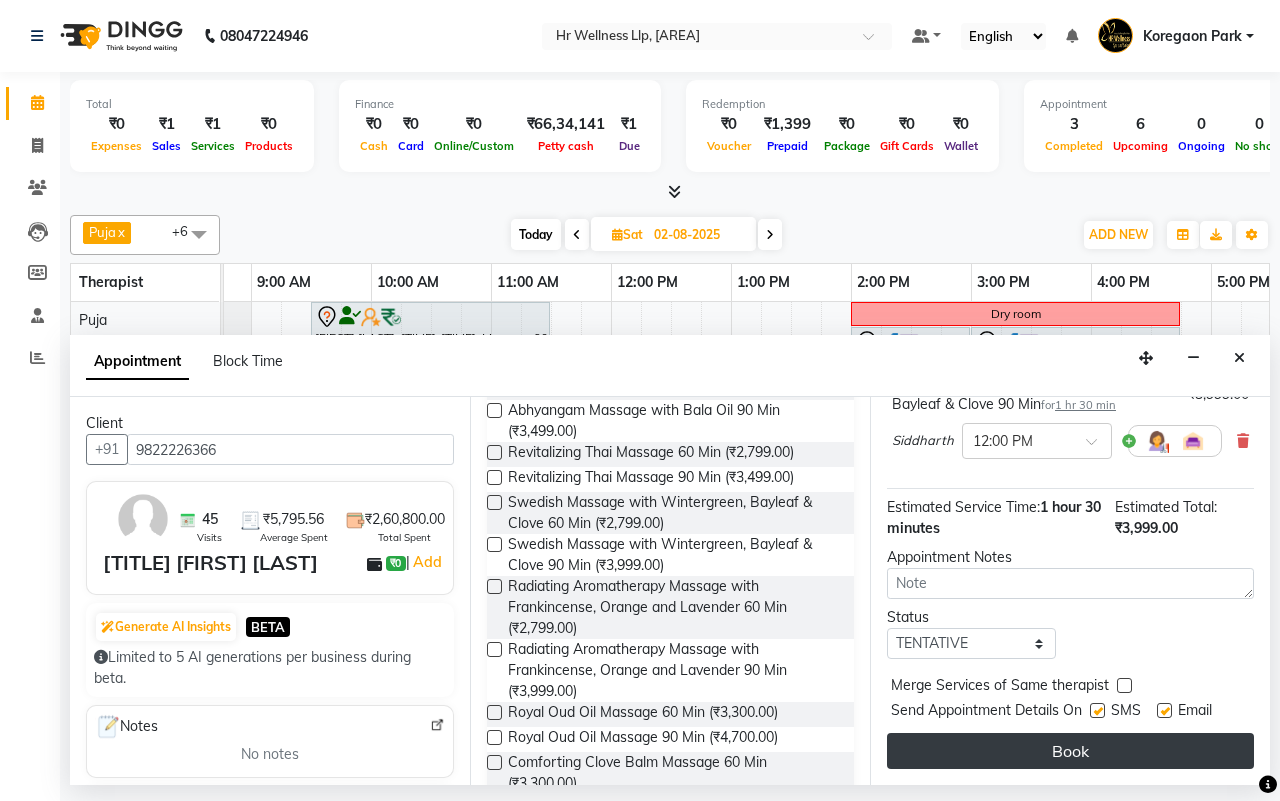 click on "Book" at bounding box center [1070, 751] 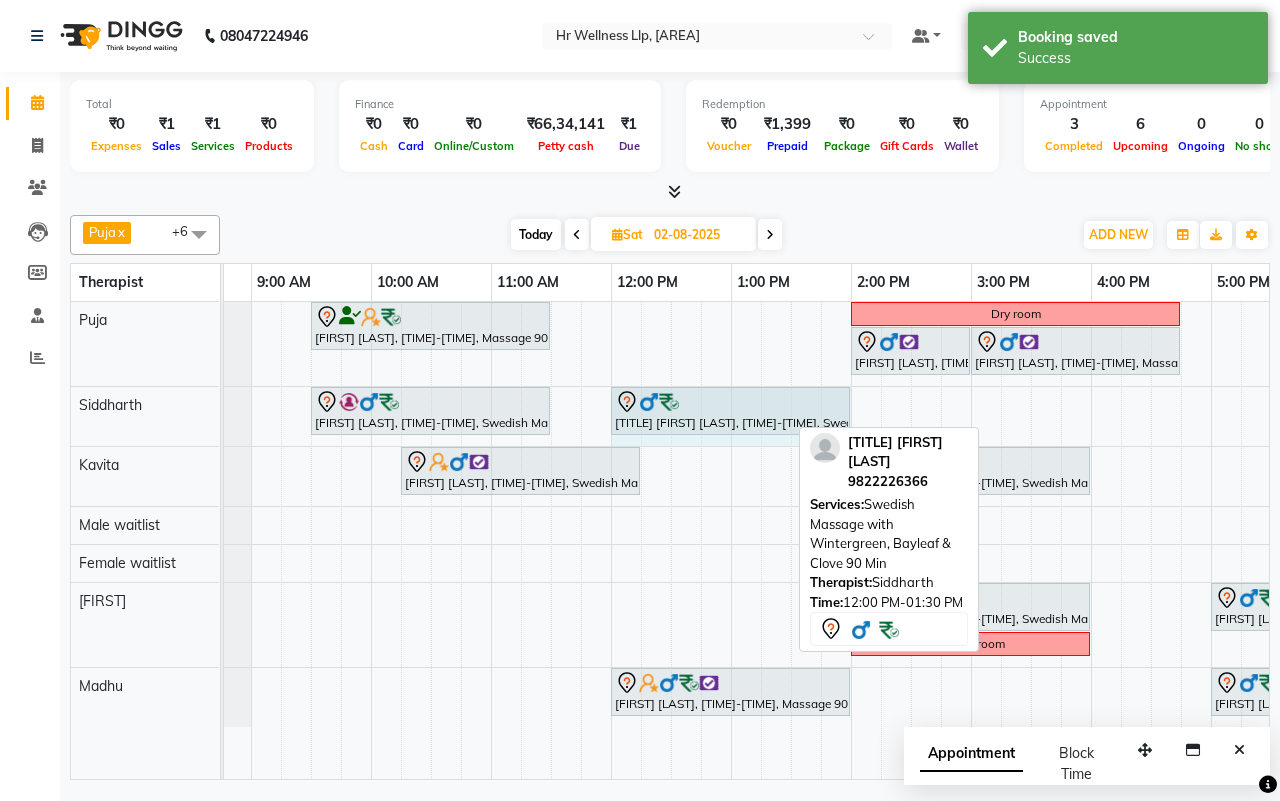 drag, startPoint x: 786, startPoint y: 407, endPoint x: 827, endPoint y: 412, distance: 41.303753 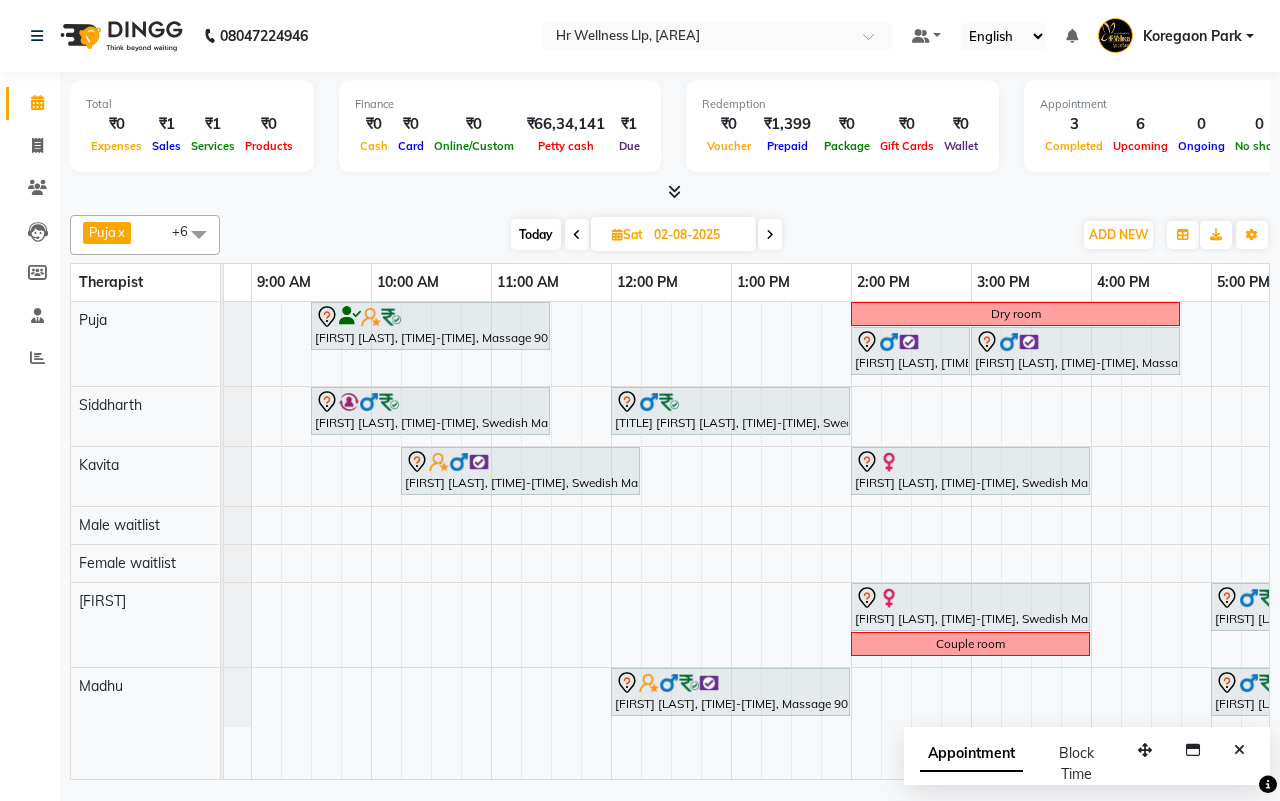scroll, scrollTop: 0, scrollLeft: 316, axis: horizontal 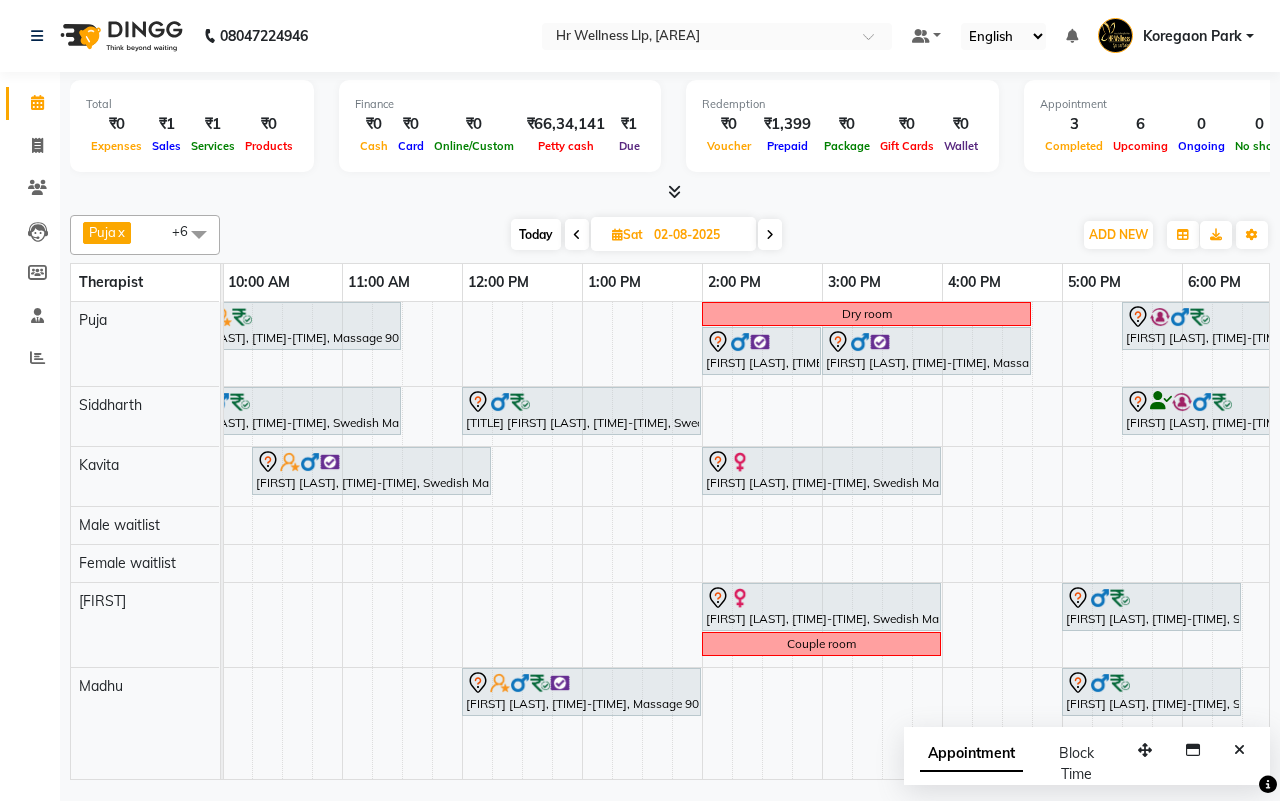 click at bounding box center (577, 235) 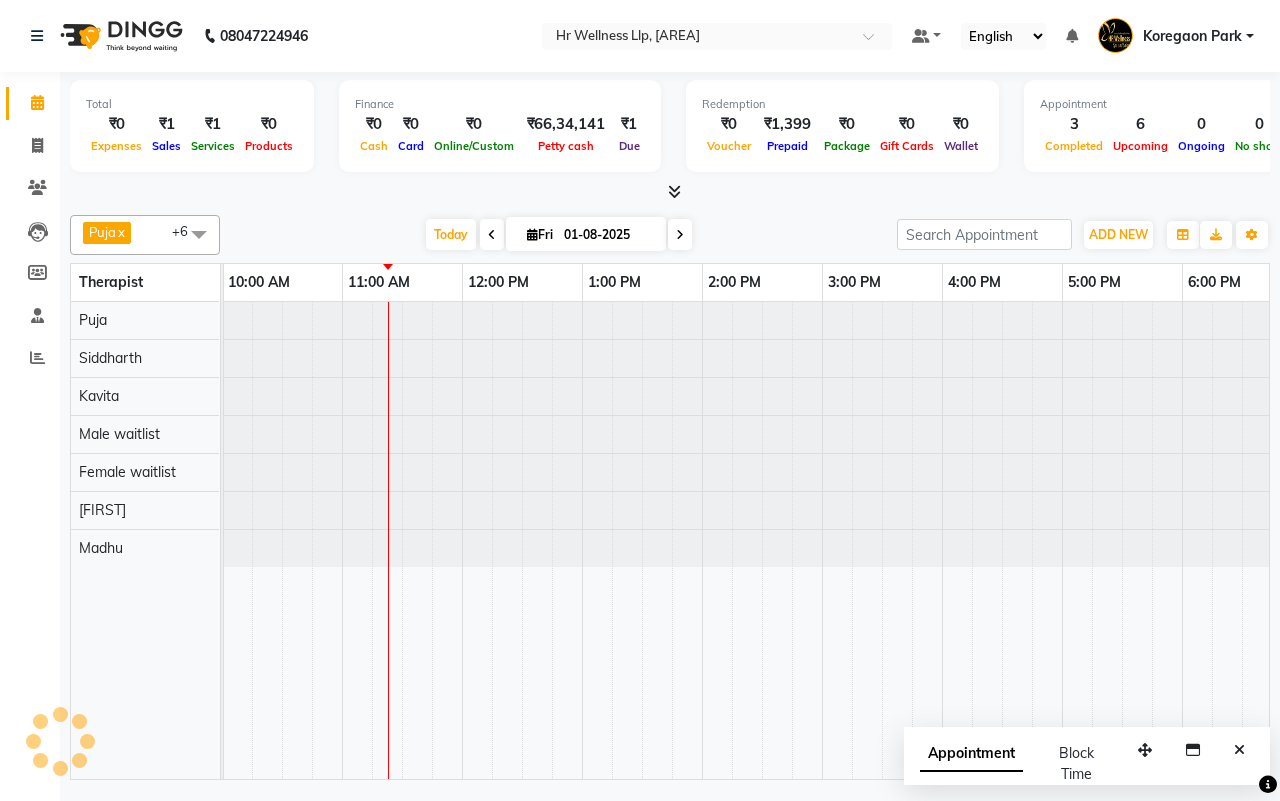 scroll, scrollTop: 0, scrollLeft: 361, axis: horizontal 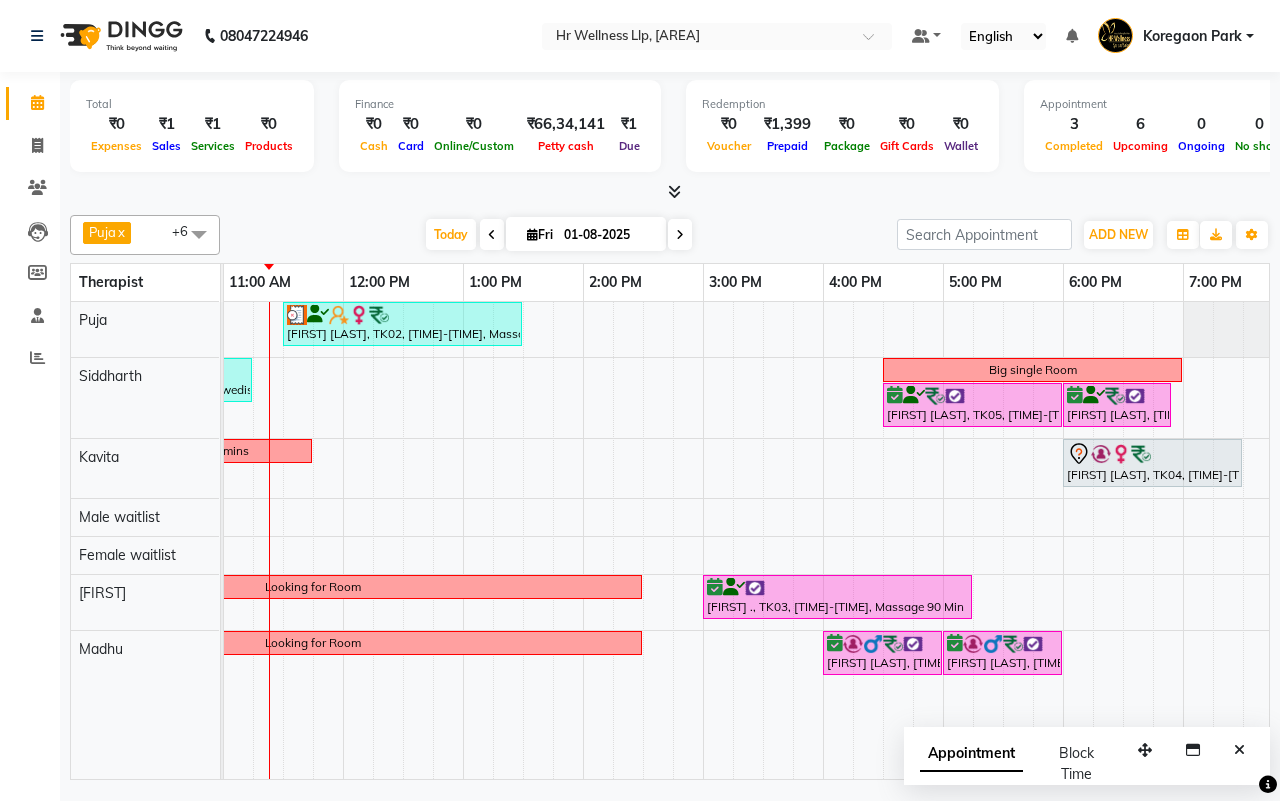 click at bounding box center (680, 235) 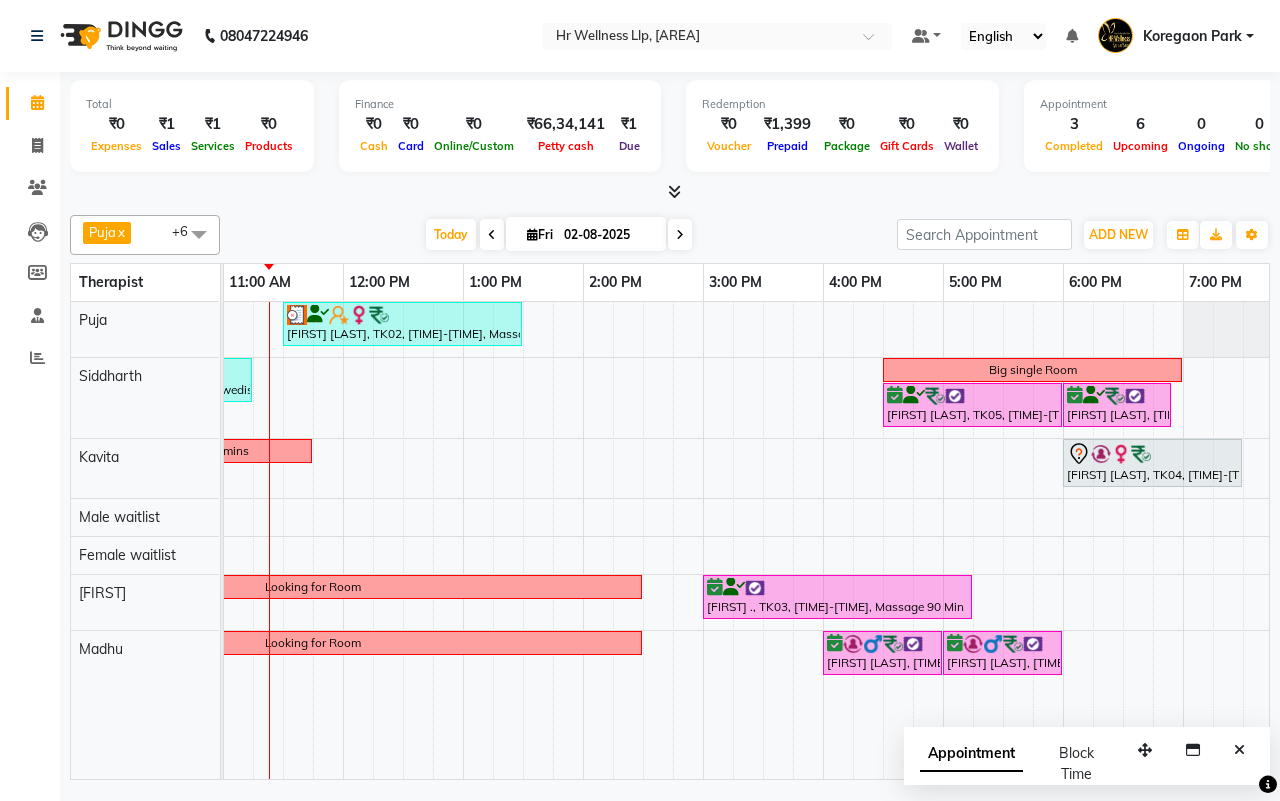 scroll, scrollTop: 0, scrollLeft: 361, axis: horizontal 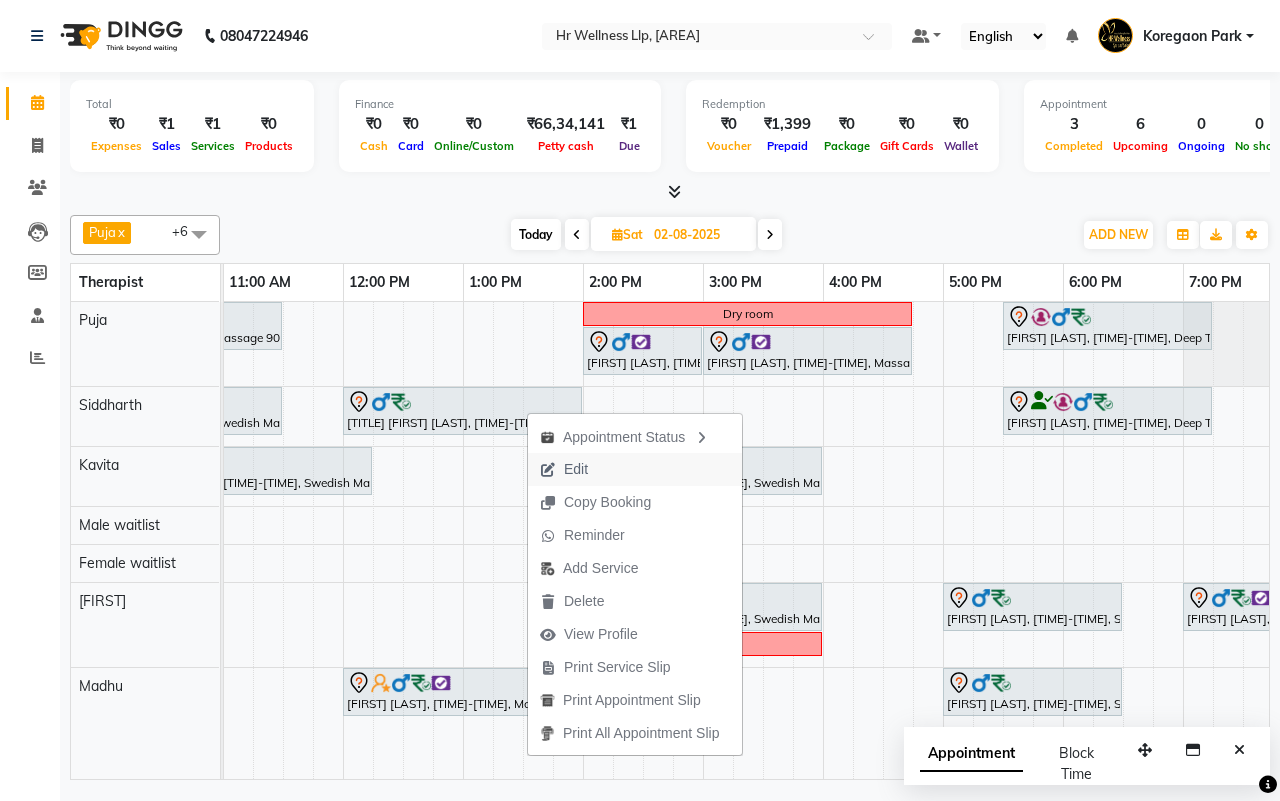 click on "Edit" at bounding box center (576, 469) 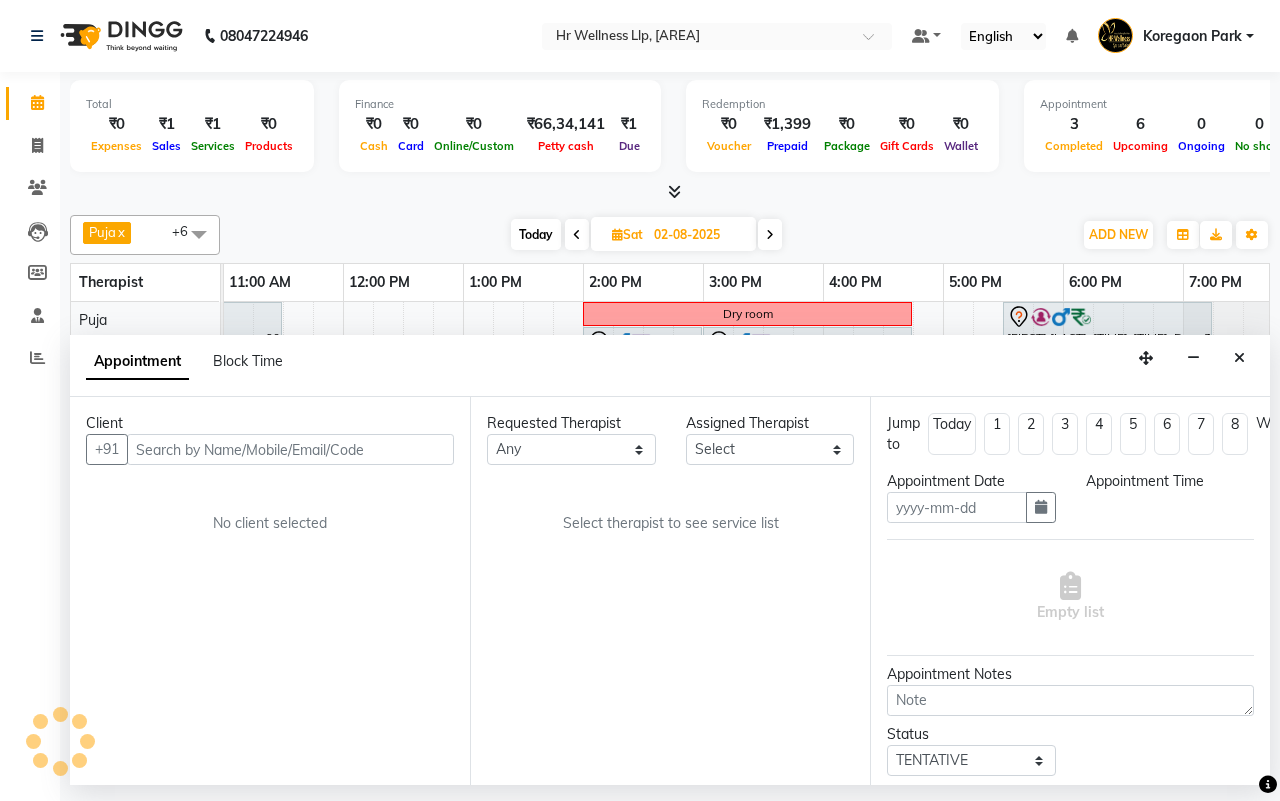 type on "02-08-2025" 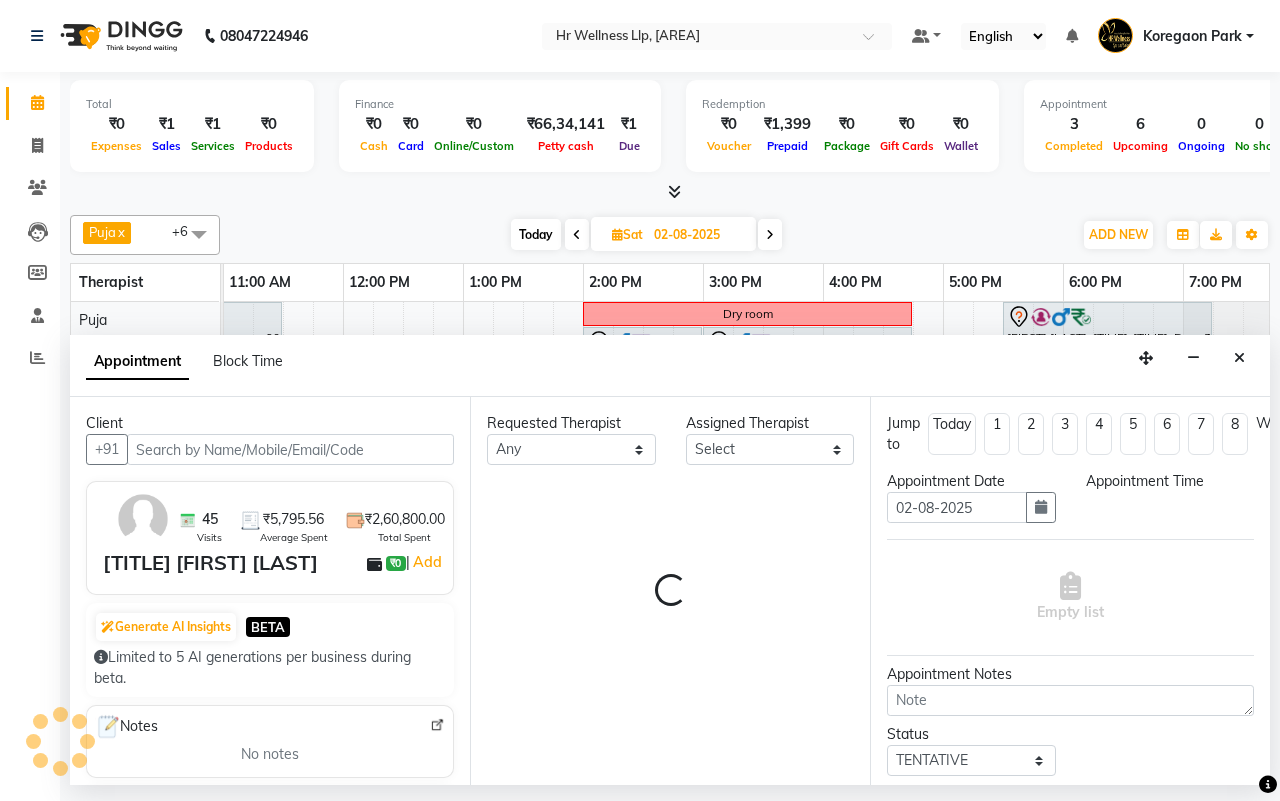 select on "16489" 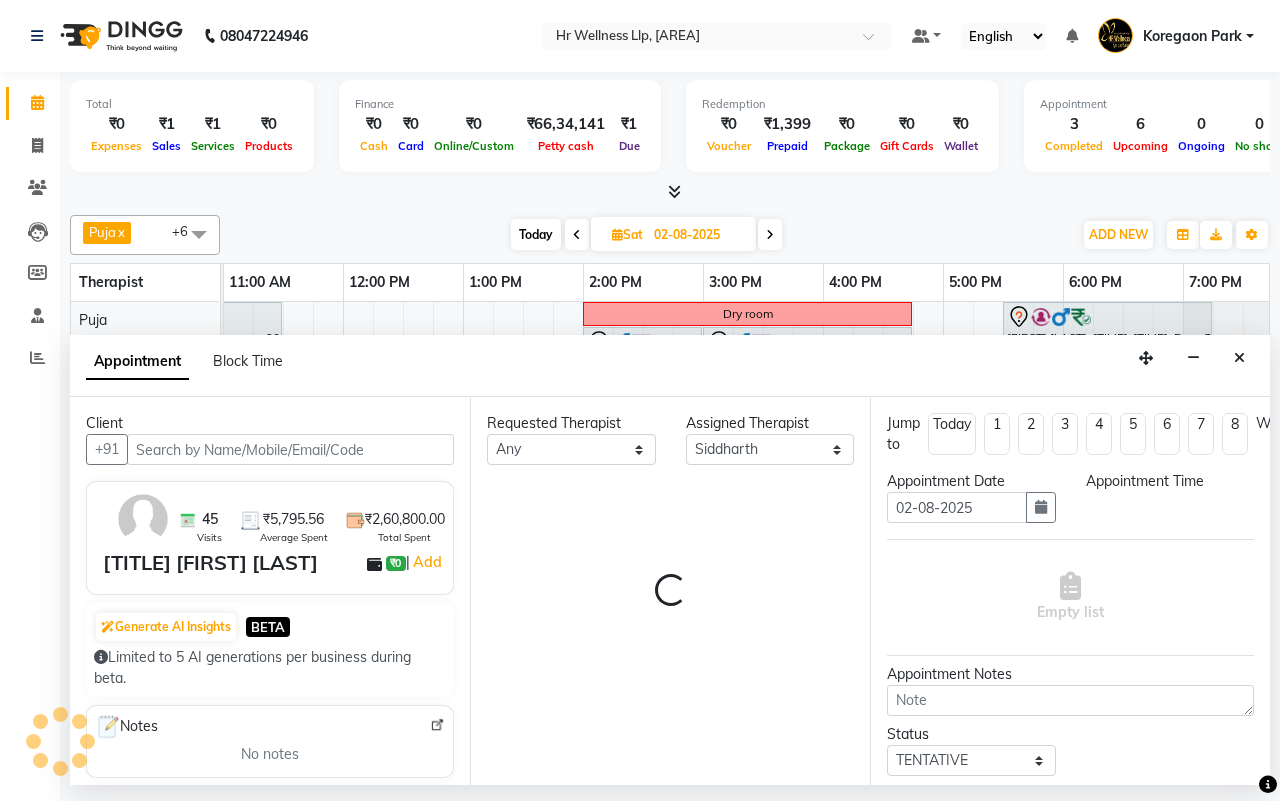 scroll, scrollTop: 0, scrollLeft: 361, axis: horizontal 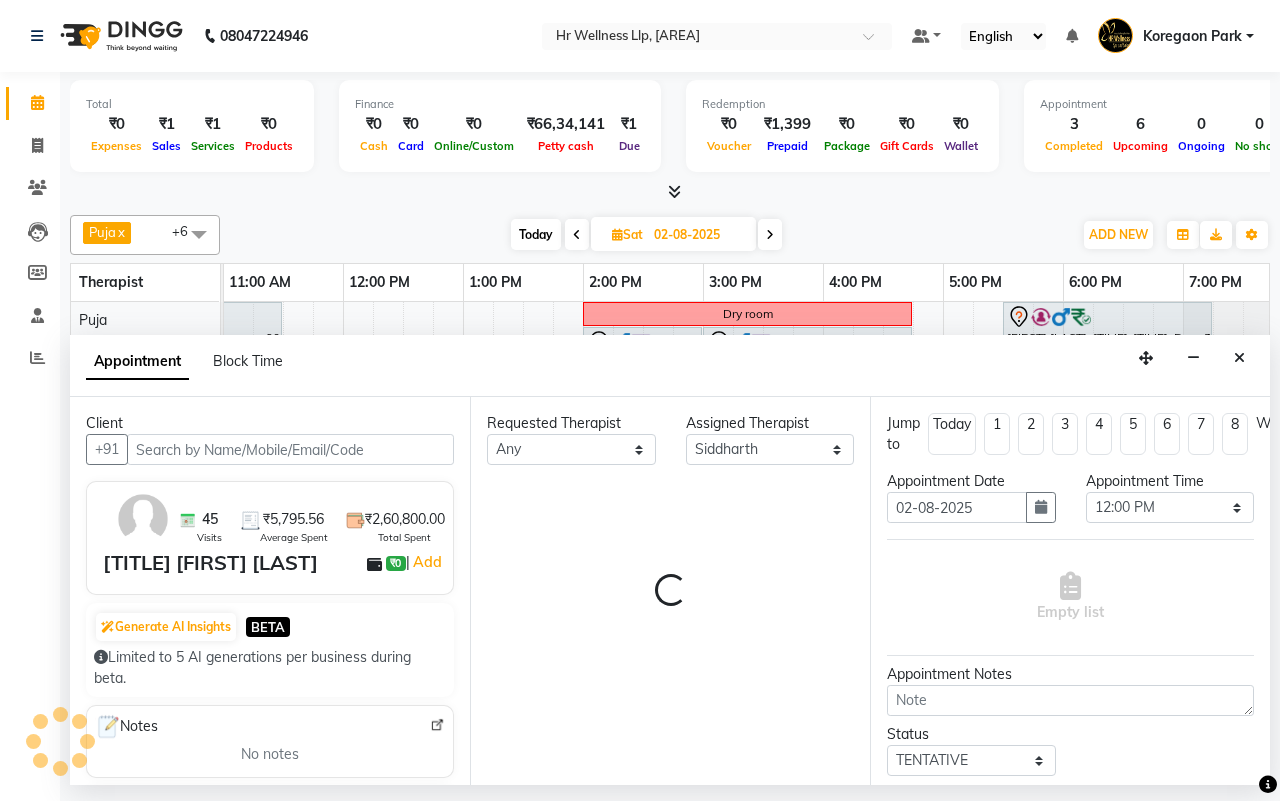 select on "1342" 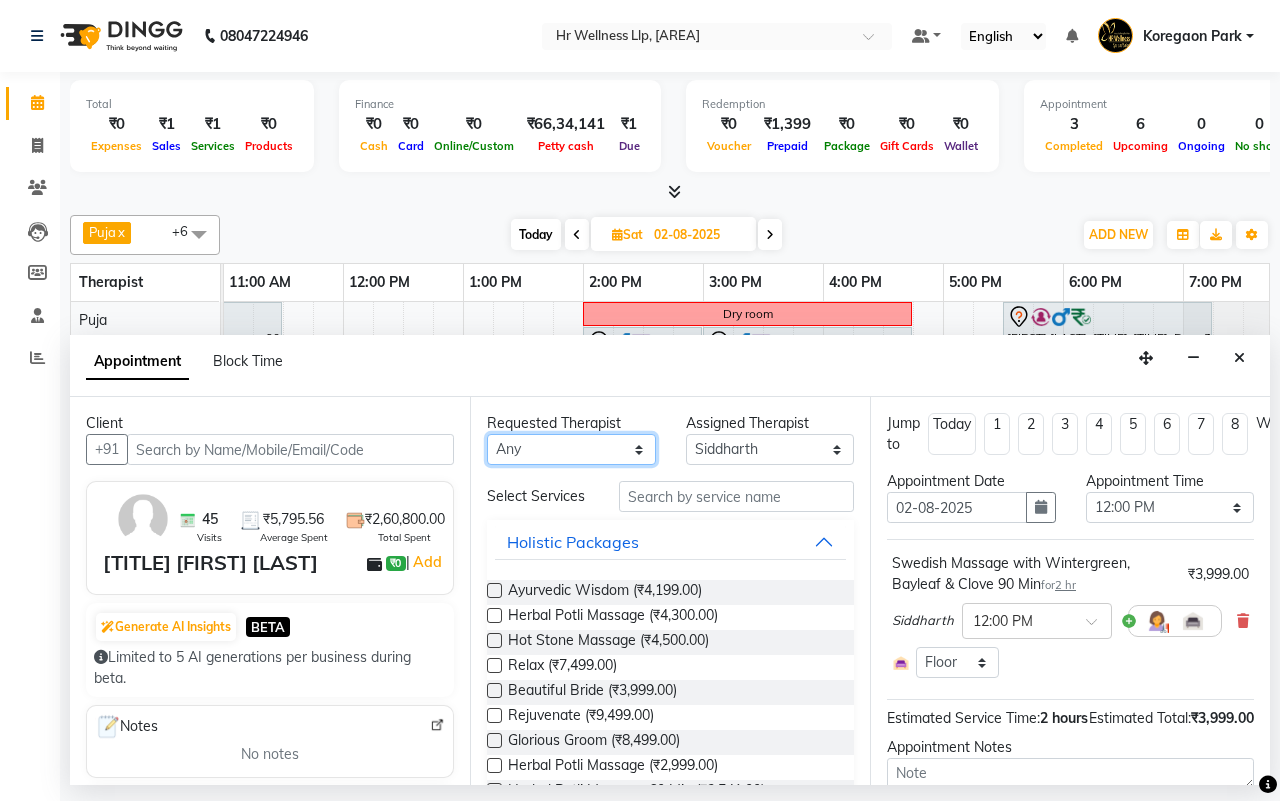 click on "Any [GENDER] waitlist [GENDER] waitlist 1 [FIRST] [FIRST] [FIRST] [FIRST]  [GENDER] waitlist [FIRST] [FIRST] [LAST] [FIRST]" at bounding box center [571, 449] 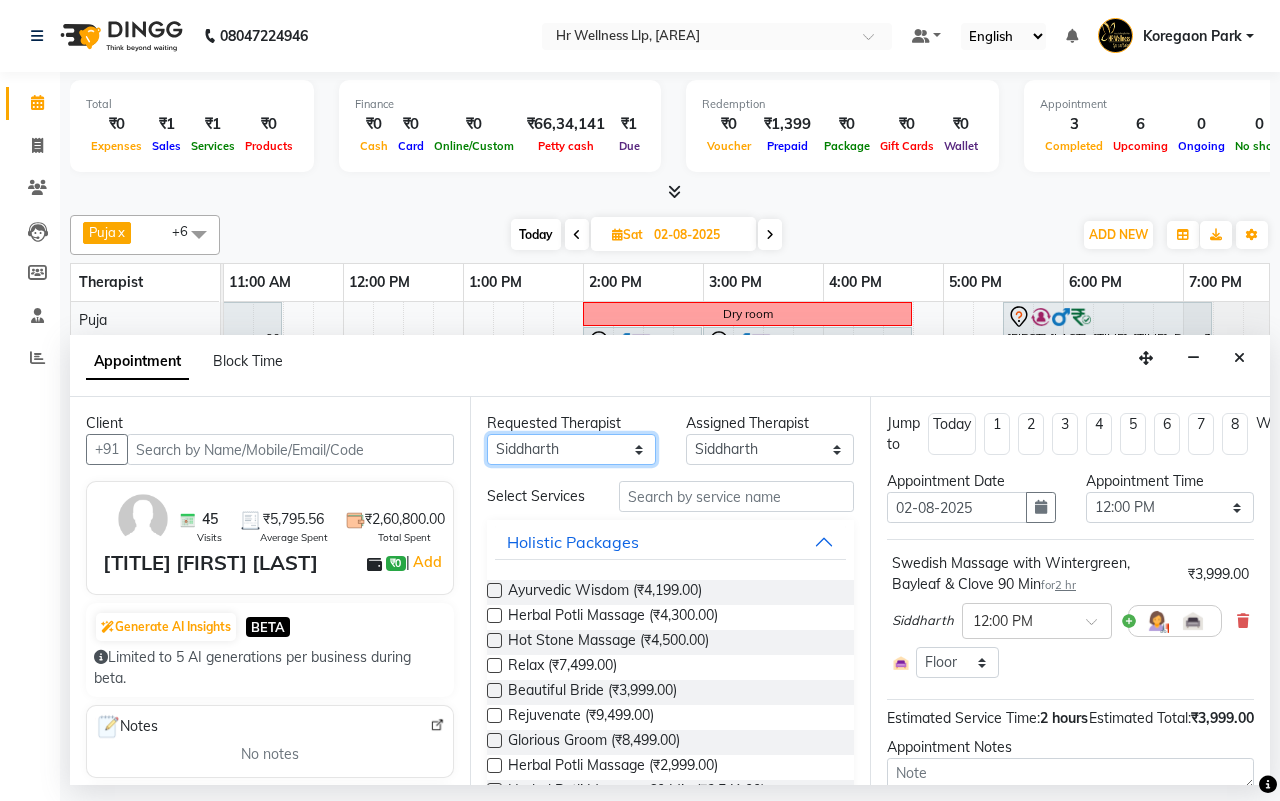 click on "Any [GENDER] waitlist [GENDER] waitlist 1 [FIRST] [FIRST] [FIRST] [FIRST]  [GENDER] waitlist [FIRST] [FIRST] [LAST] [FIRST]" at bounding box center (571, 449) 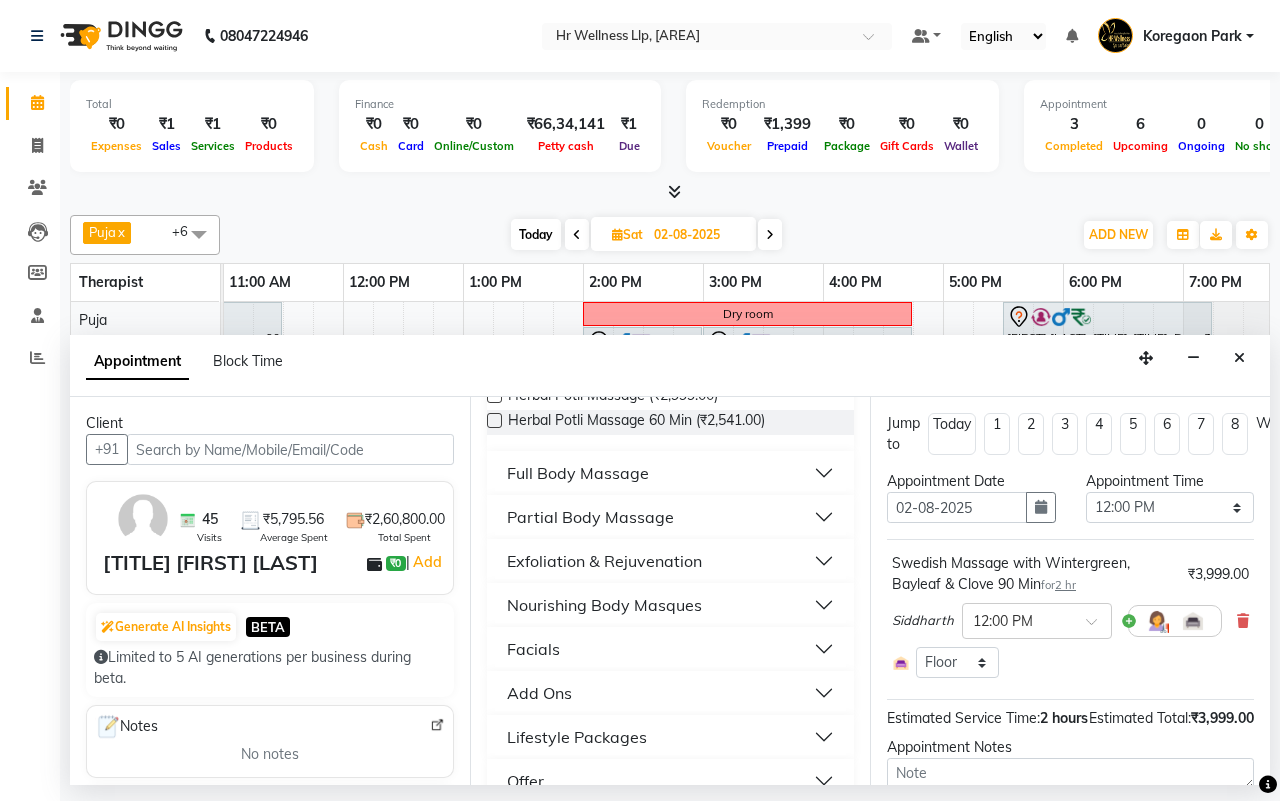 scroll, scrollTop: 375, scrollLeft: 0, axis: vertical 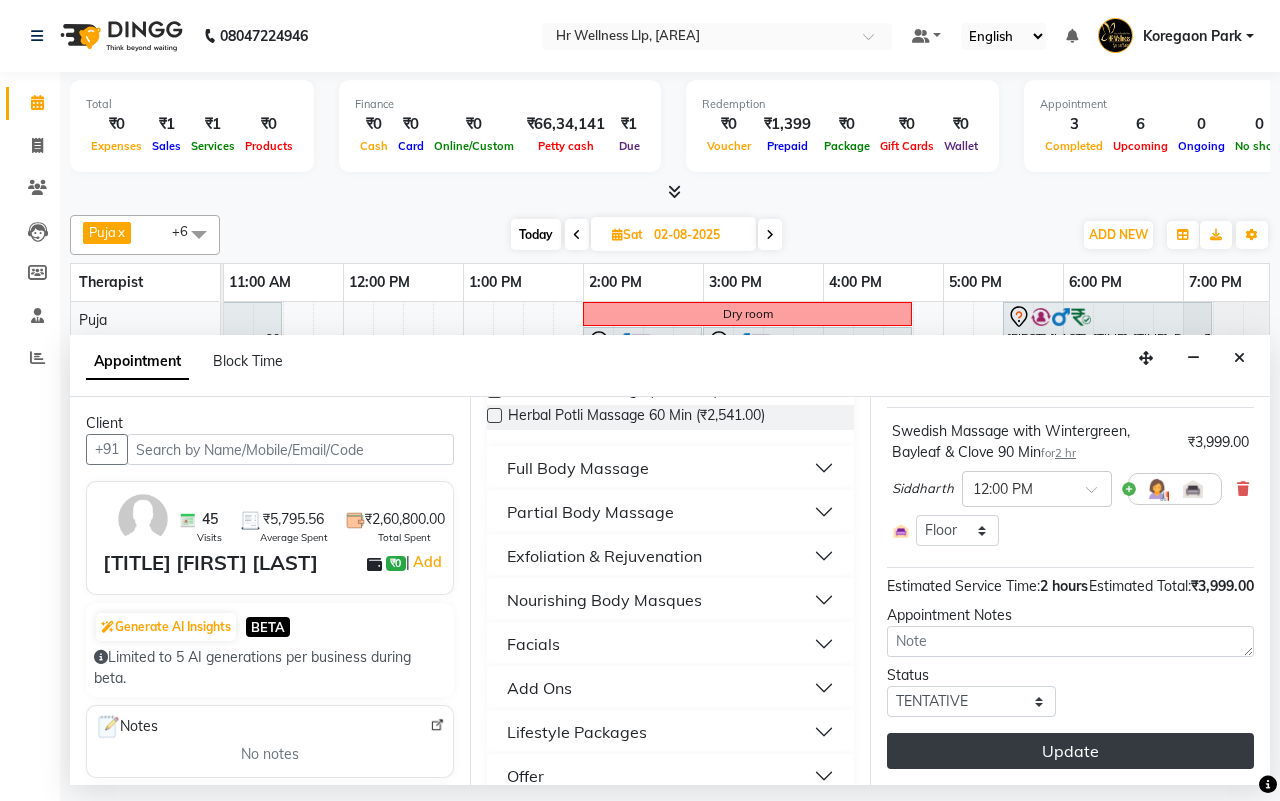 click on "Update" at bounding box center (1070, 751) 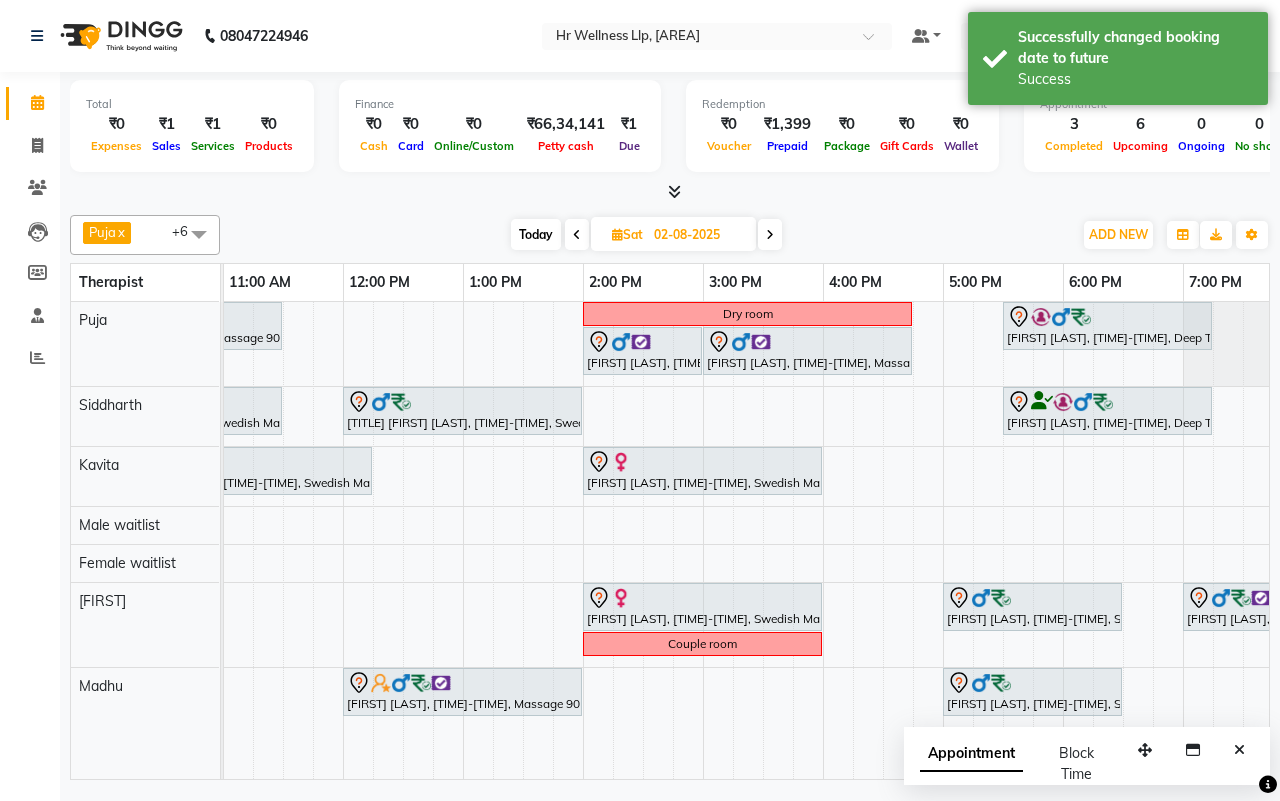 click on "Today" at bounding box center [536, 234] 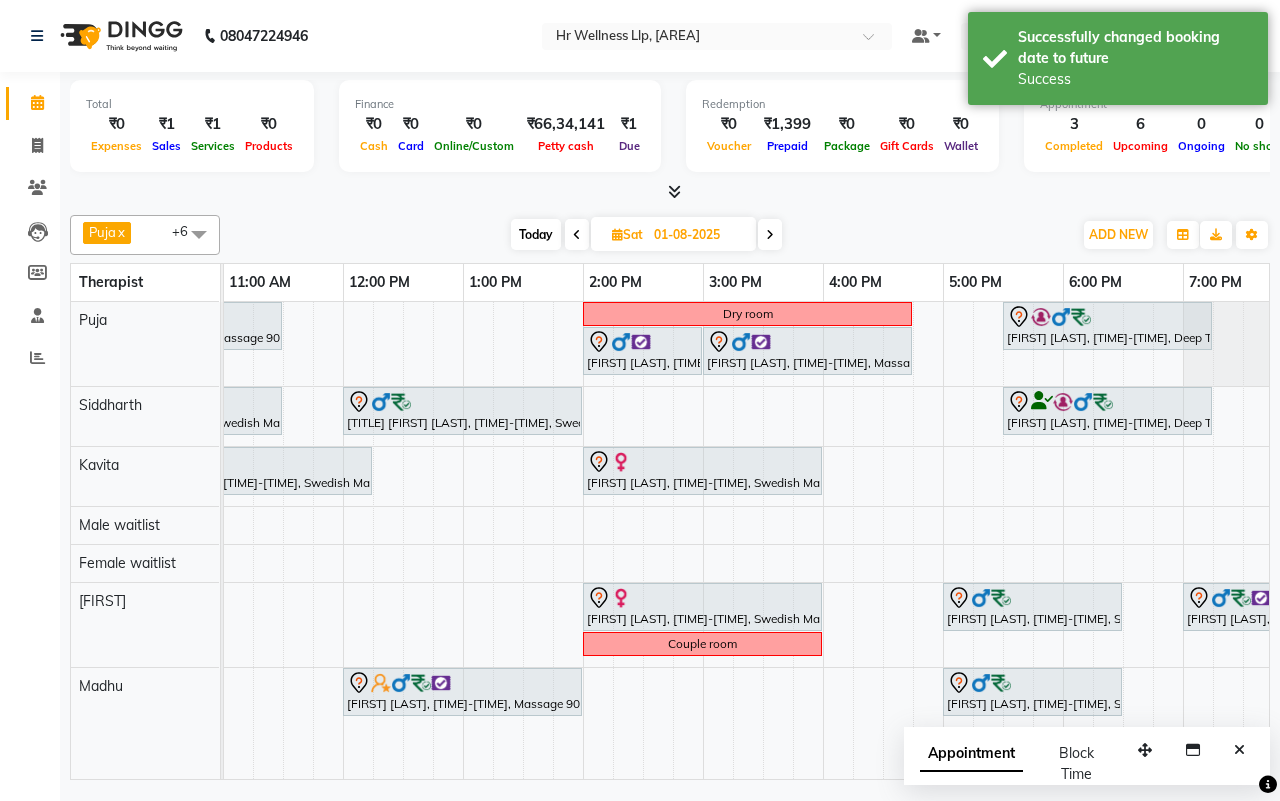 scroll, scrollTop: 0, scrollLeft: 361, axis: horizontal 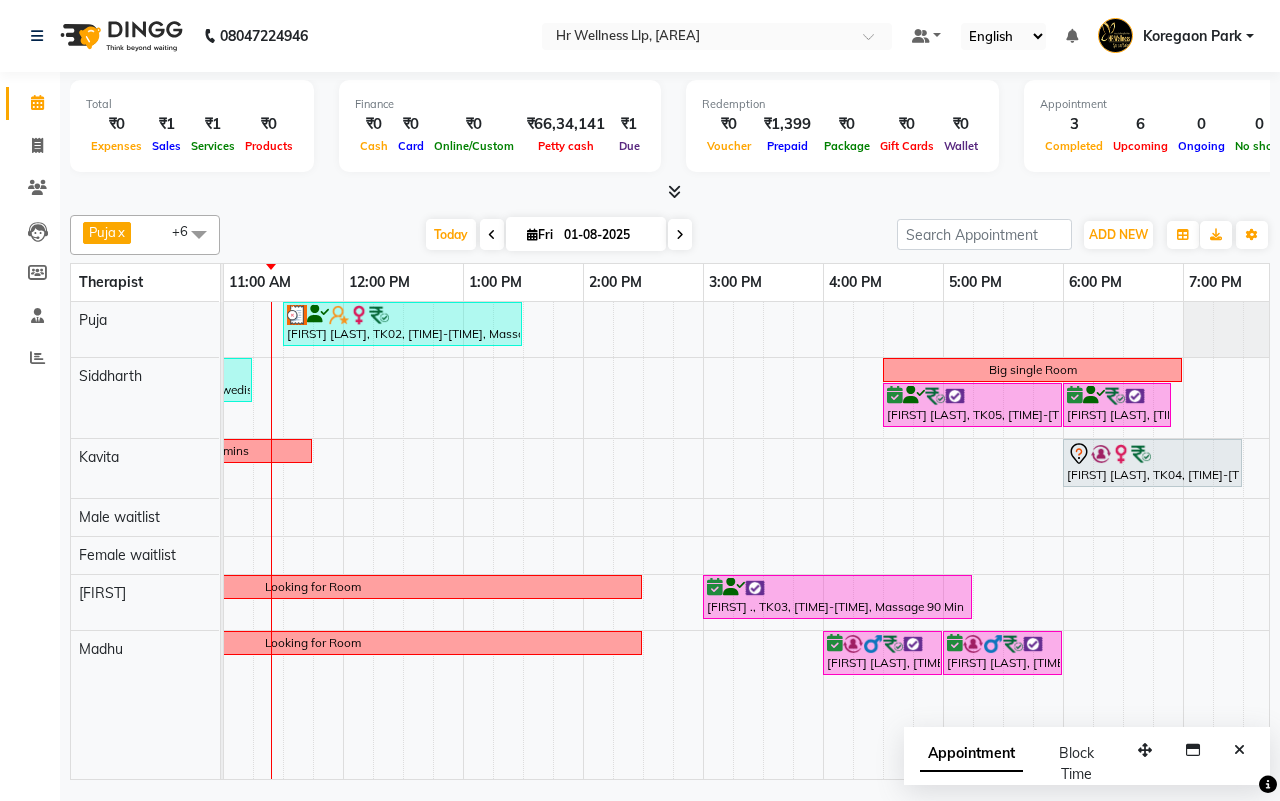 click at bounding box center [680, 234] 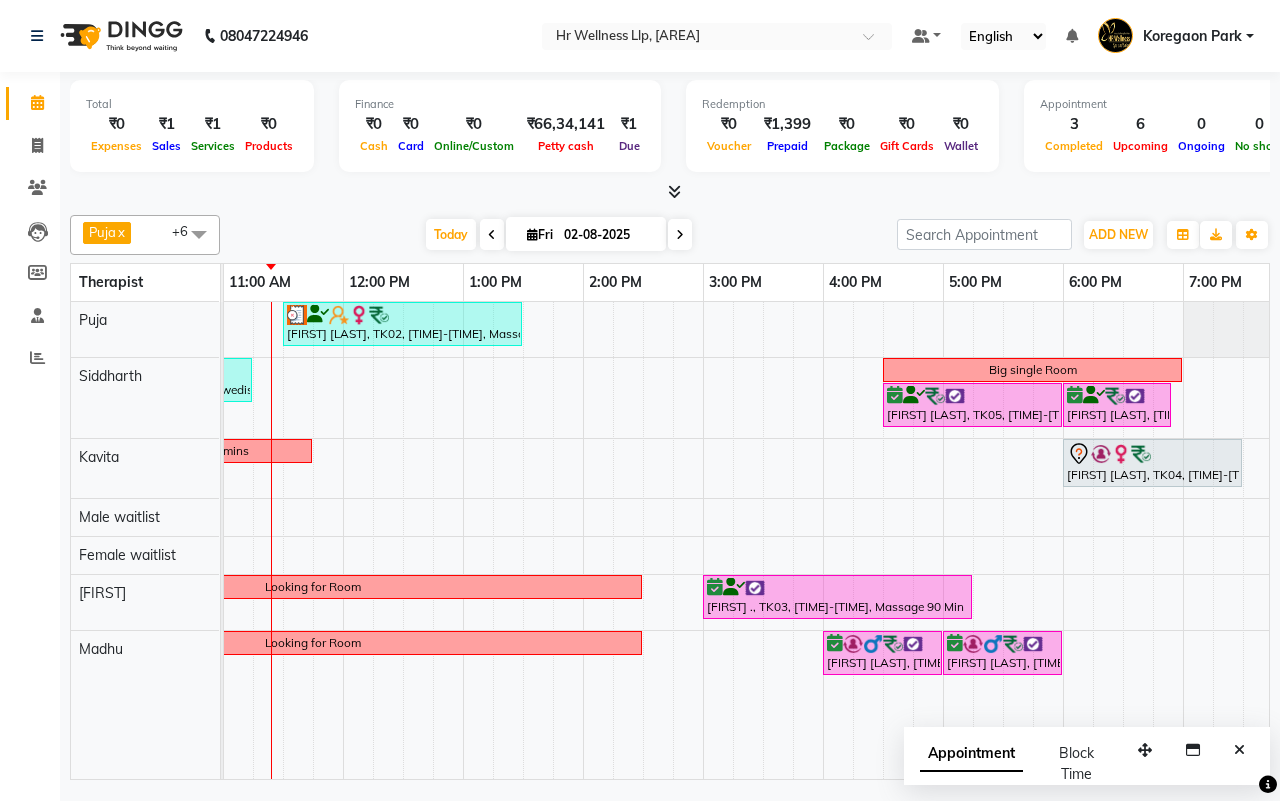 scroll, scrollTop: 0, scrollLeft: 361, axis: horizontal 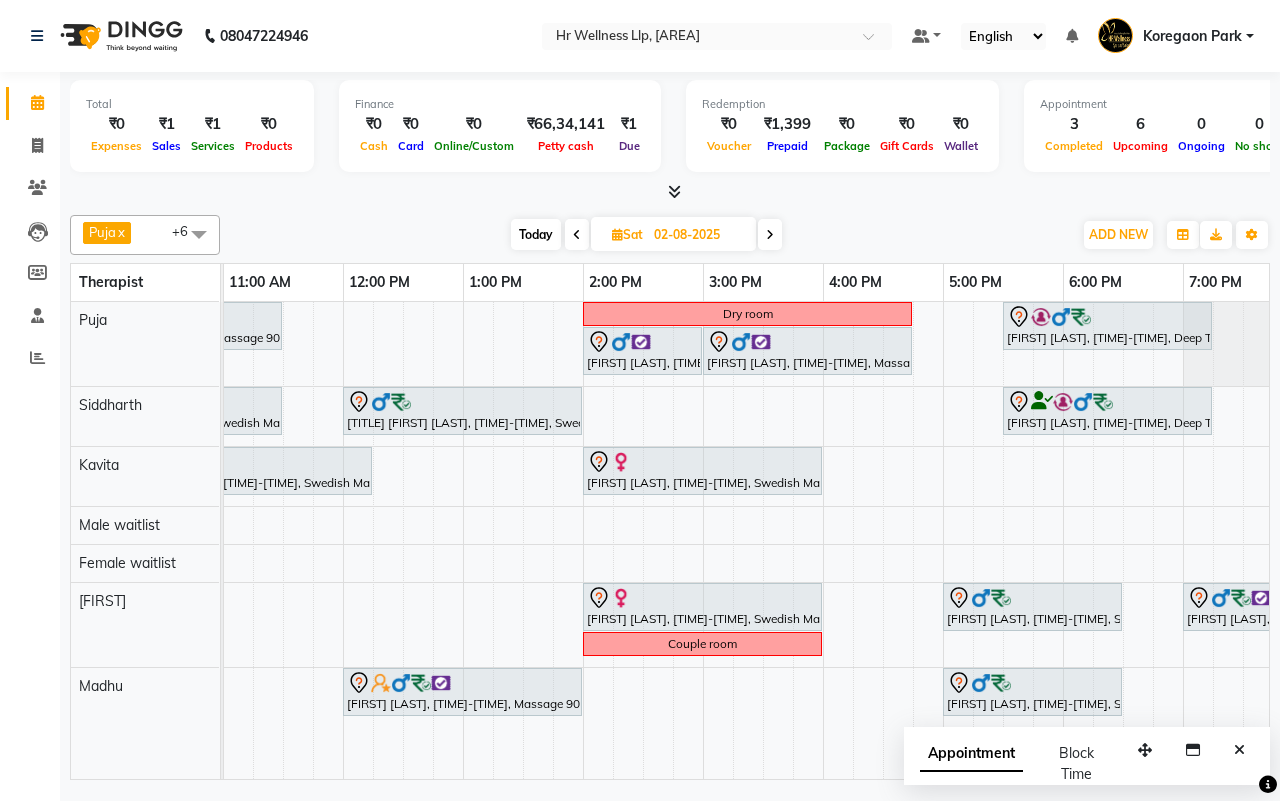 click at bounding box center (577, 234) 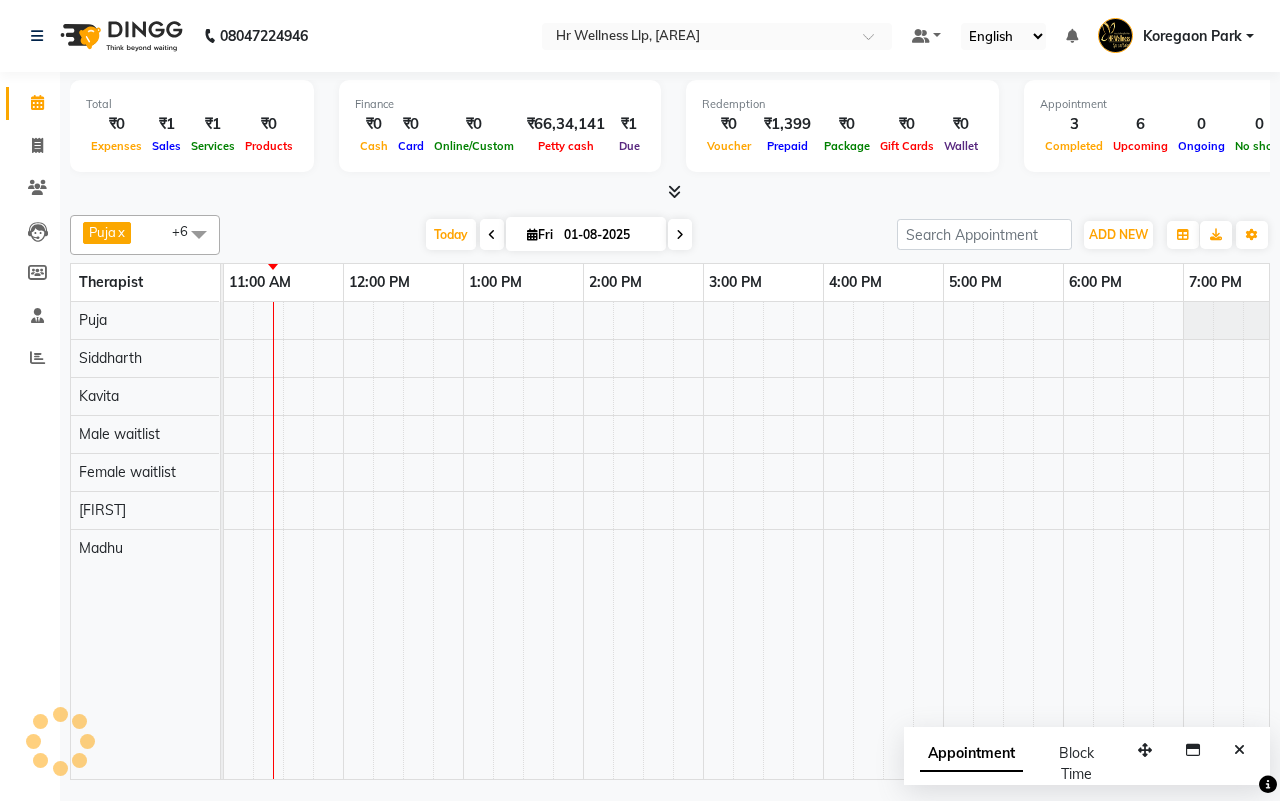 scroll, scrollTop: 0, scrollLeft: 361, axis: horizontal 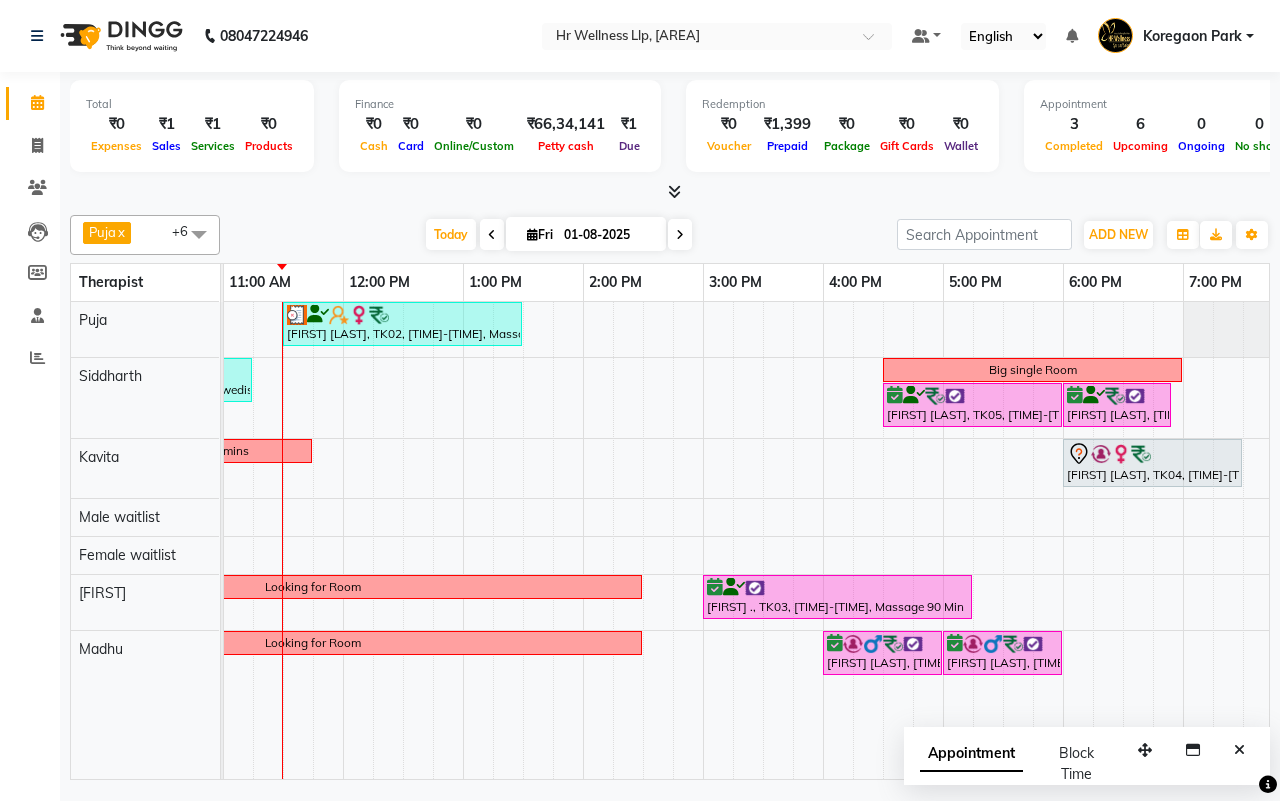 click on "[FIRST] [LAST], TK02, [TIME]-[TIME], Massage 60 Min     [FIRST] [LAST], TK02, [TIME]-[TIME], Massage 90 Min     [FIRST] [LAST], TK06, [TIME]-[TIME], Swedish Massage with Wintergreen, Bayleaf & Clove 60 Min  Big single Room      [FIRST] [LAST], TK05, [TIME]-[TIME], Massage 90 Min     [FIRST] [LAST], TK05, [TIME]-[TIME], 10 mins complimentary Service  charles 60mins              [FIRST] [LAST], TK04, [TIME]-[TIME], Swedish Massage 60 Min  Looking for Room      [FIRST] ., TK03, [TIME]-[TIME], Massage 90 Min  Looking for Room      [FIRST] [LAST], TK01, [TIME]-[TIME], Swedish Massage with Wintergreen, Bayleaf & Clove 60 Min     [FIRST] [LAST], TK01, [TIME]-[TIME], Relaxing Head Massage" at bounding box center (643, 540) 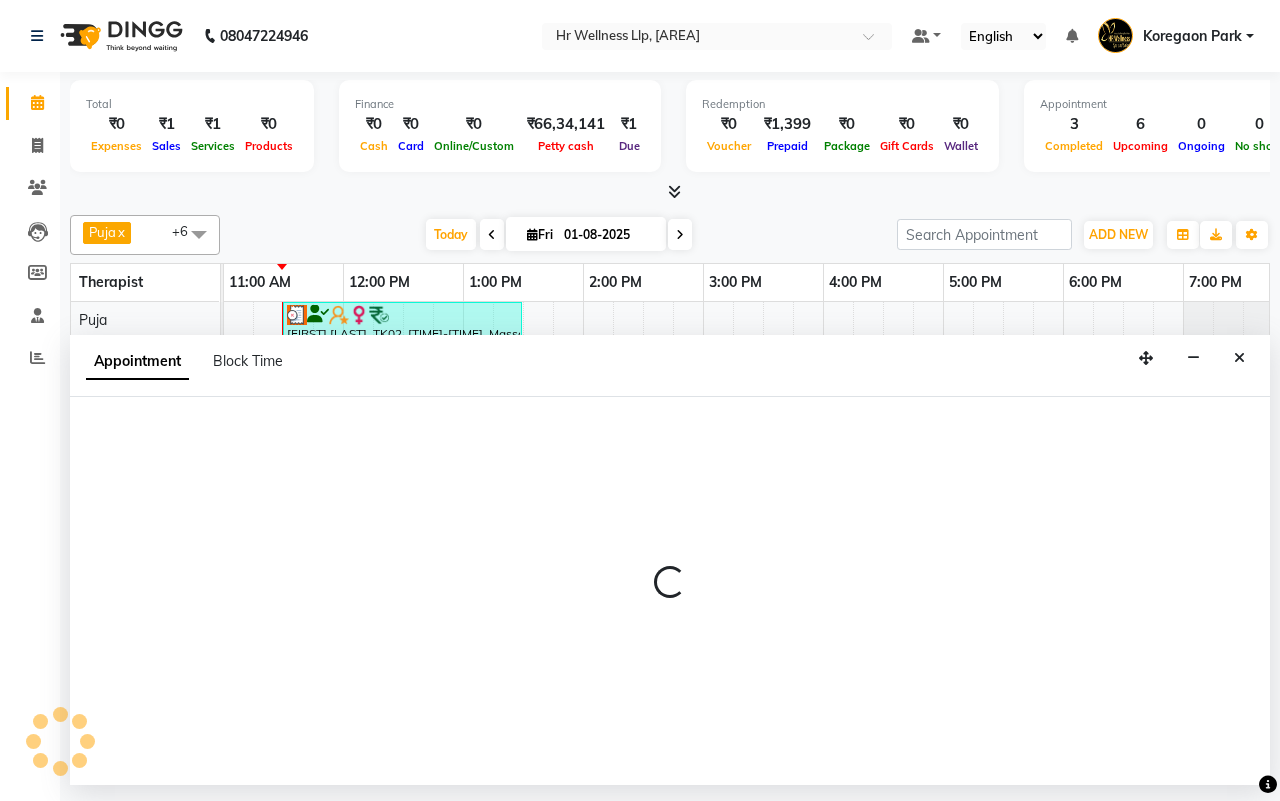 select on "16489" 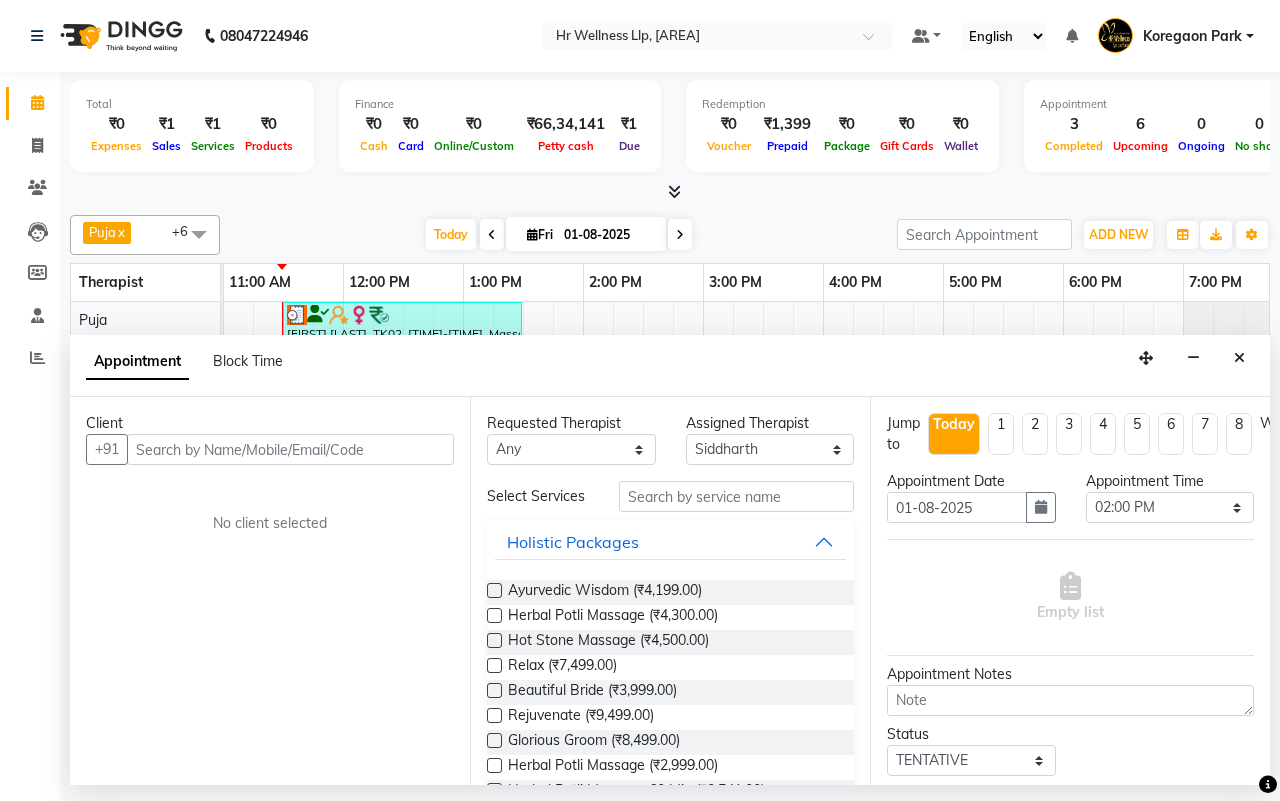click at bounding box center [290, 449] 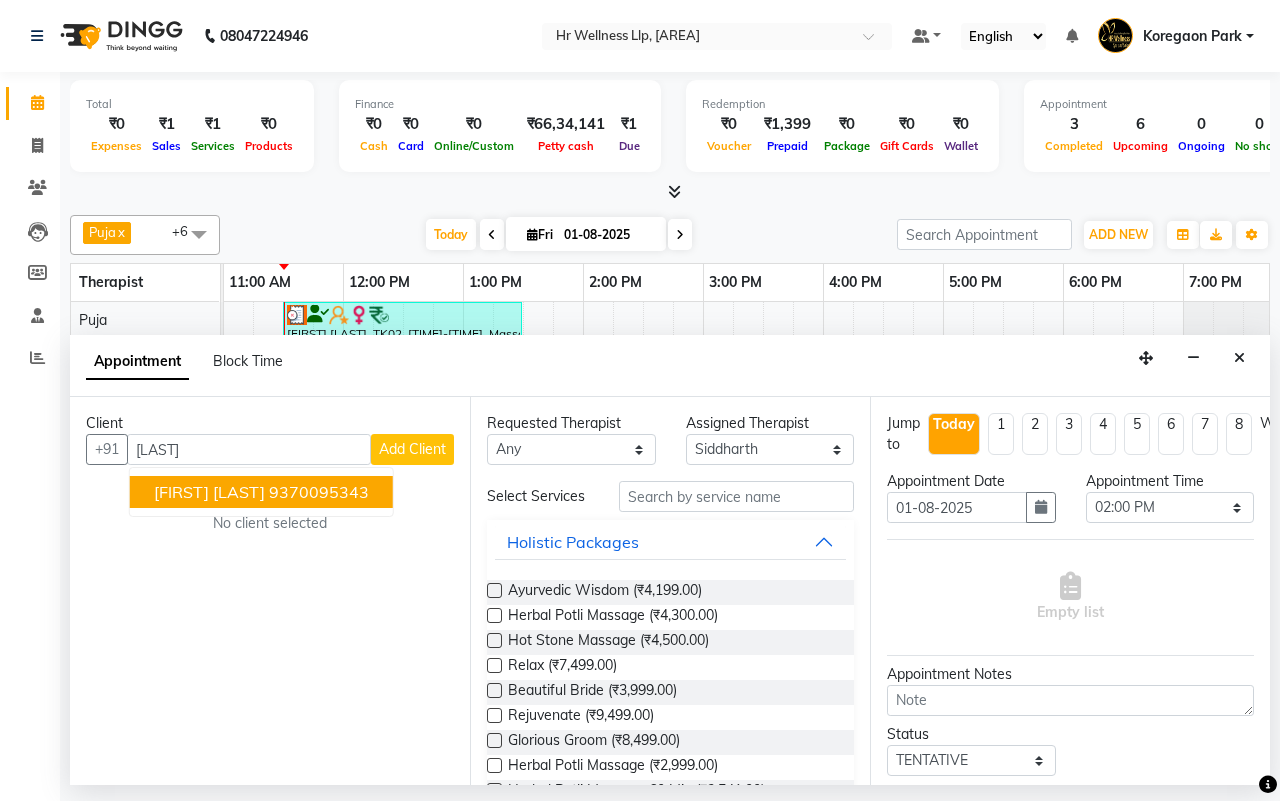 click on "[FIRST] [LAST] [PHONE]" at bounding box center [261, 492] 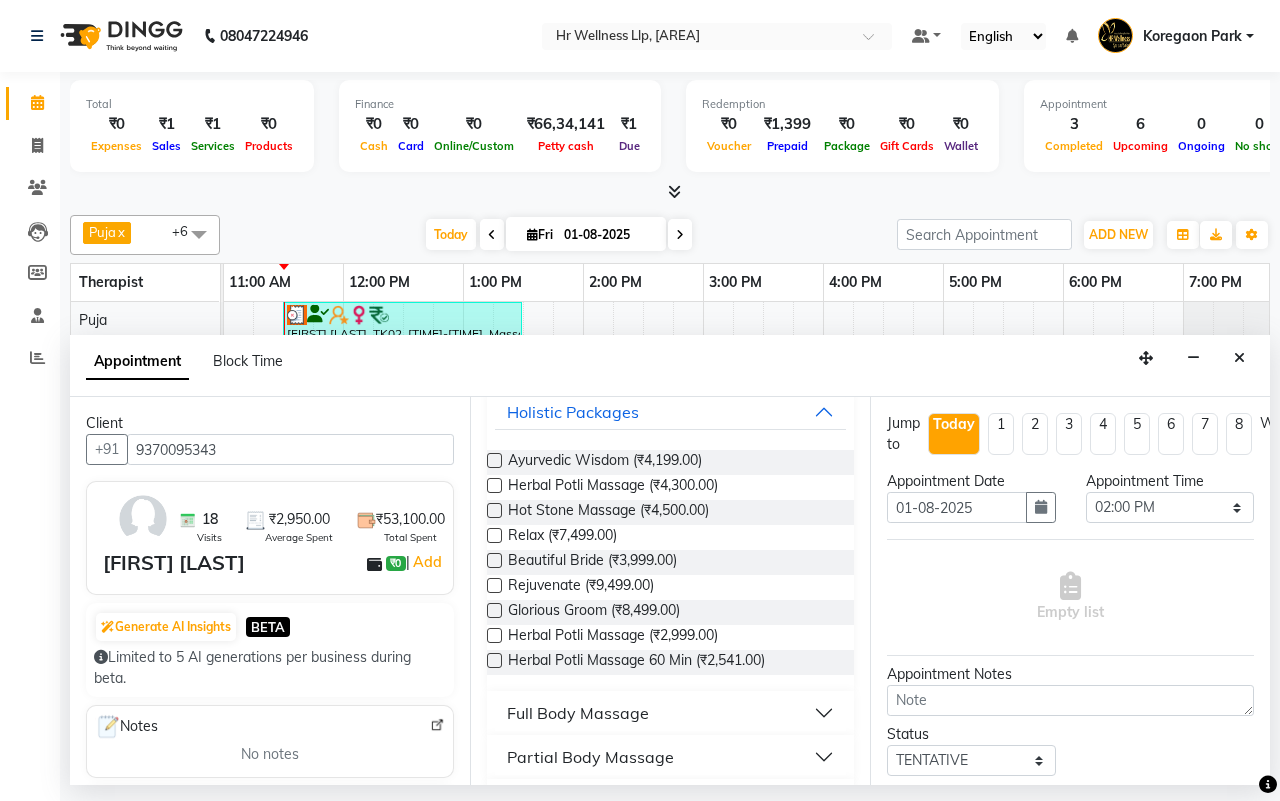 scroll, scrollTop: 250, scrollLeft: 0, axis: vertical 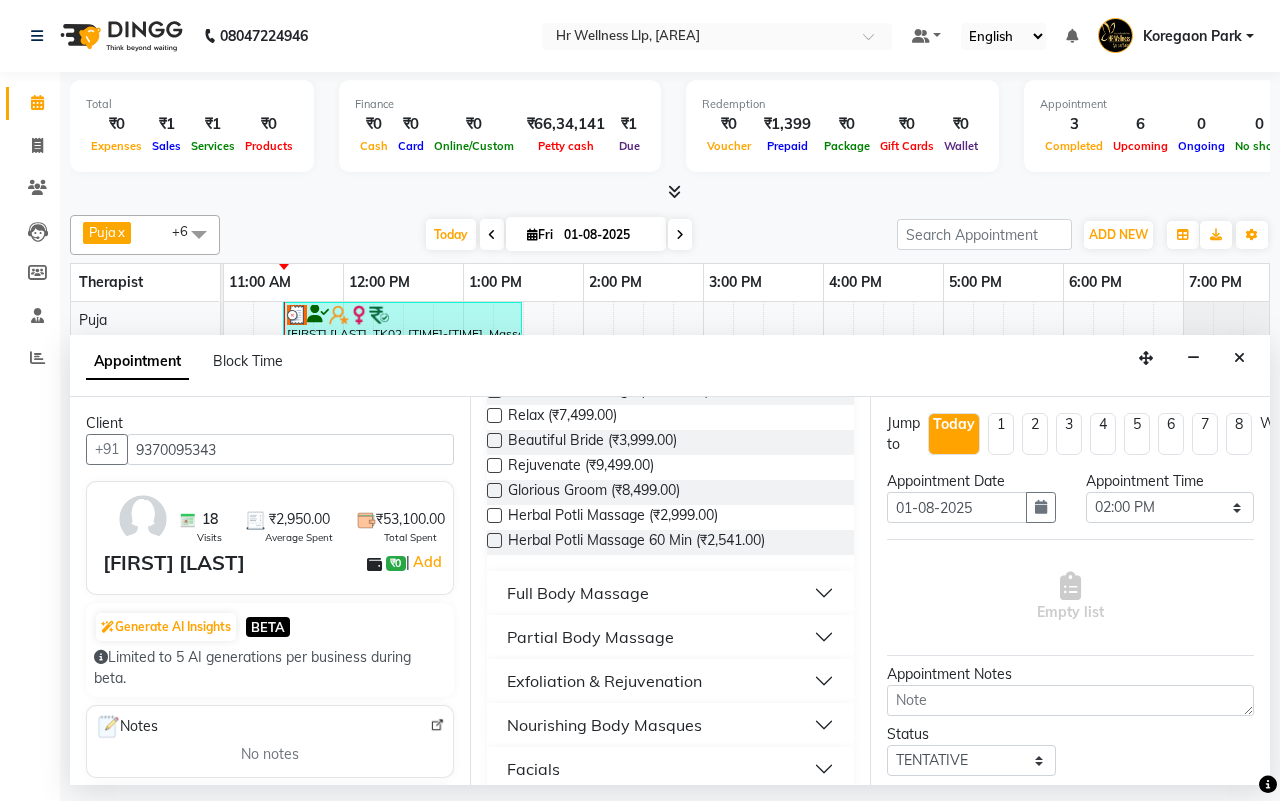 type on "9370095343" 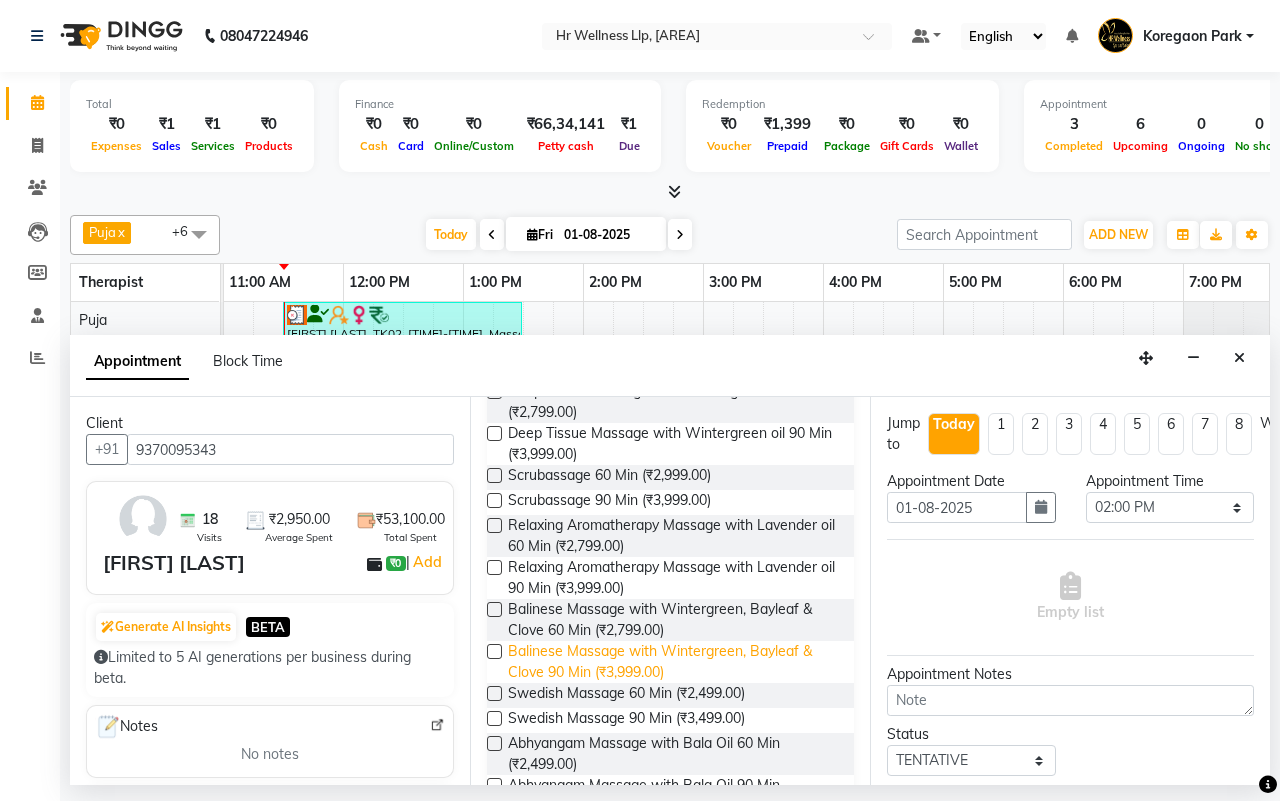 scroll, scrollTop: 625, scrollLeft: 0, axis: vertical 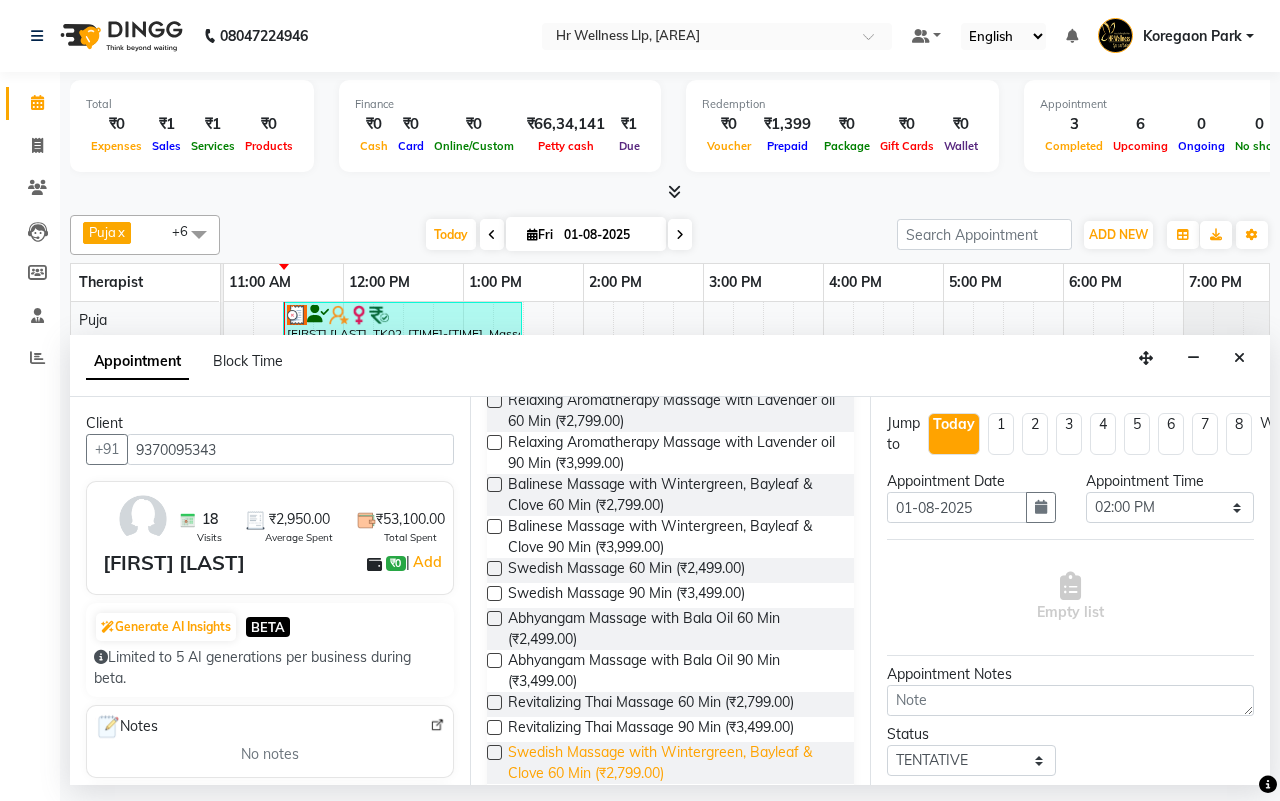 click on "Swedish Massage with Wintergreen, Bayleaf & Clove 60 Min (₹2,799.00)" at bounding box center [673, 763] 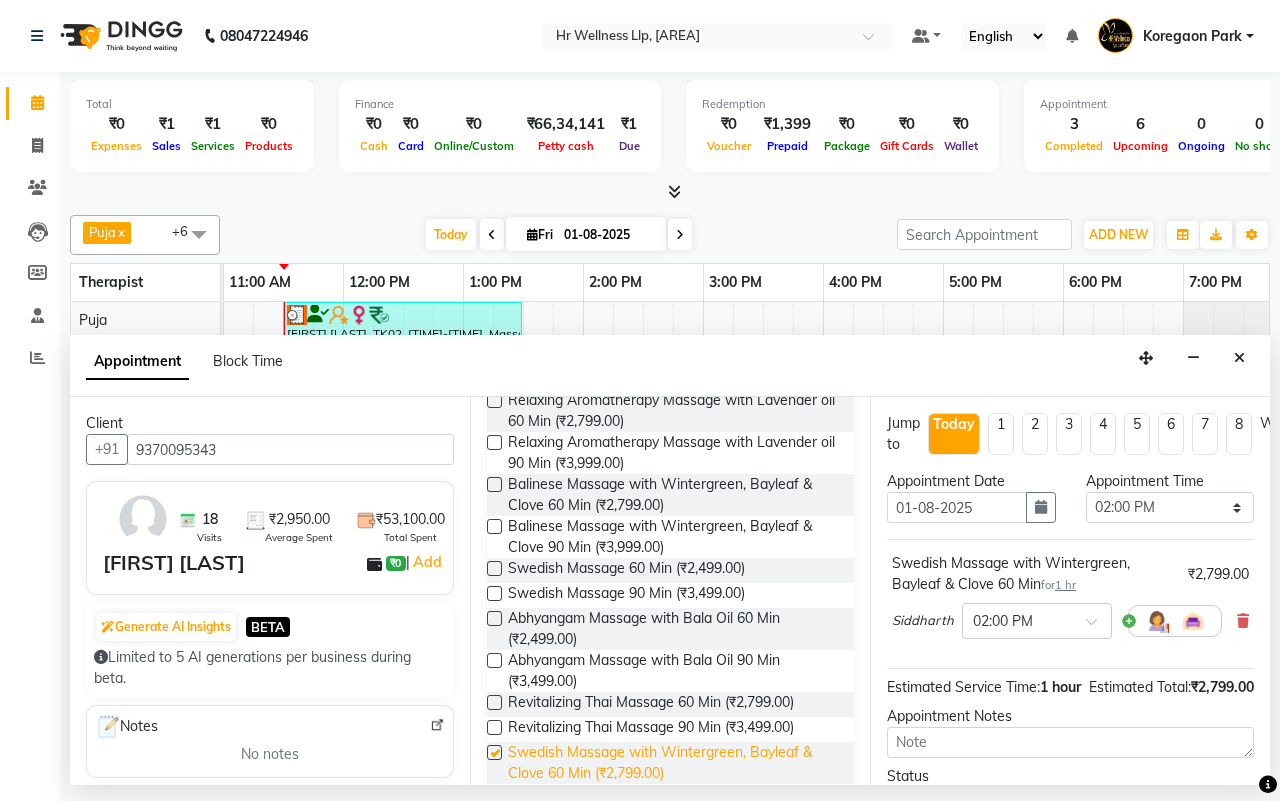 checkbox on "false" 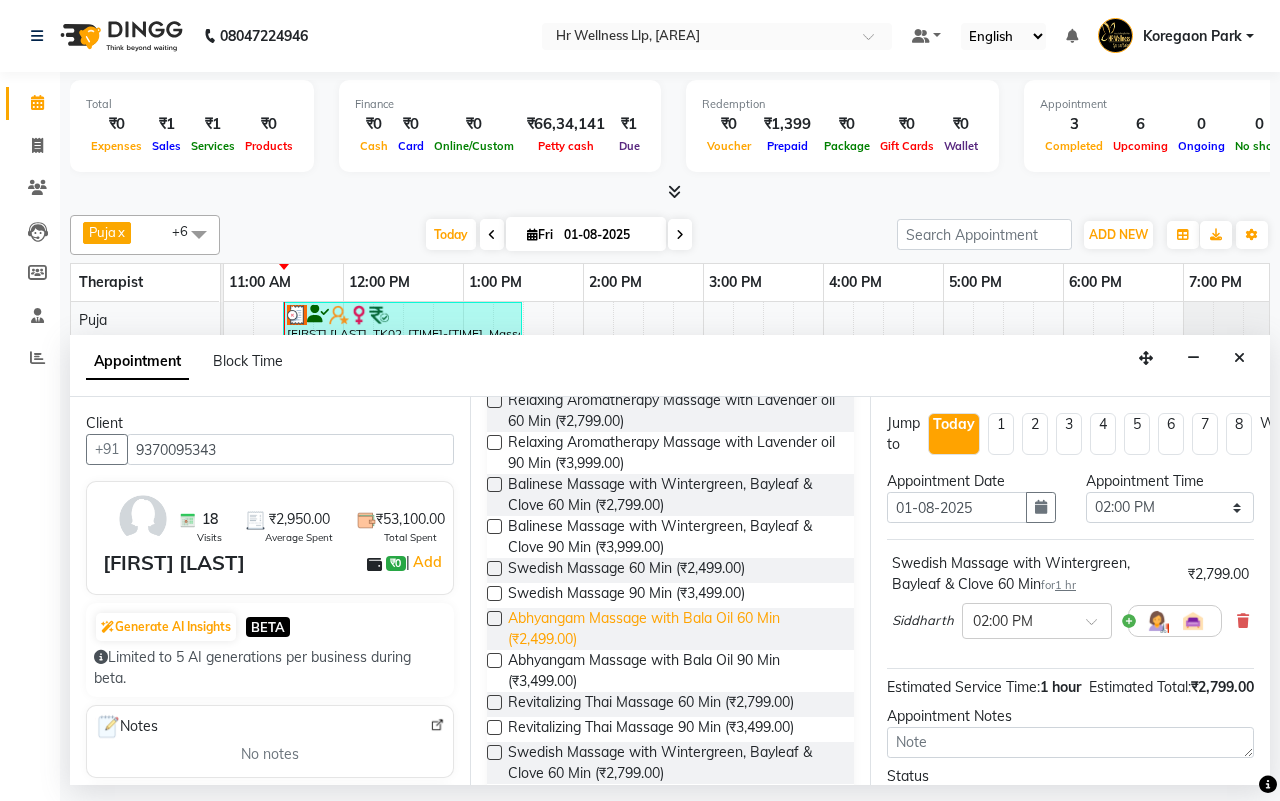 scroll, scrollTop: 750, scrollLeft: 0, axis: vertical 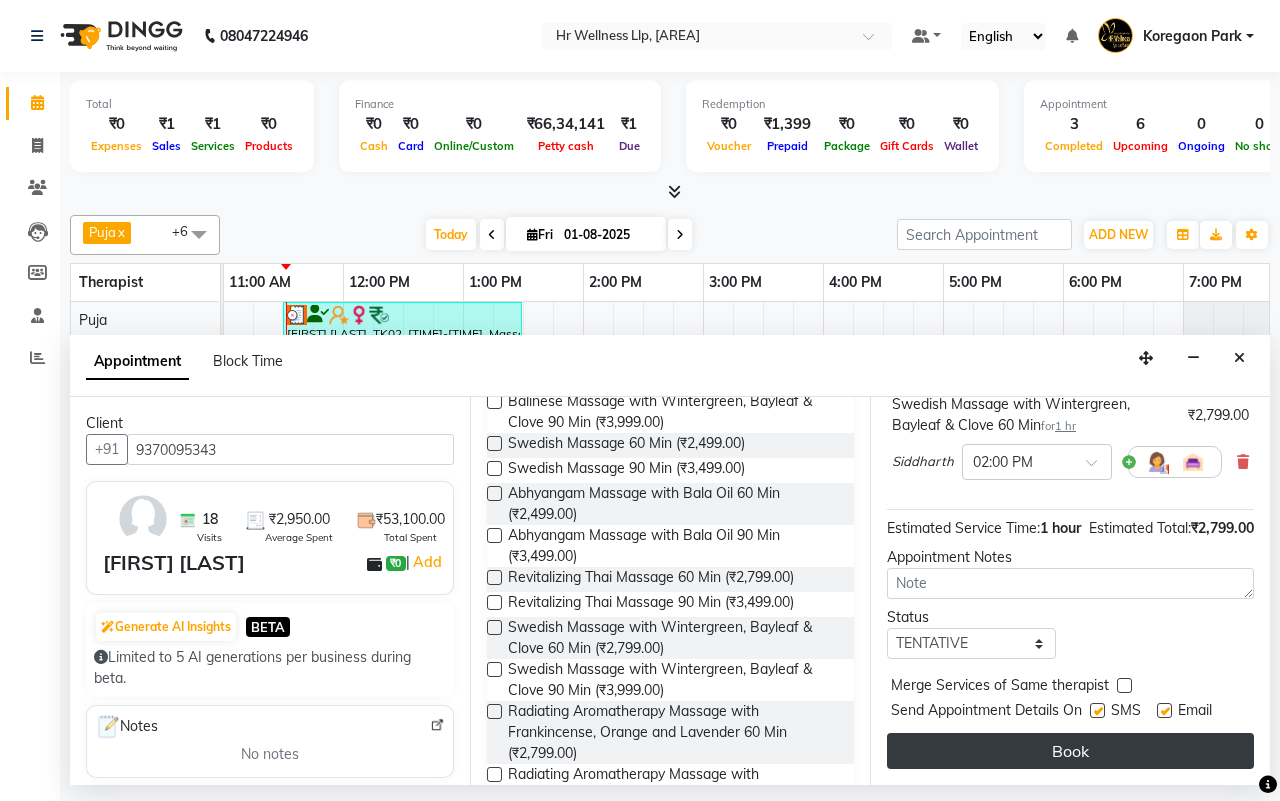 click on "Book" at bounding box center [1070, 751] 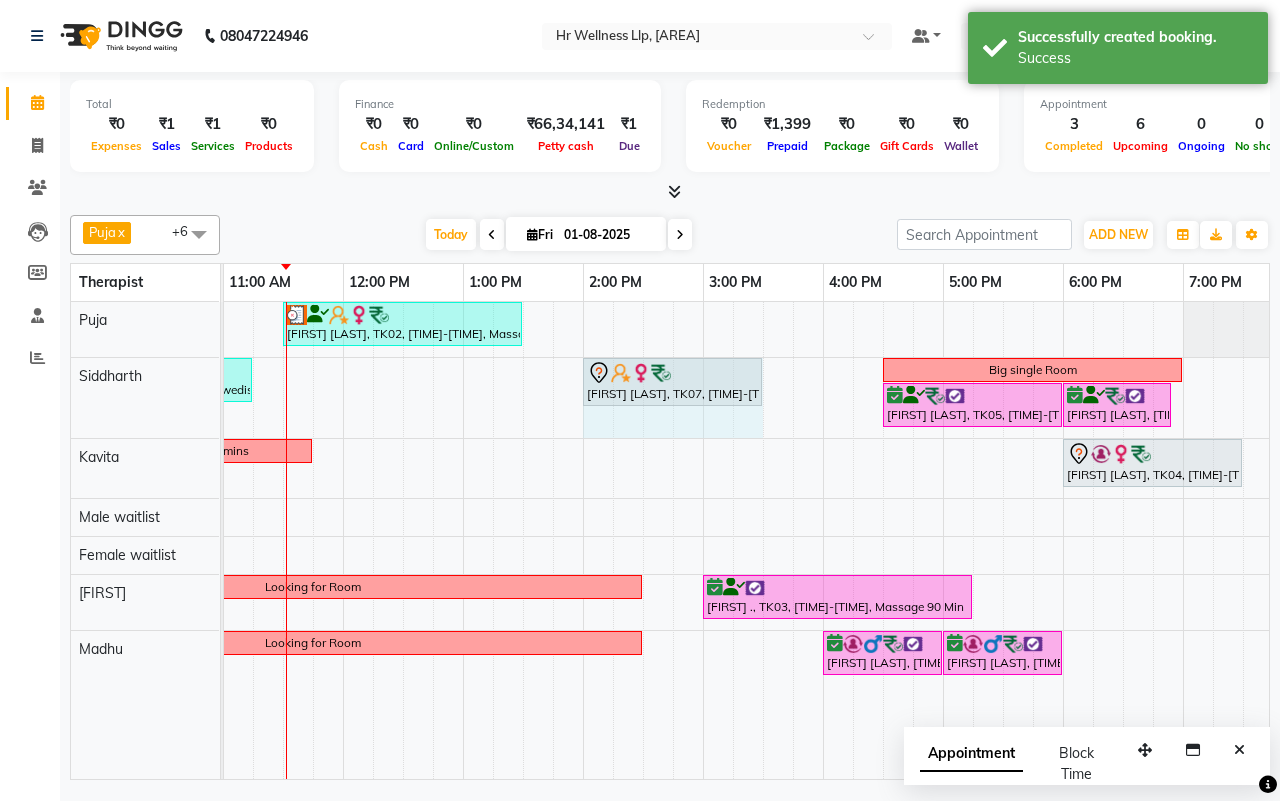 drag, startPoint x: 701, startPoint y: 373, endPoint x: 735, endPoint y: 373, distance: 34 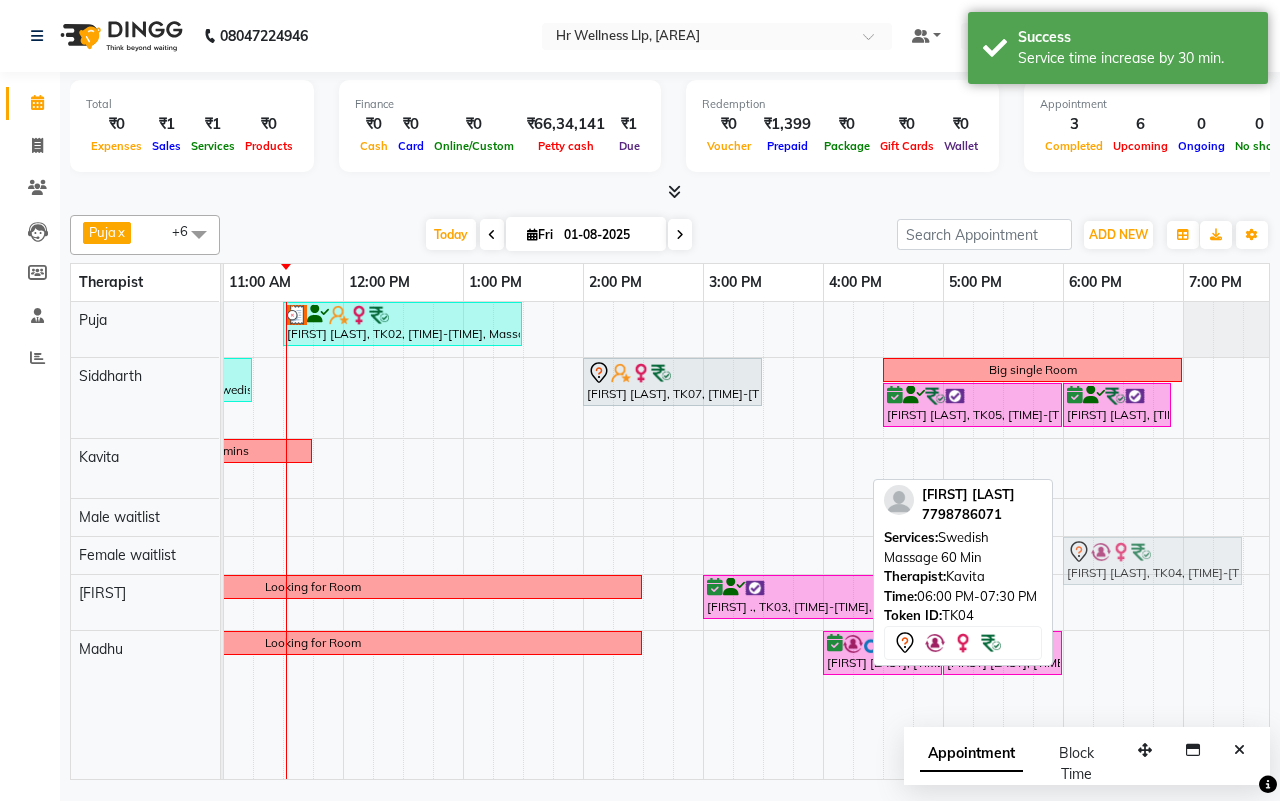 drag, startPoint x: 1112, startPoint y: 455, endPoint x: 1107, endPoint y: 547, distance: 92.13577 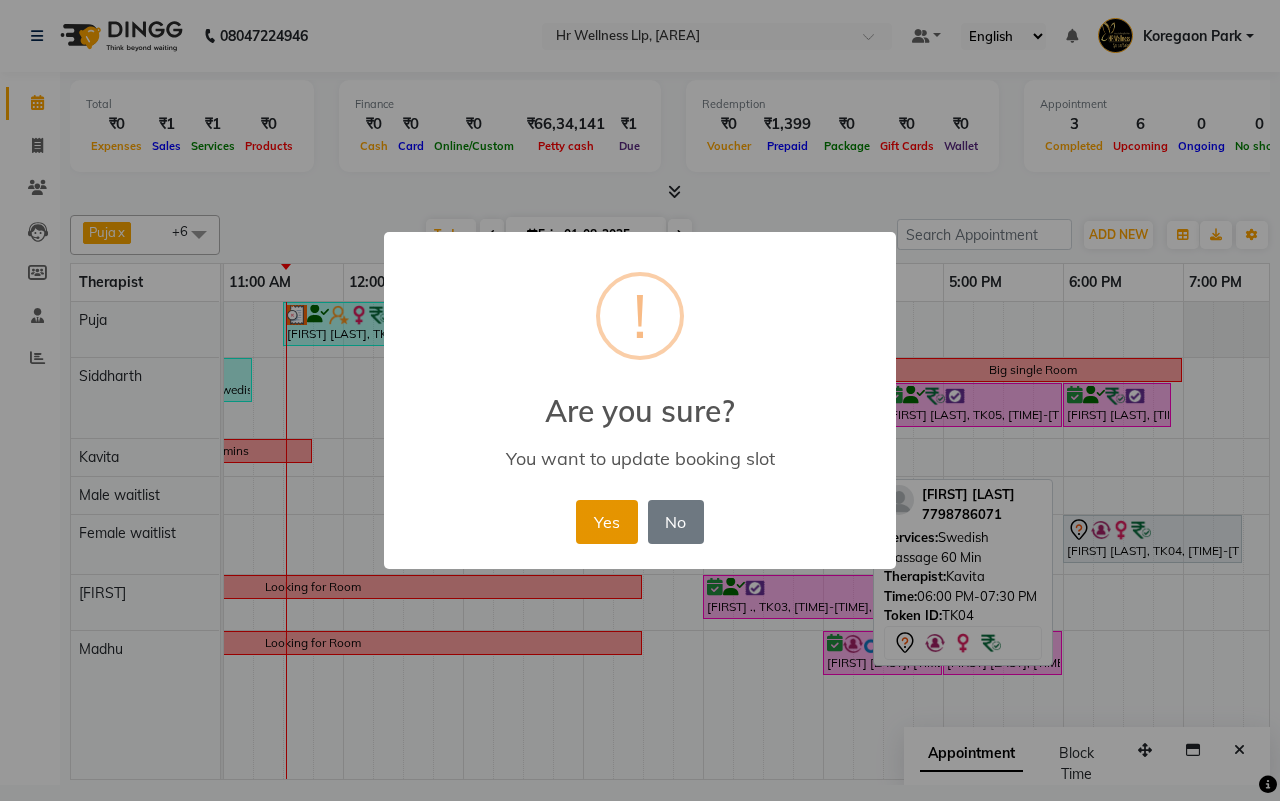 click on "Yes" at bounding box center (606, 522) 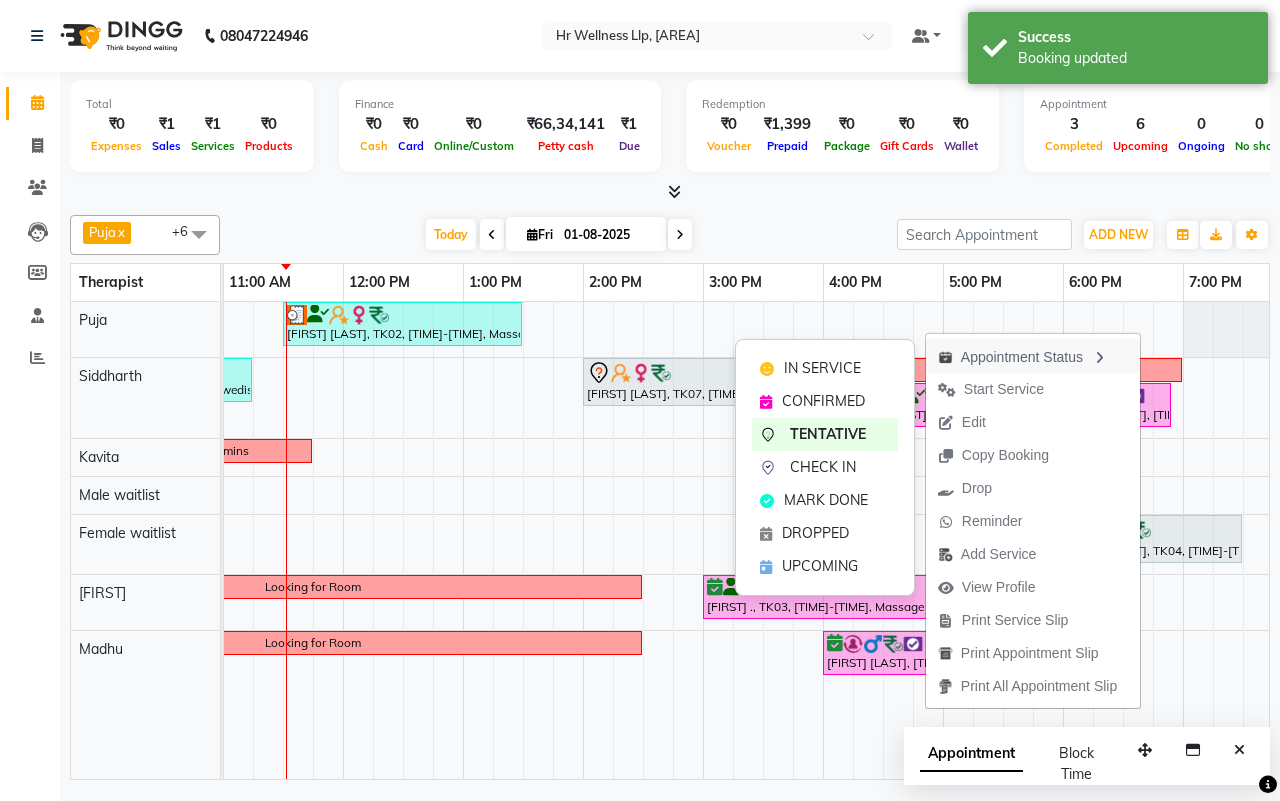 click on "Appointment Status" at bounding box center (1033, 356) 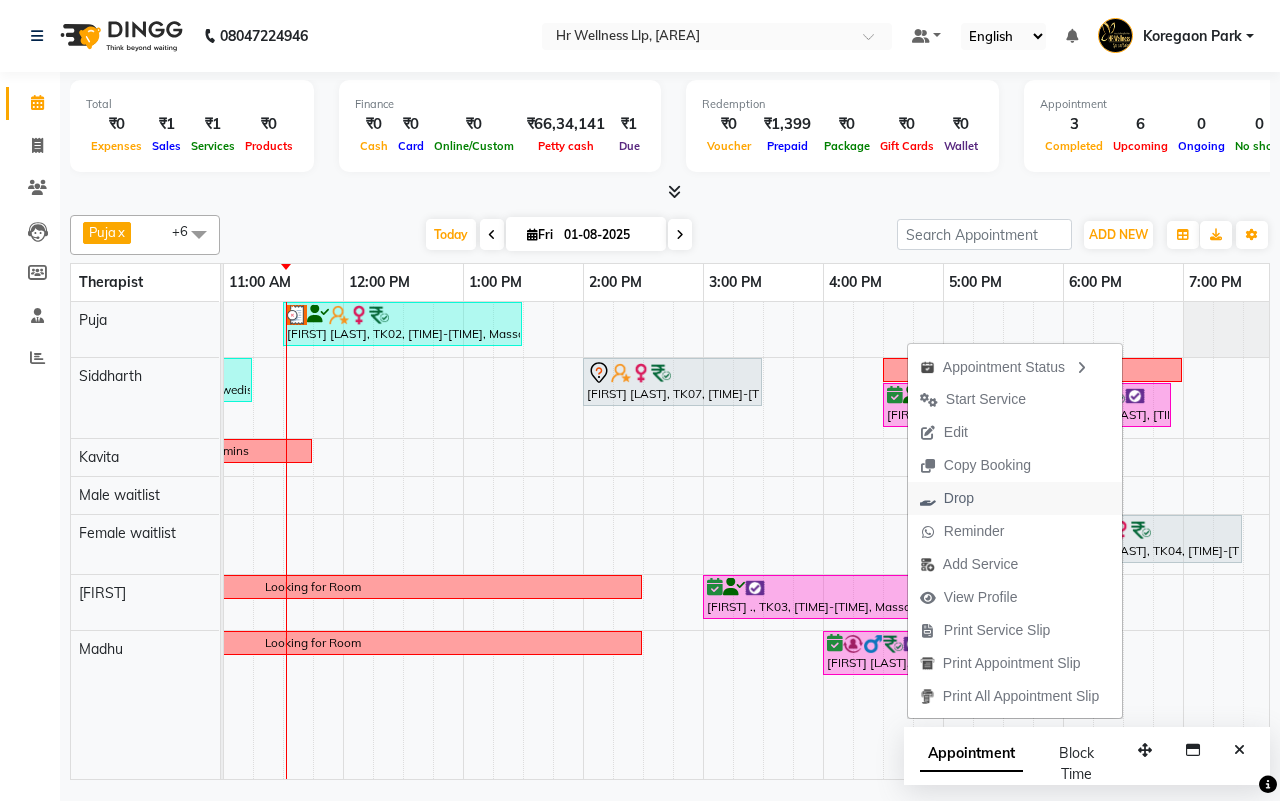 click on "Drop" at bounding box center (1015, 498) 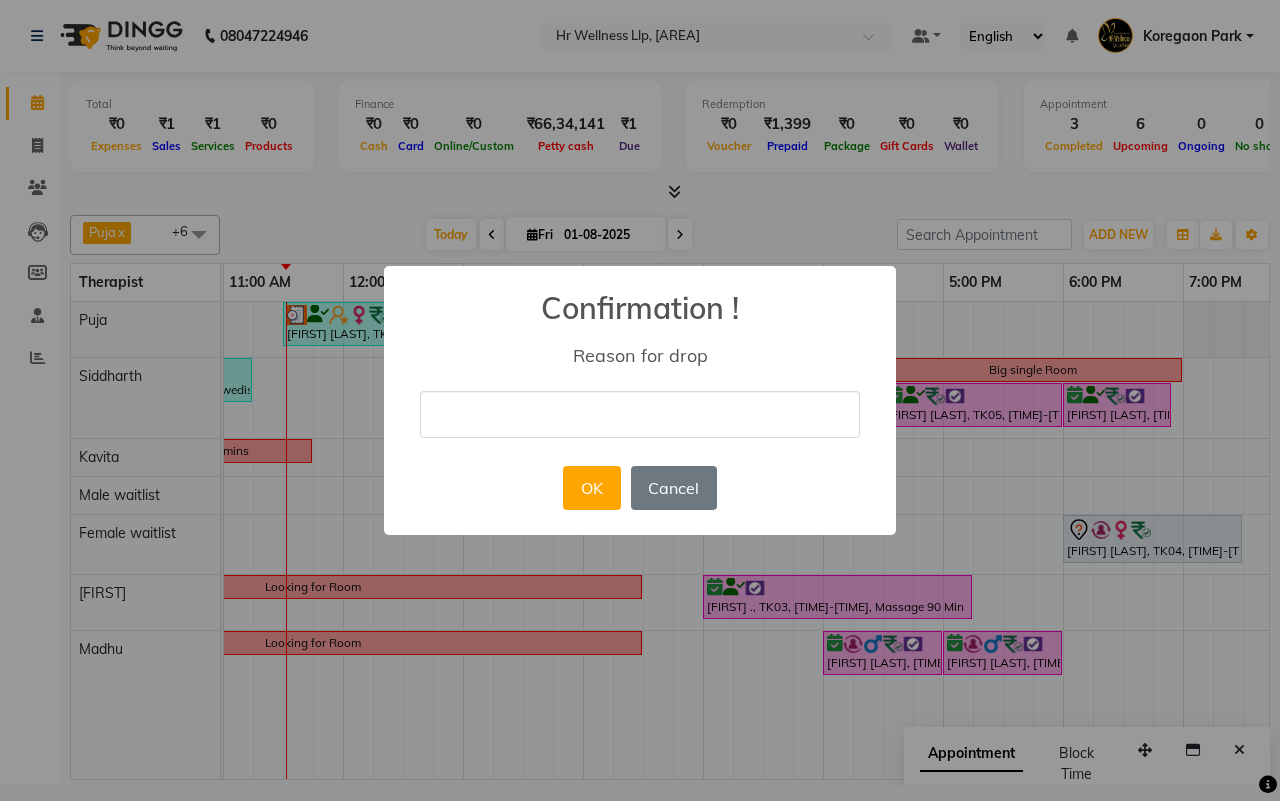 click at bounding box center [640, 414] 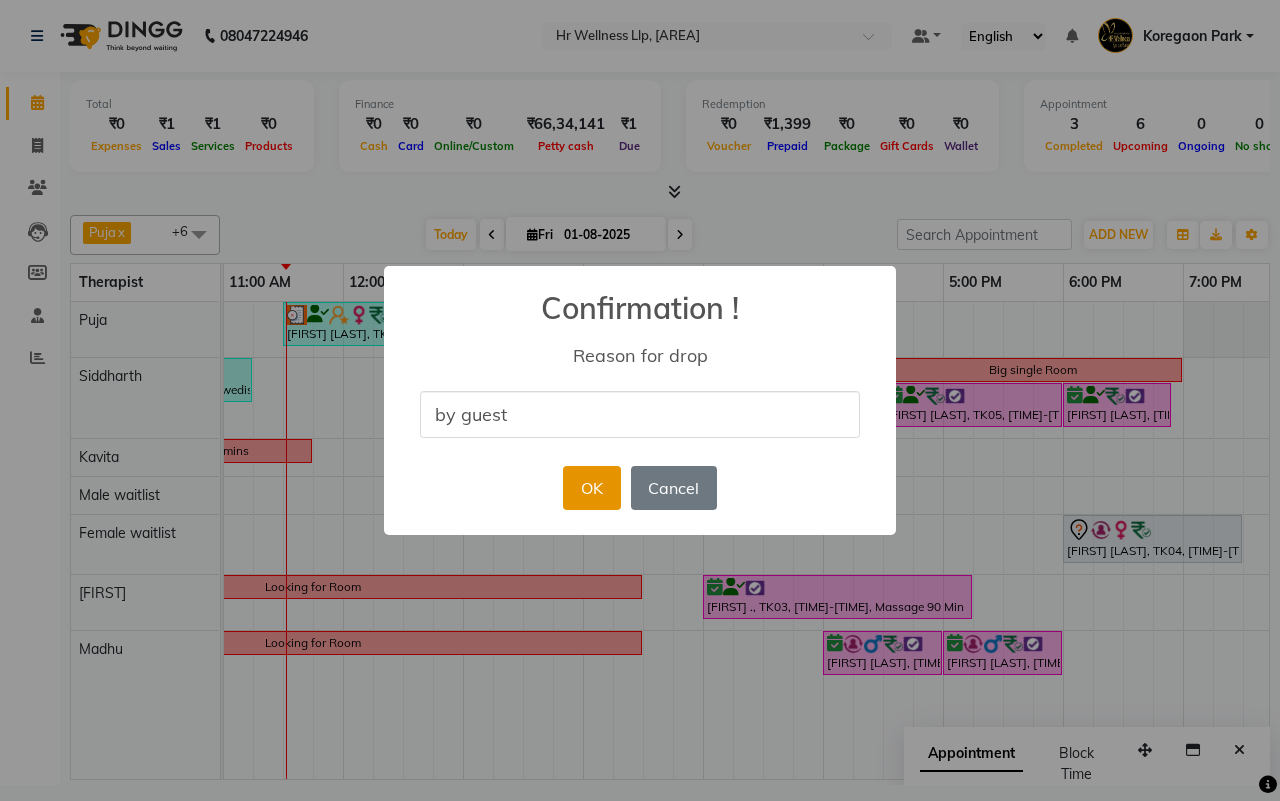 click on "OK" at bounding box center (591, 488) 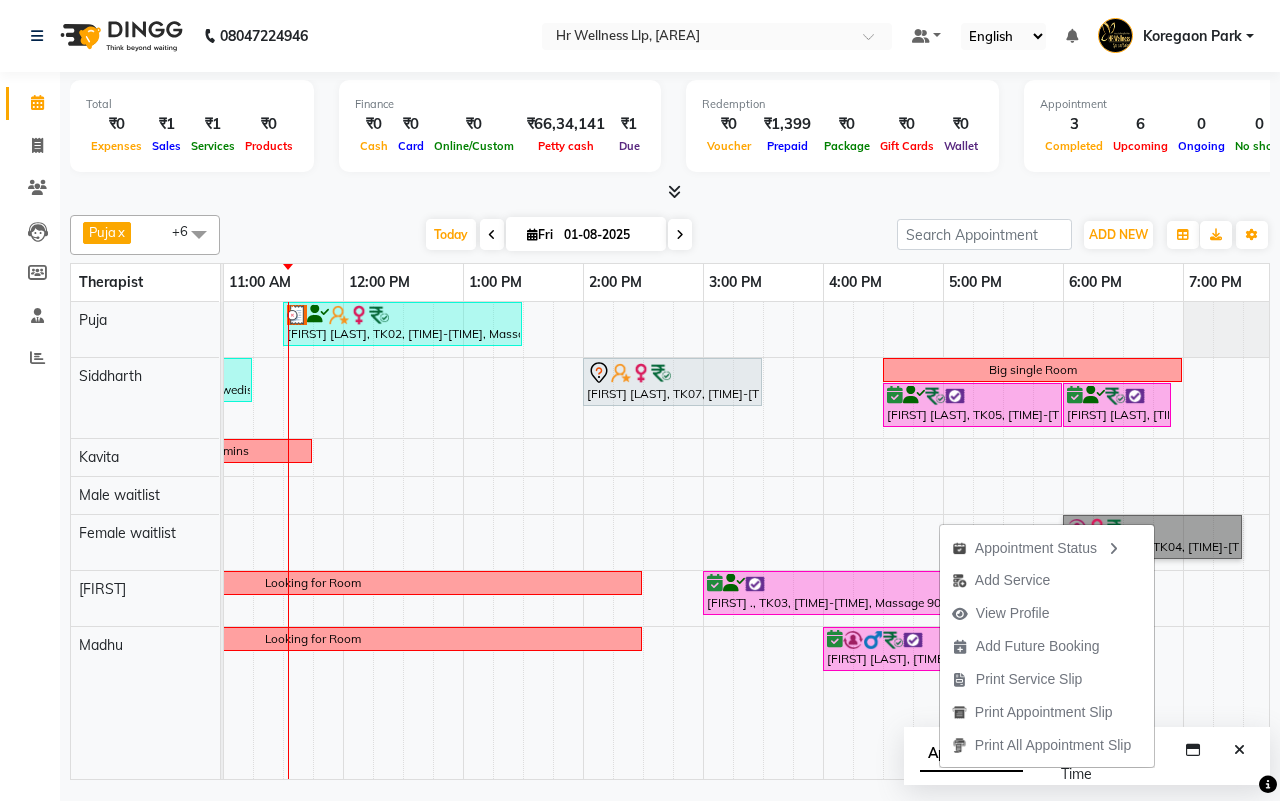 click on "[FIRST] [LAST], TK02, [TIME]-[TIME], Massage 60 Min     [FIRST] [LAST], TK02, [TIME]-[TIME], Massage 90 Min     [FIRST] [LAST], TK06, [TIME]-[TIME], Swedish Massage with Wintergreen, Bayleaf & Clove 60 Min             [FIRST] [LAST], TK07, [TIME]-[TIME], Swedish Massage with Wintergreen, Bayleaf & Clove 60 Min  Big single Room      [FIRST] [LAST], TK05, [TIME]-[TIME], Massage 90 Min     [FIRST] [LAST], TK05, [TIME]-[TIME], 10 mins complimentary Service  charles 60mins      [FIRST] [LAST], TK04, [TIME]-[TIME], Swedish Massage 60 Min  Looking for Room      [FIRST] ., TK03, [TIME]-[TIME], Massage 90 Min  Looking for Room      [FIRST] [LAST], TK01, [TIME]-[TIME], Swedish Massage with Wintergreen, Bayleaf & Clove 60 Min     [FIRST] [LAST], TK01, [TIME]-[TIME], Relaxing Head Massage" at bounding box center [643, 540] 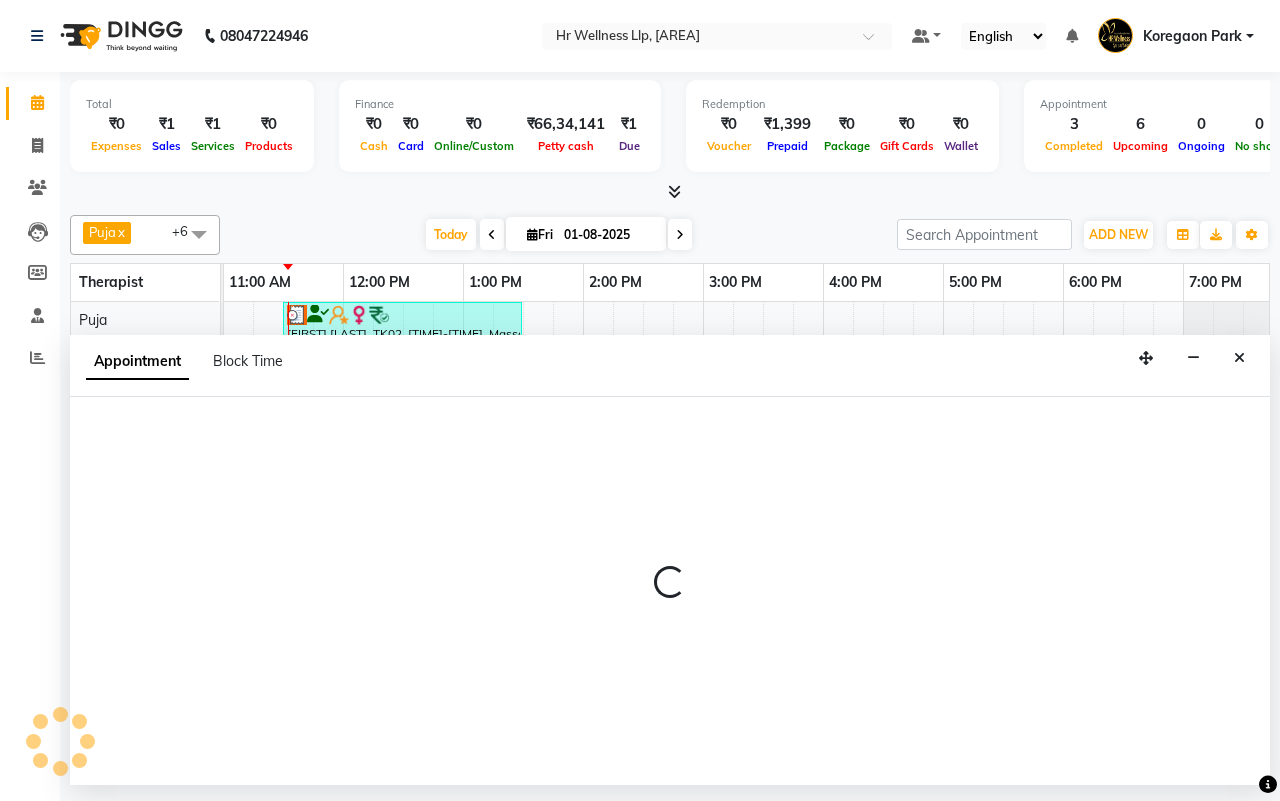 select on "19726" 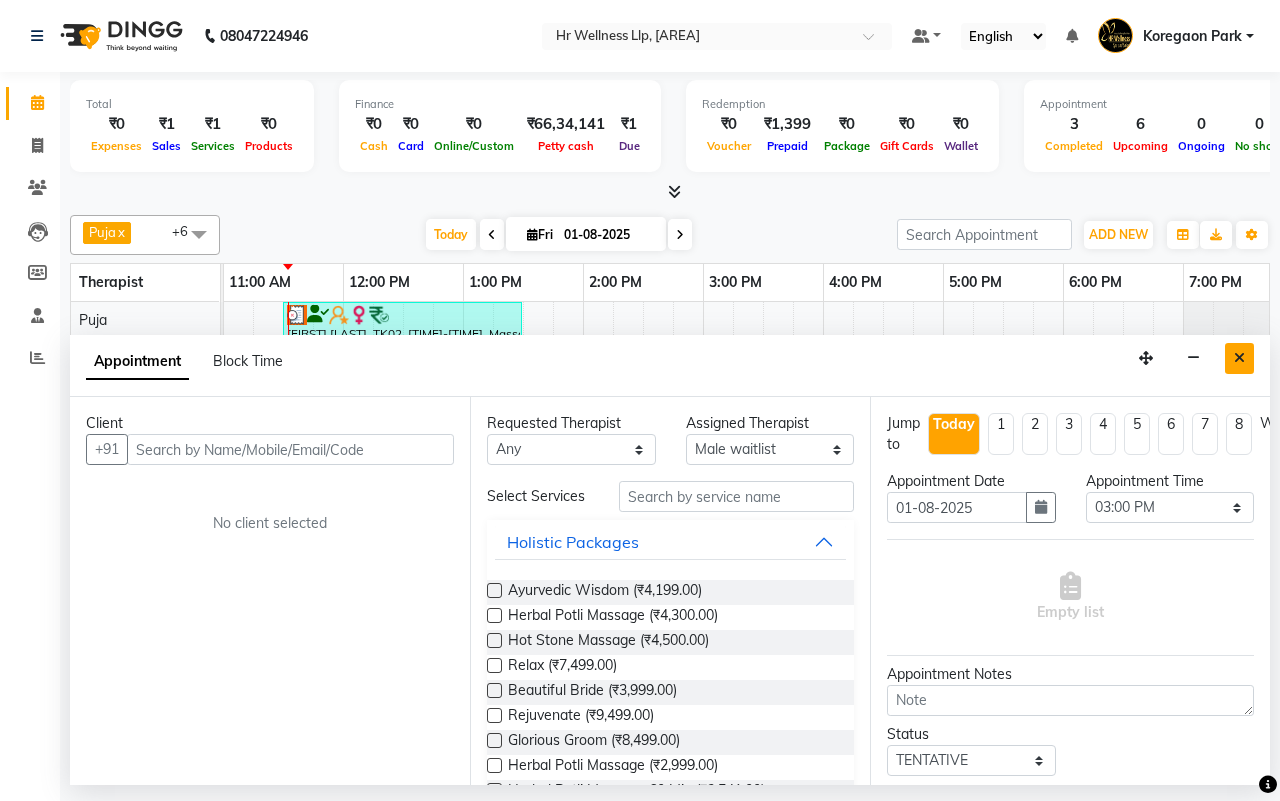 click at bounding box center (1239, 358) 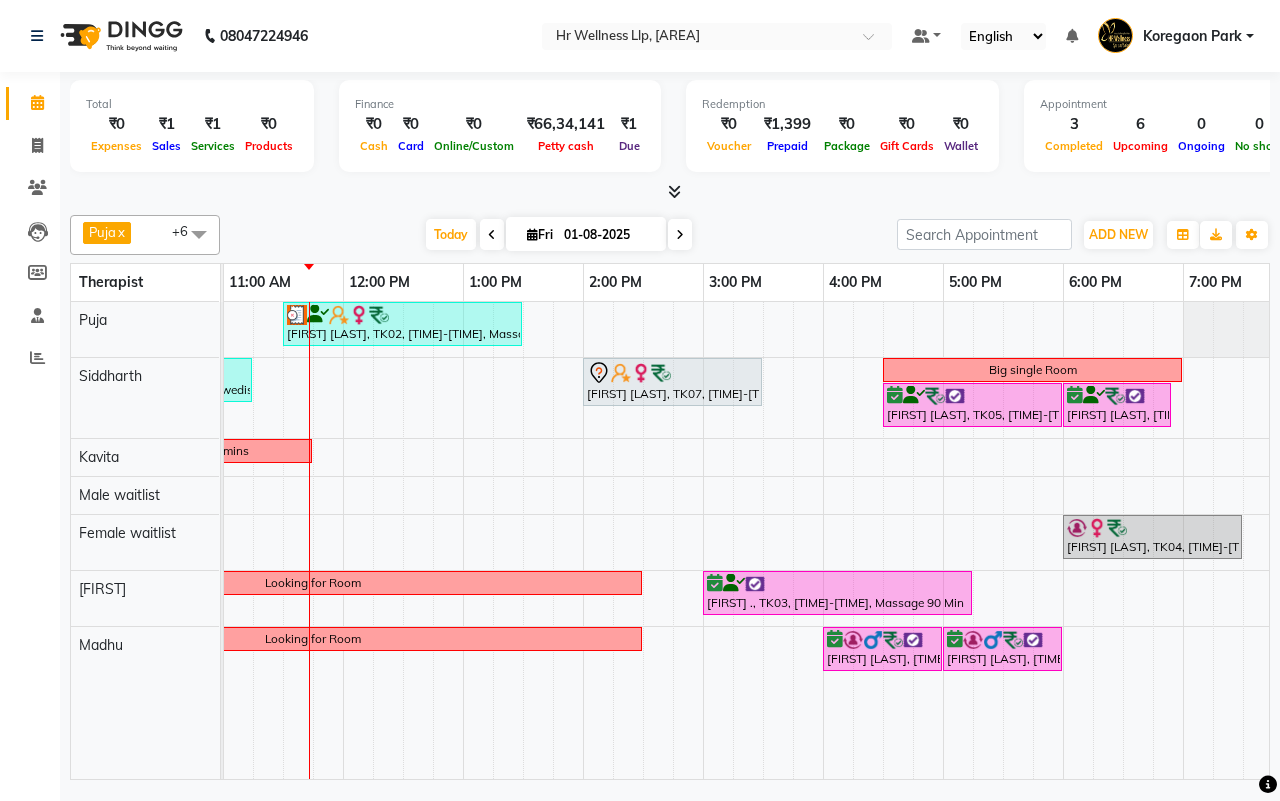click at bounding box center (680, 235) 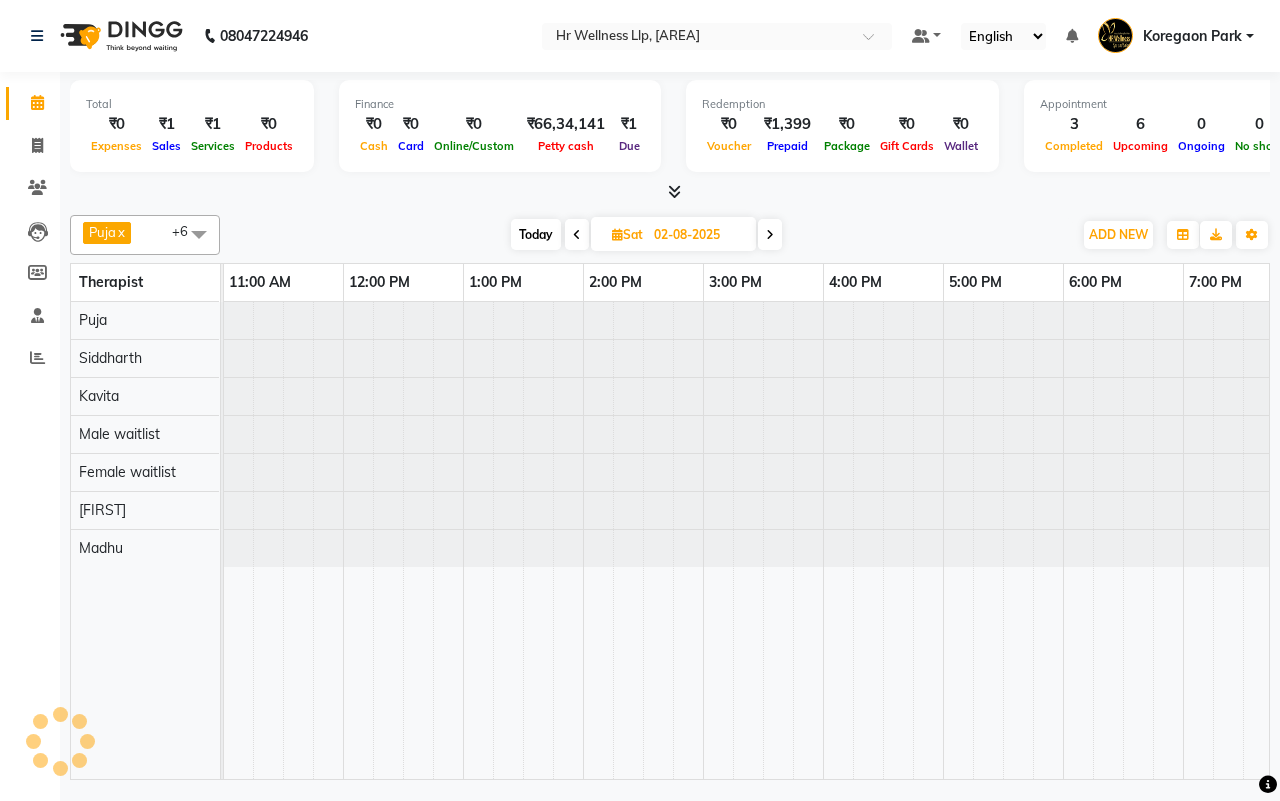 scroll, scrollTop: 0, scrollLeft: 0, axis: both 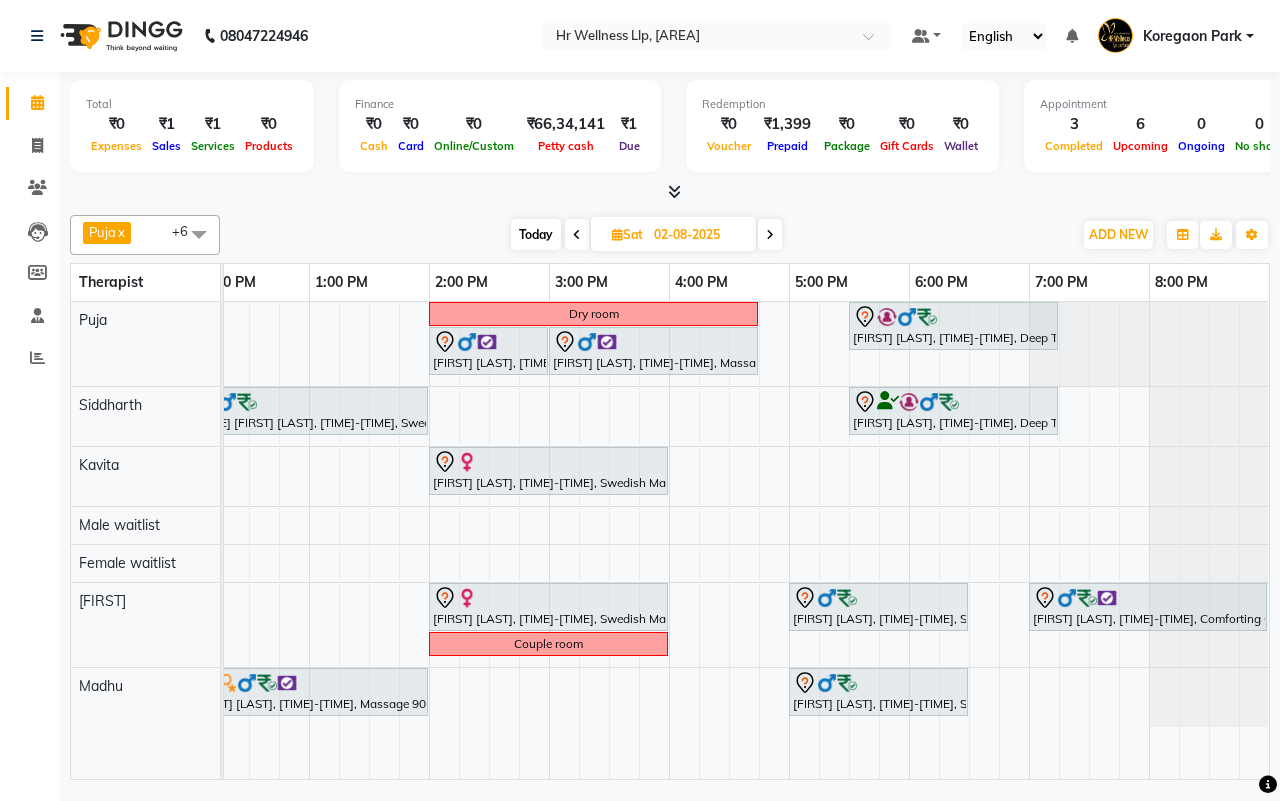 click at bounding box center [770, 234] 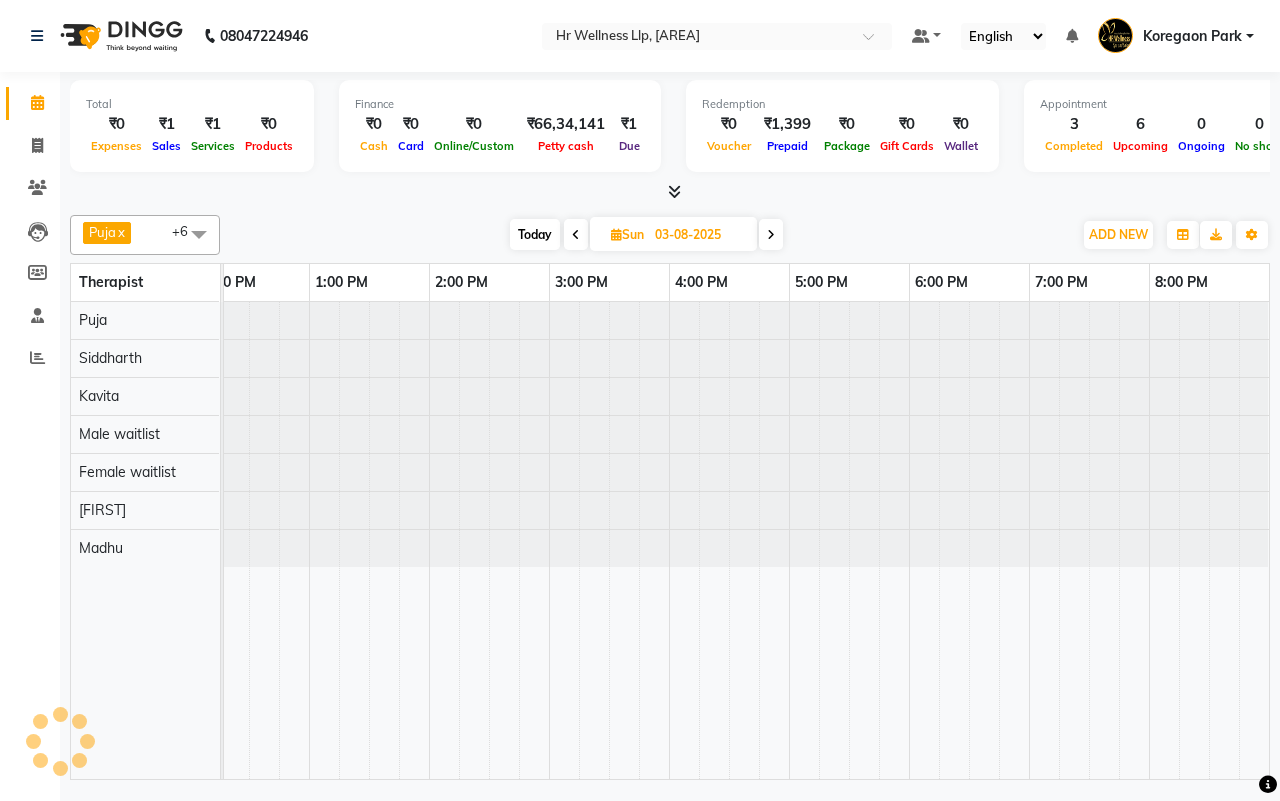 scroll, scrollTop: 0, scrollLeft: 361, axis: horizontal 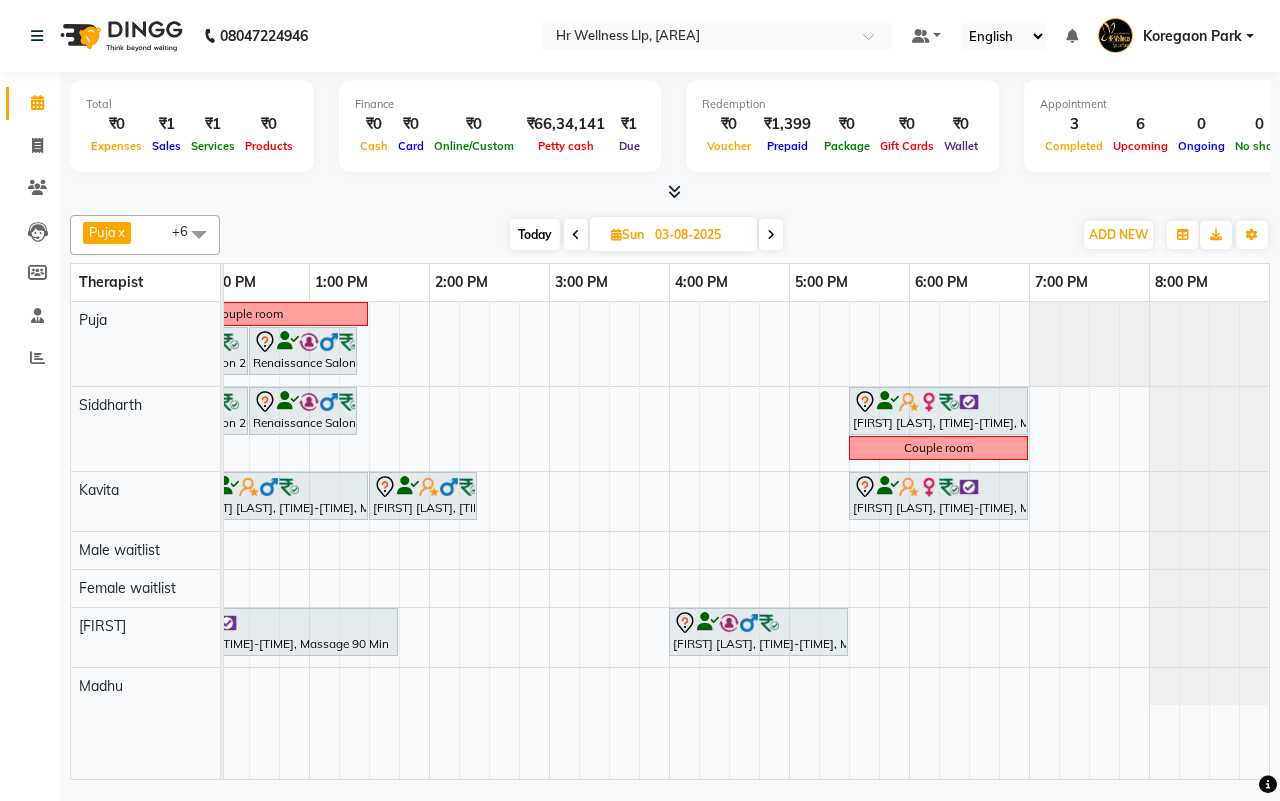 click at bounding box center (771, 235) 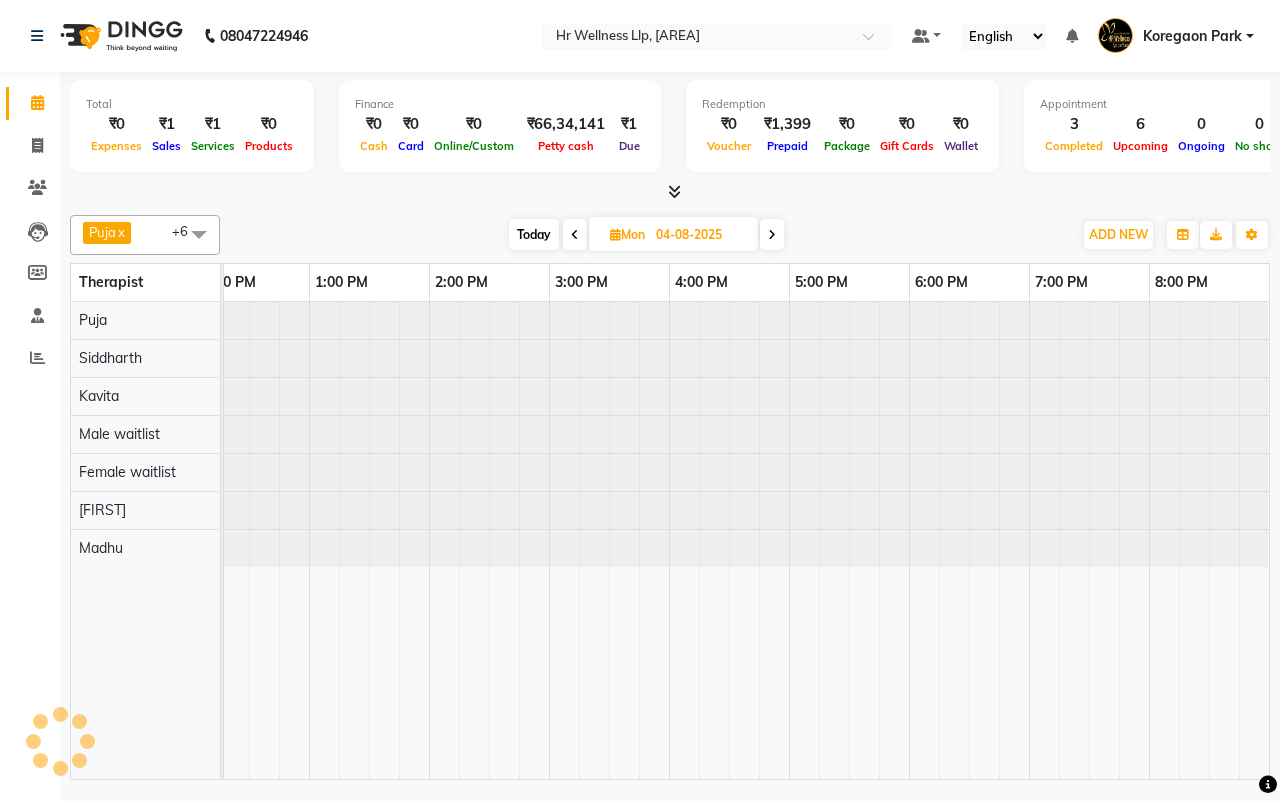 scroll, scrollTop: 0, scrollLeft: 361, axis: horizontal 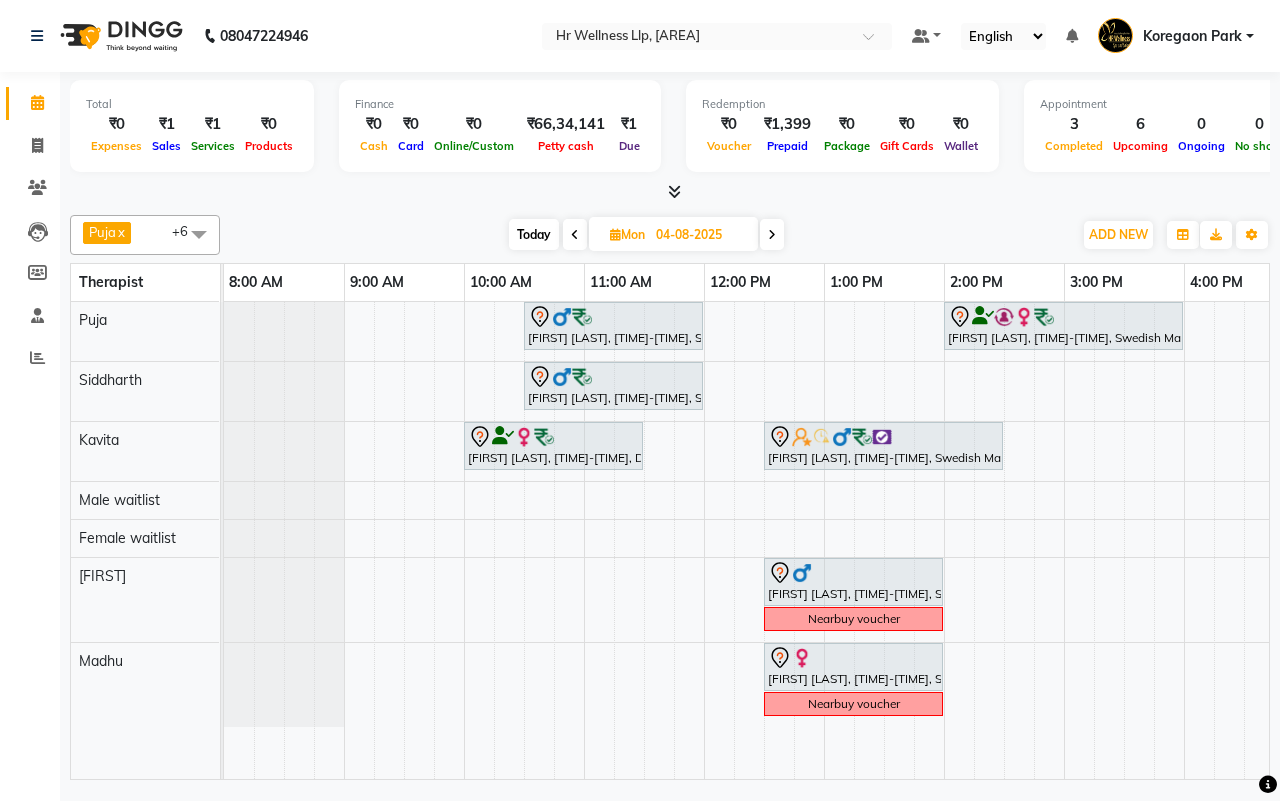 click at bounding box center (772, 235) 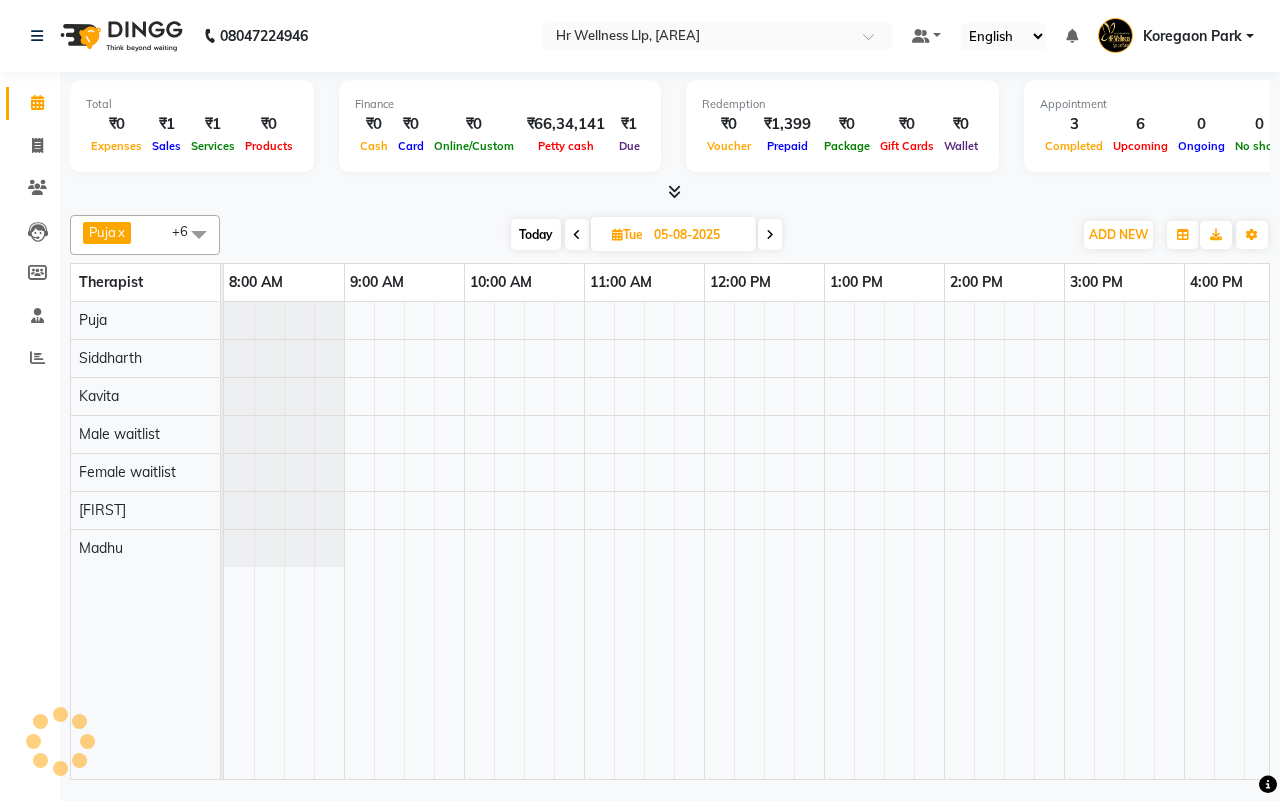 scroll, scrollTop: 0, scrollLeft: 361, axis: horizontal 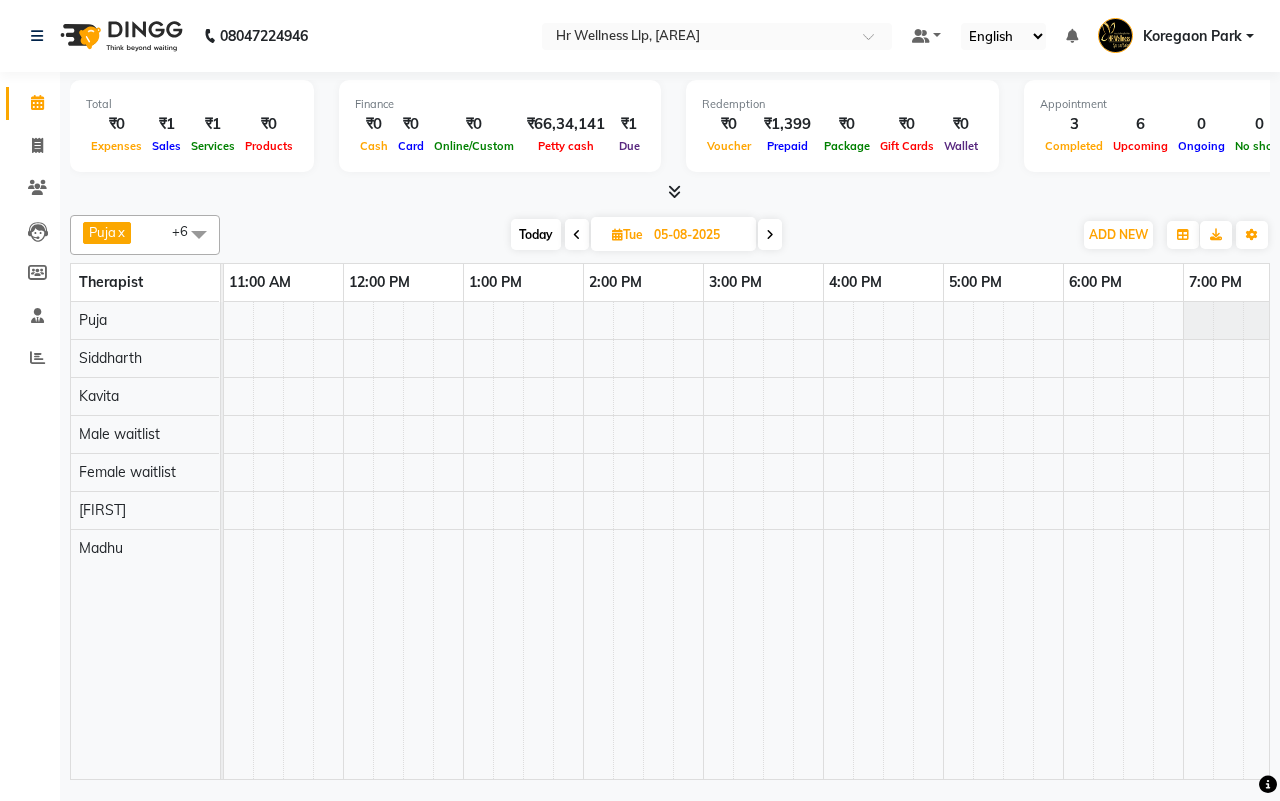click at bounding box center [770, 234] 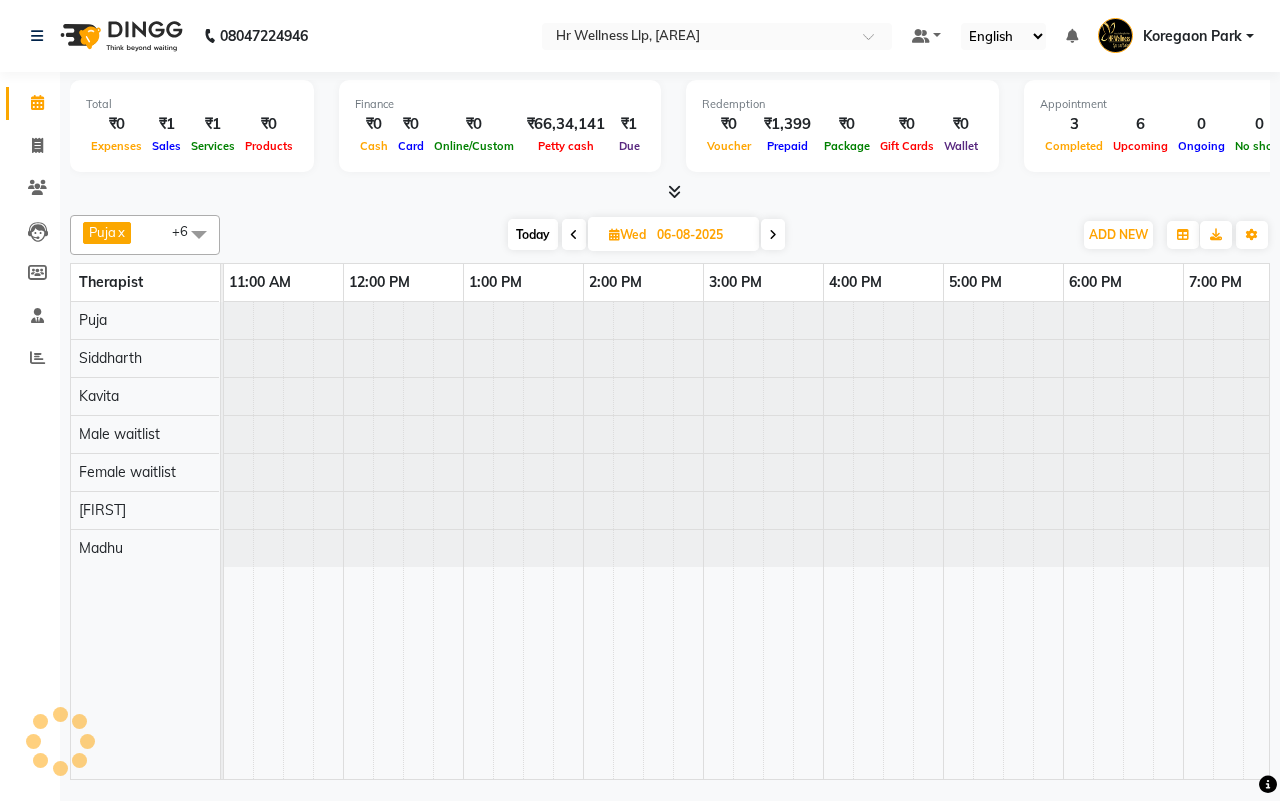scroll, scrollTop: 0, scrollLeft: 0, axis: both 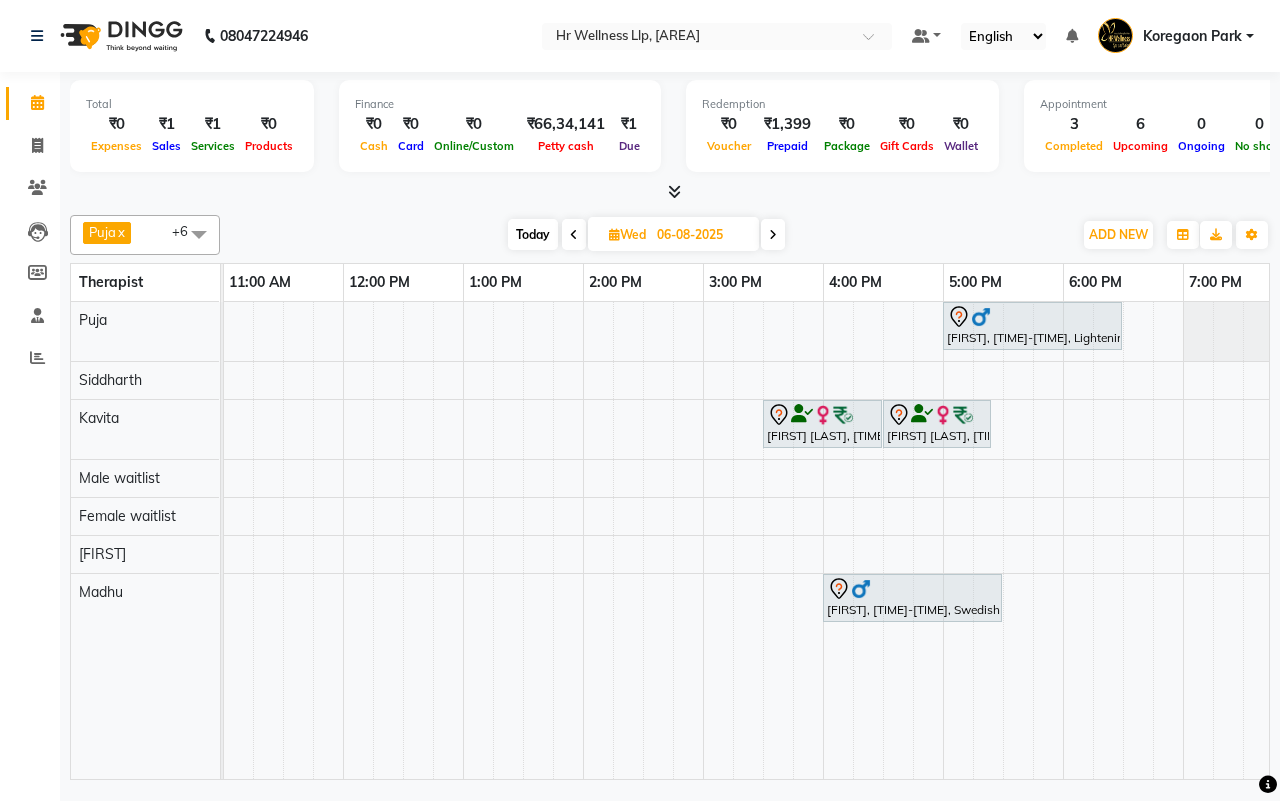 click at bounding box center [773, 235] 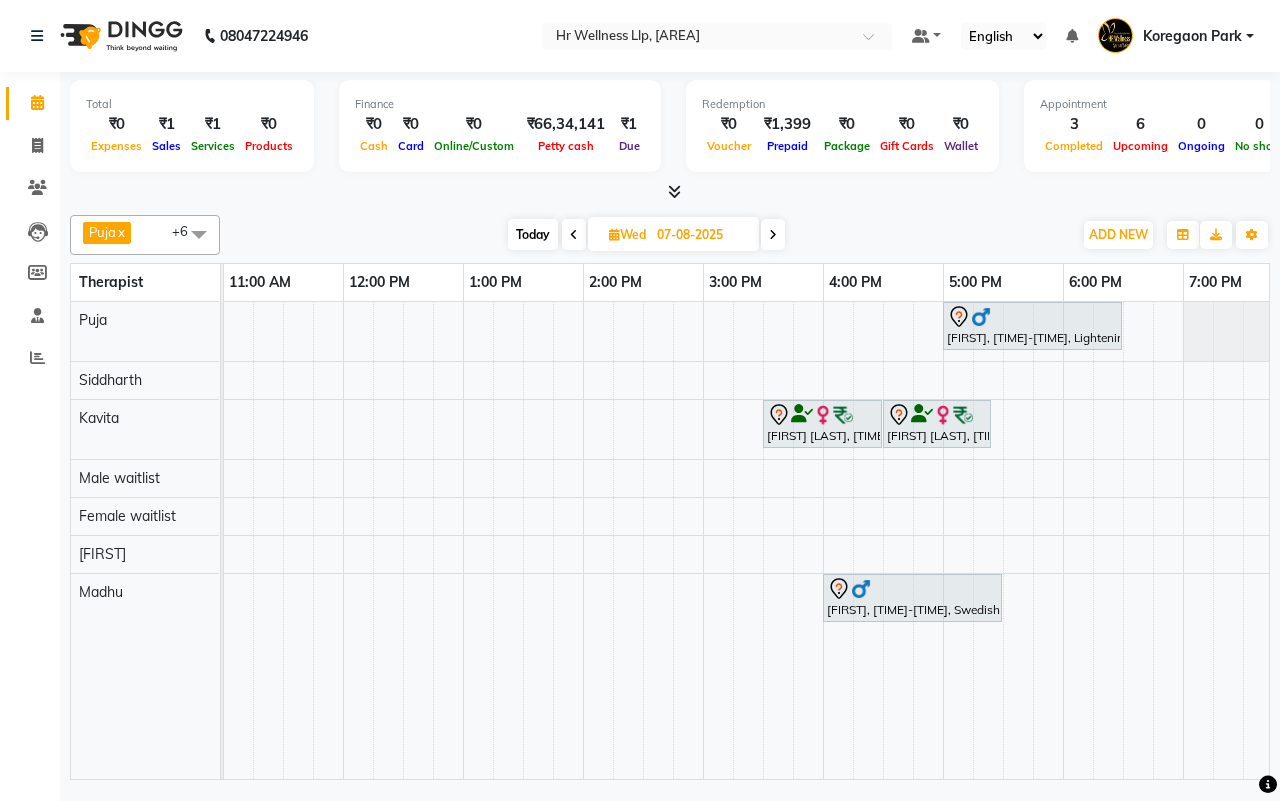 scroll, scrollTop: 0, scrollLeft: 0, axis: both 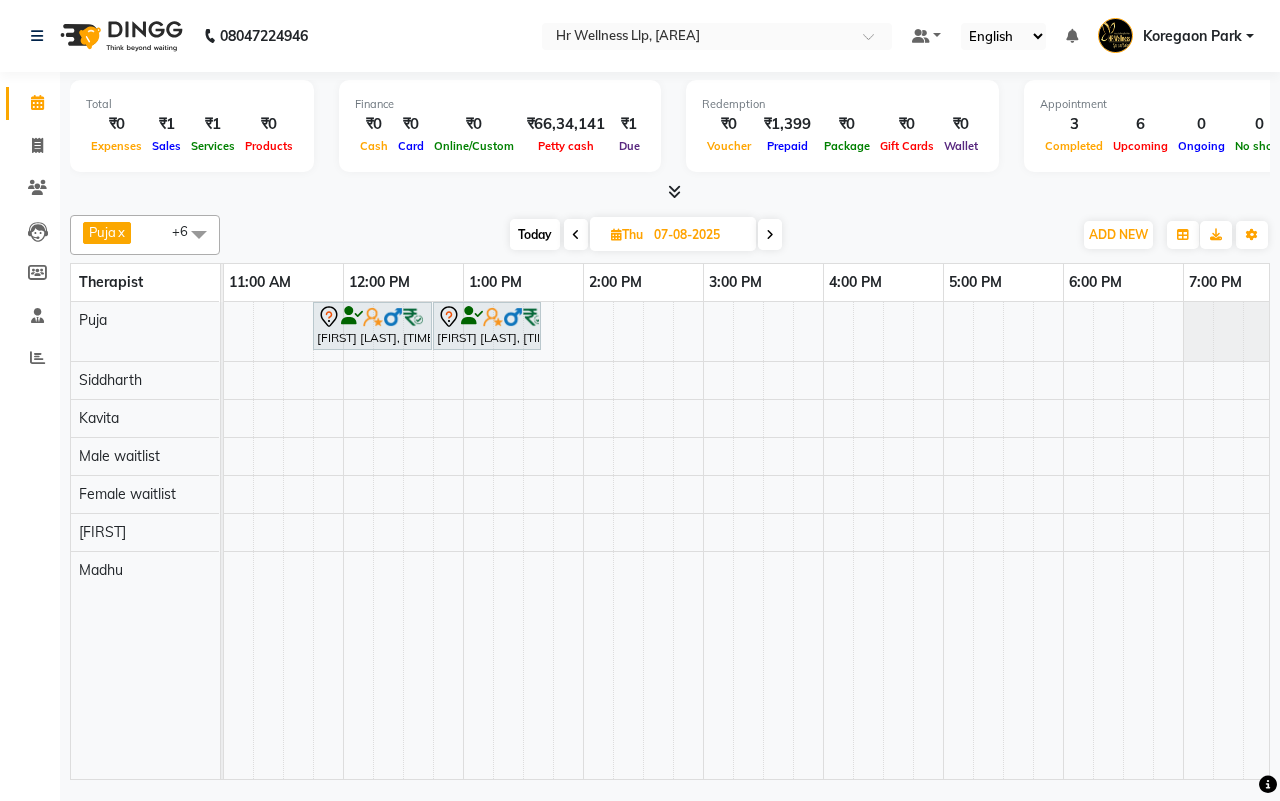 click at bounding box center [770, 235] 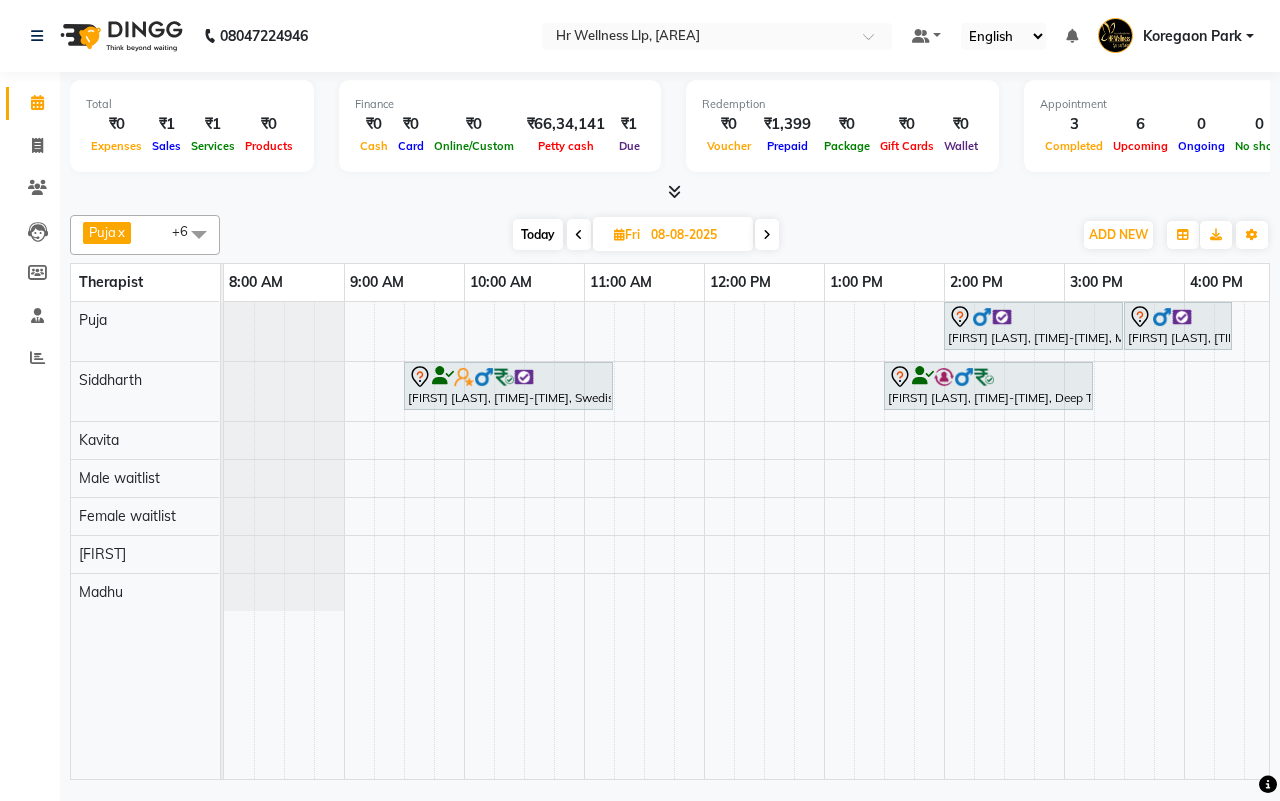 click at bounding box center (767, 234) 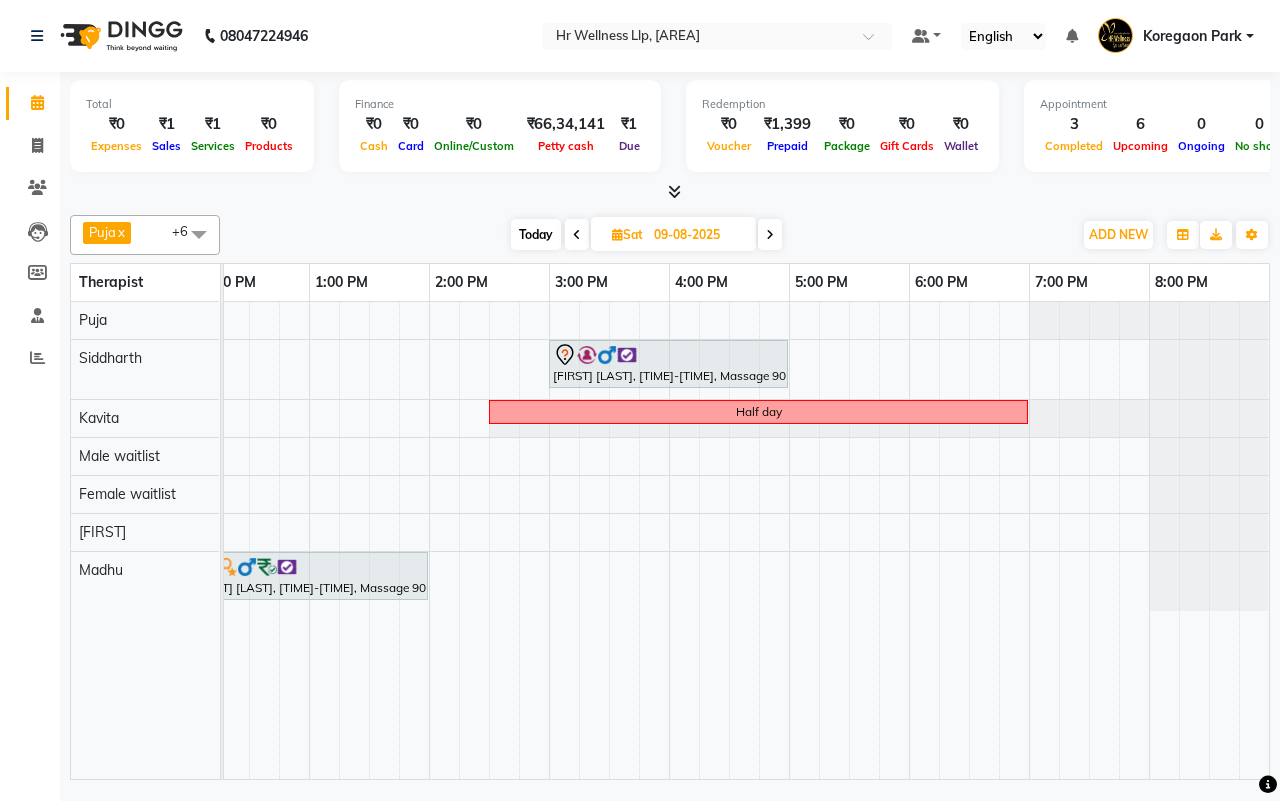 click at bounding box center [770, 235] 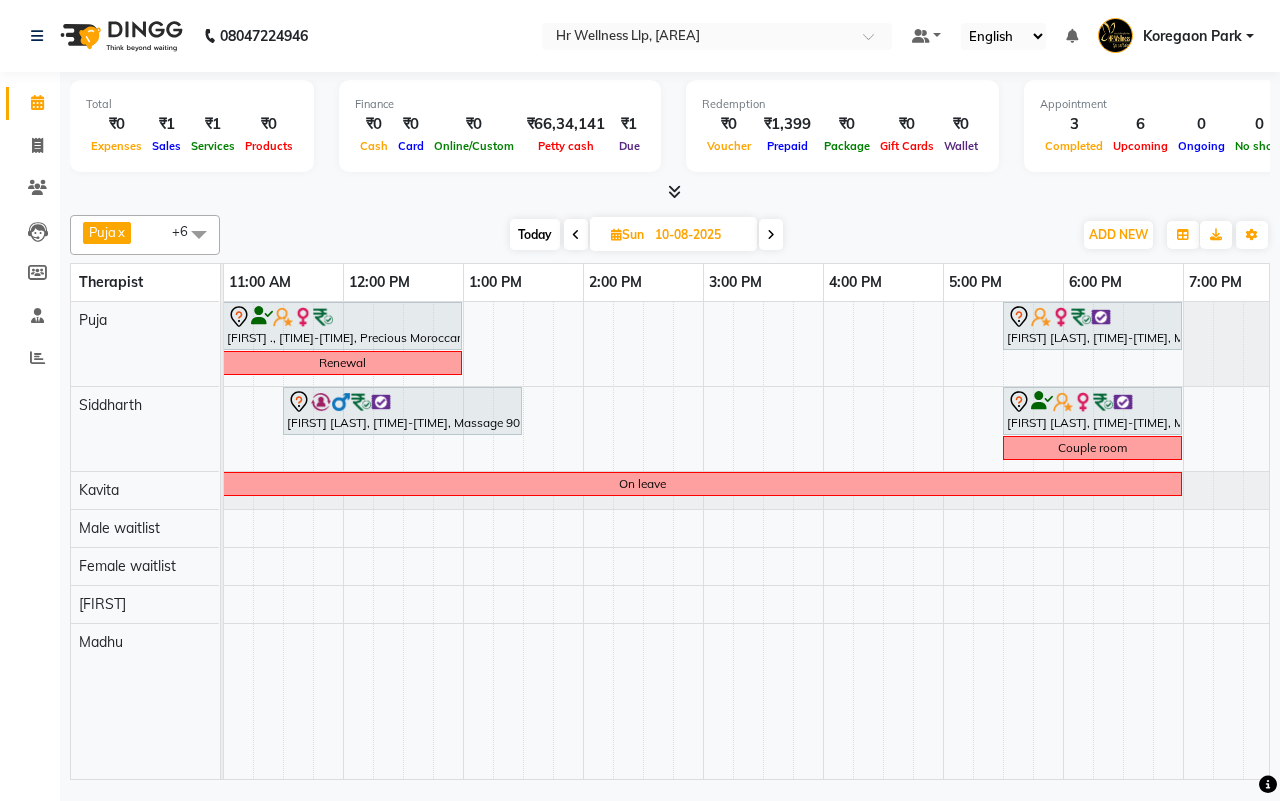 click at bounding box center [771, 235] 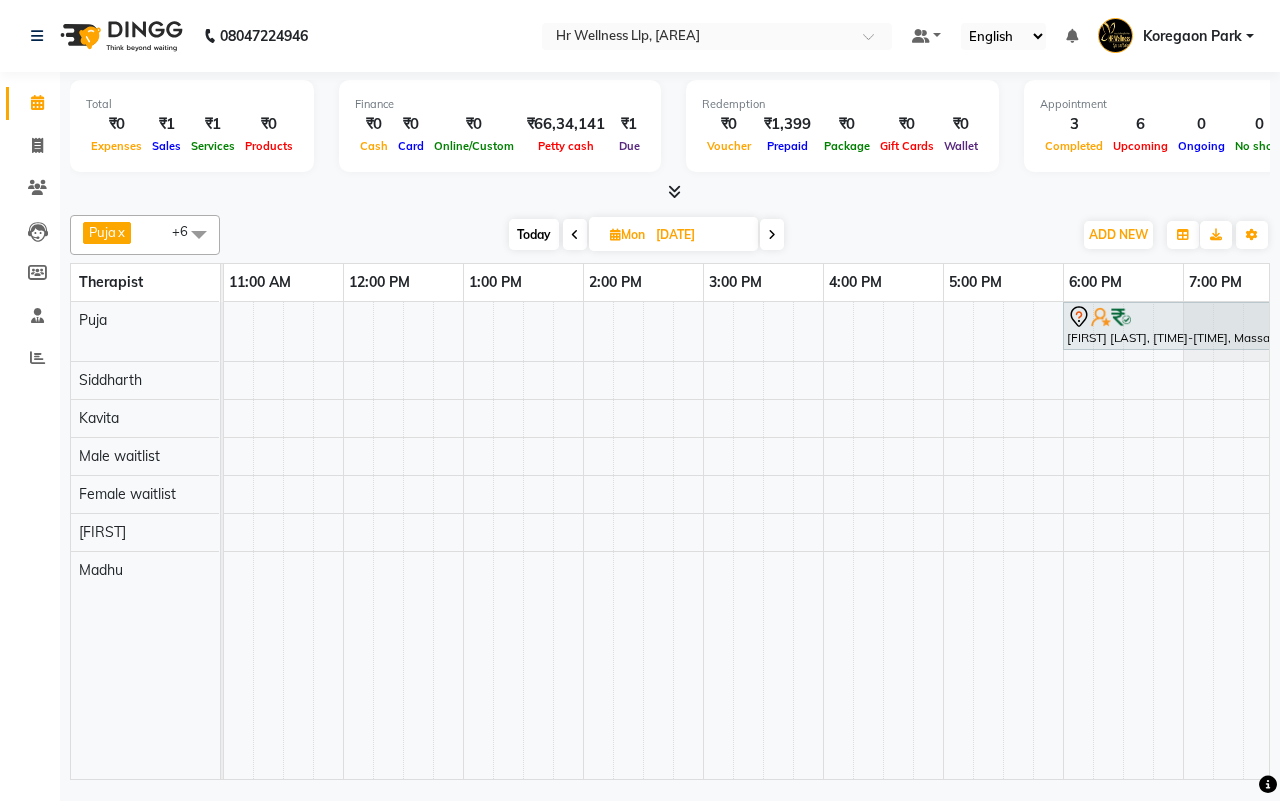 click at bounding box center (772, 235) 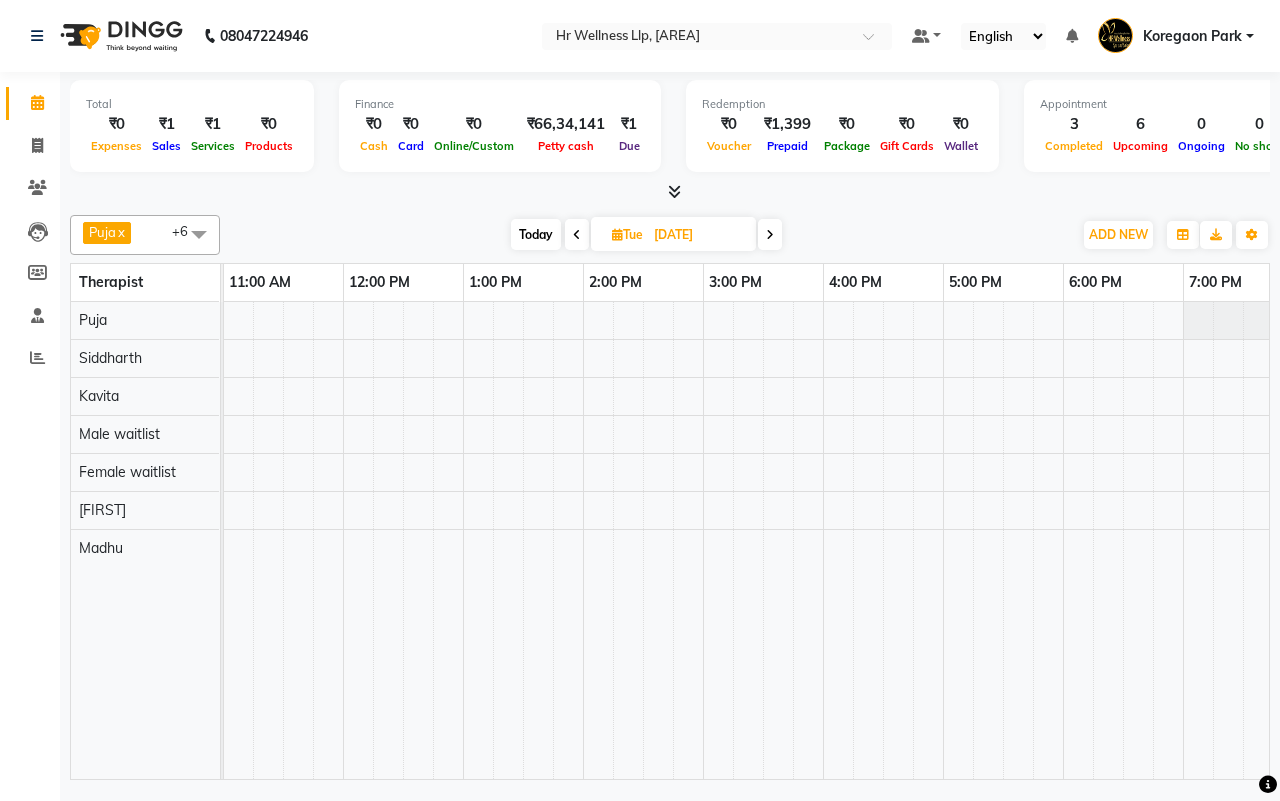 click at bounding box center (770, 235) 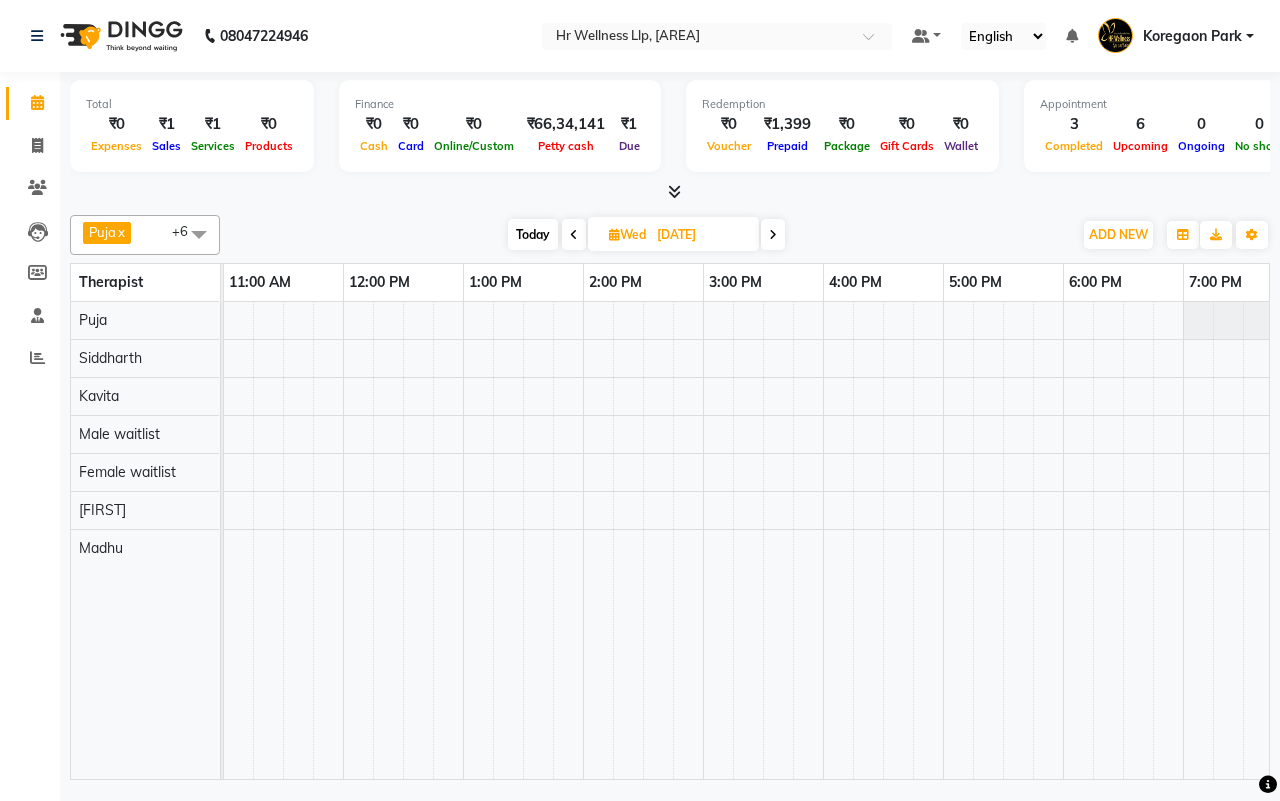click at bounding box center [773, 234] 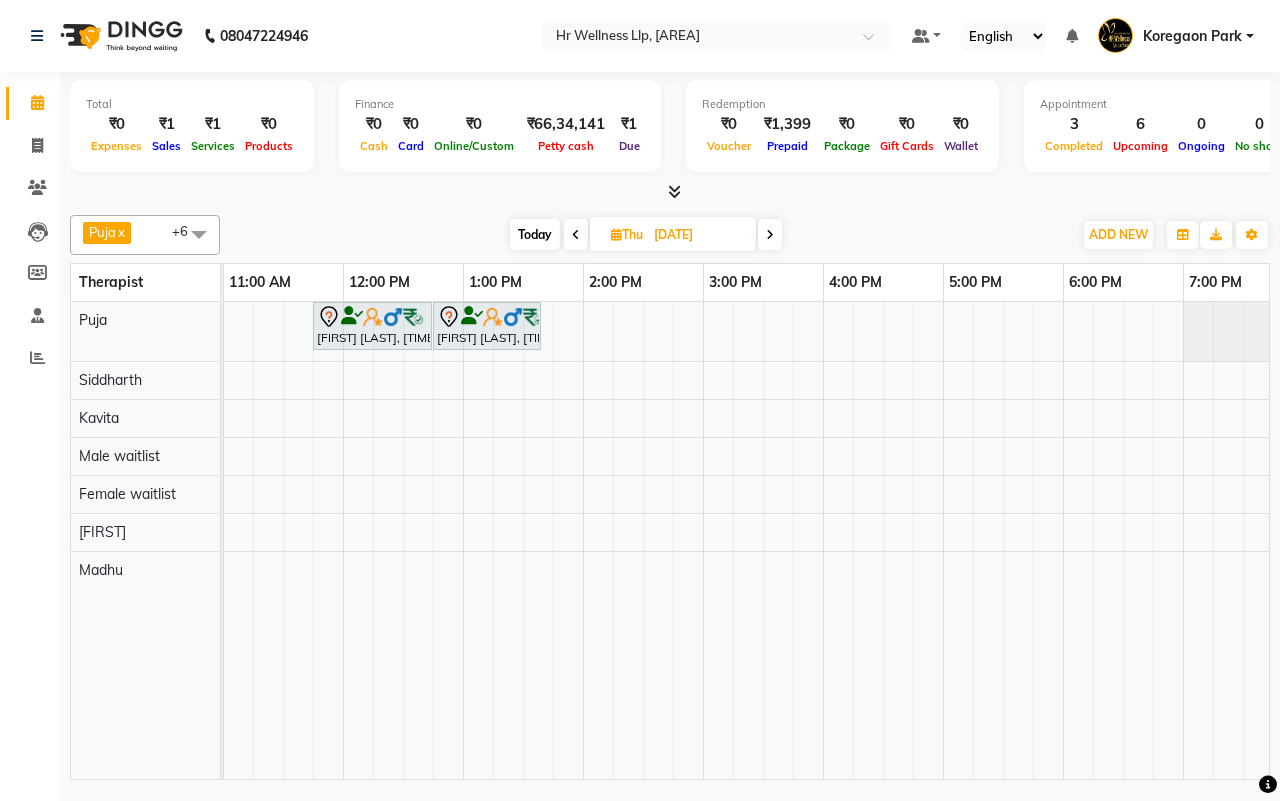 click on "Today" at bounding box center [535, 234] 